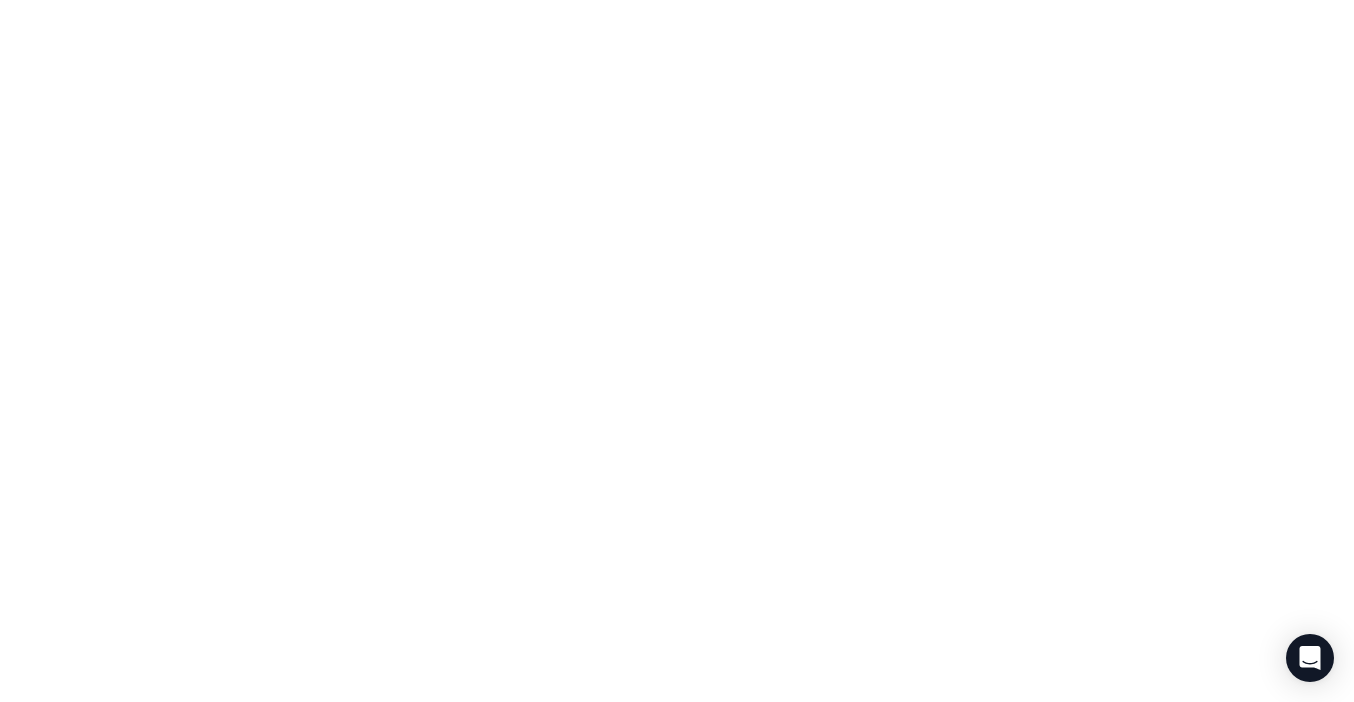 scroll, scrollTop: 0, scrollLeft: 0, axis: both 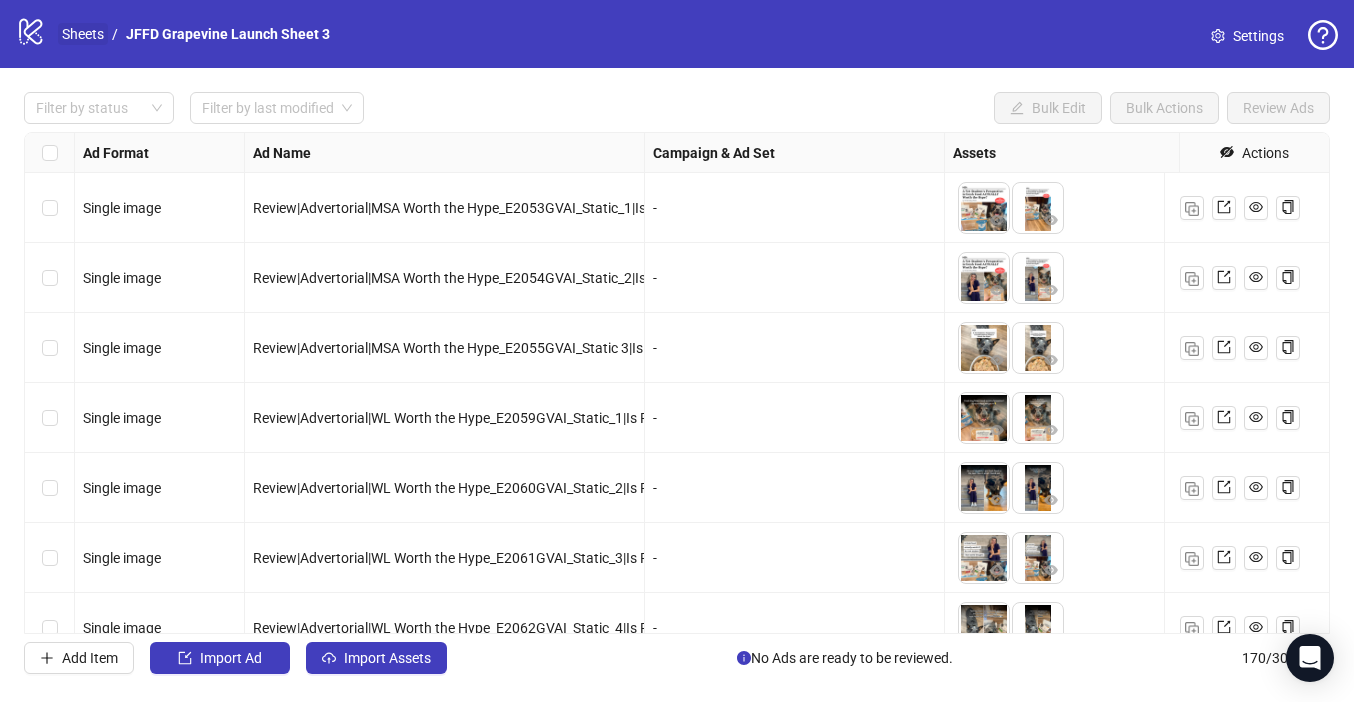 click on "Sheets" at bounding box center [83, 34] 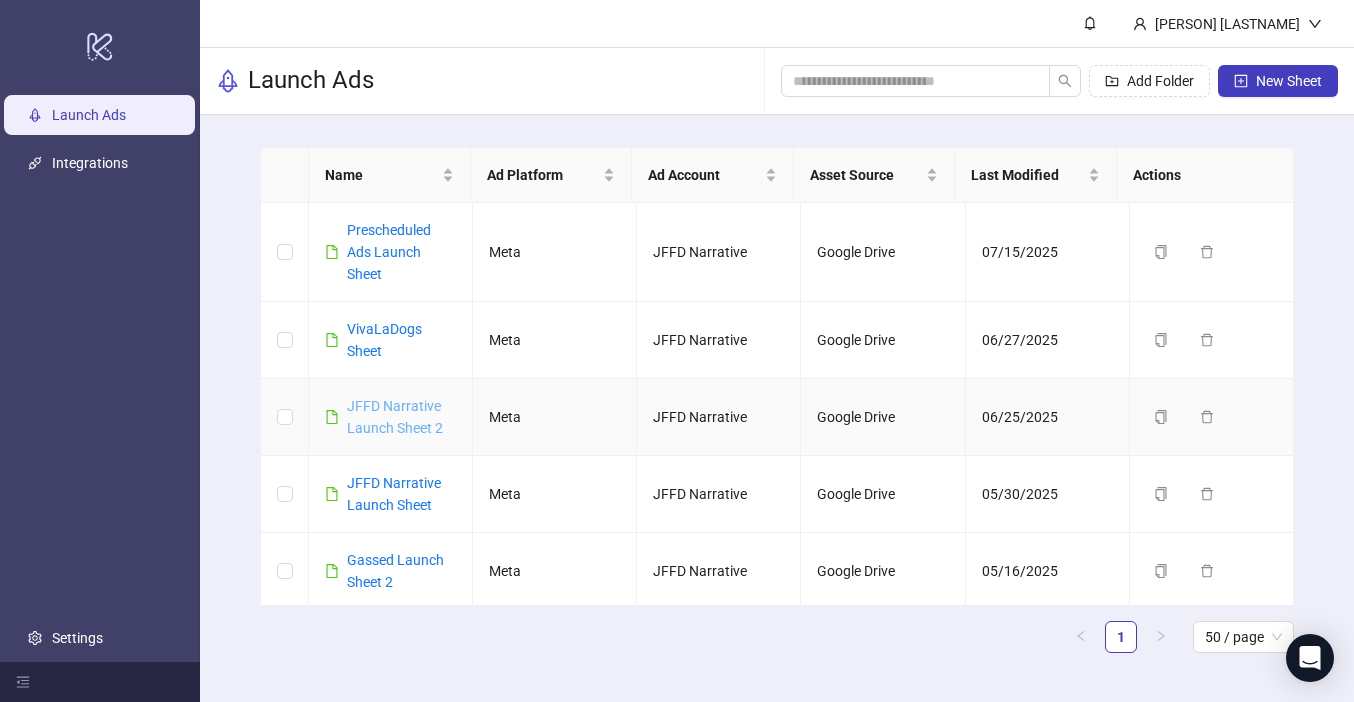 click on "JFFD Narrative Launch Sheet 2" at bounding box center [395, 417] 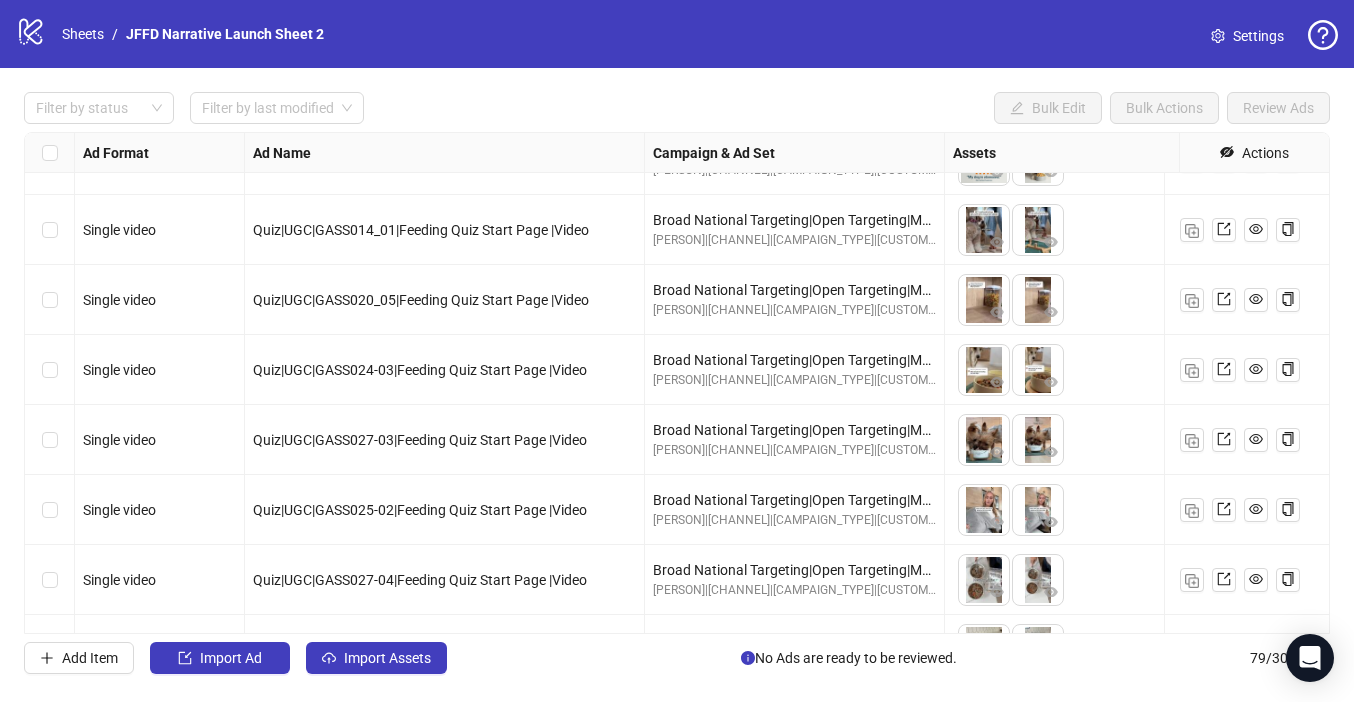 scroll, scrollTop: 5085, scrollLeft: 0, axis: vertical 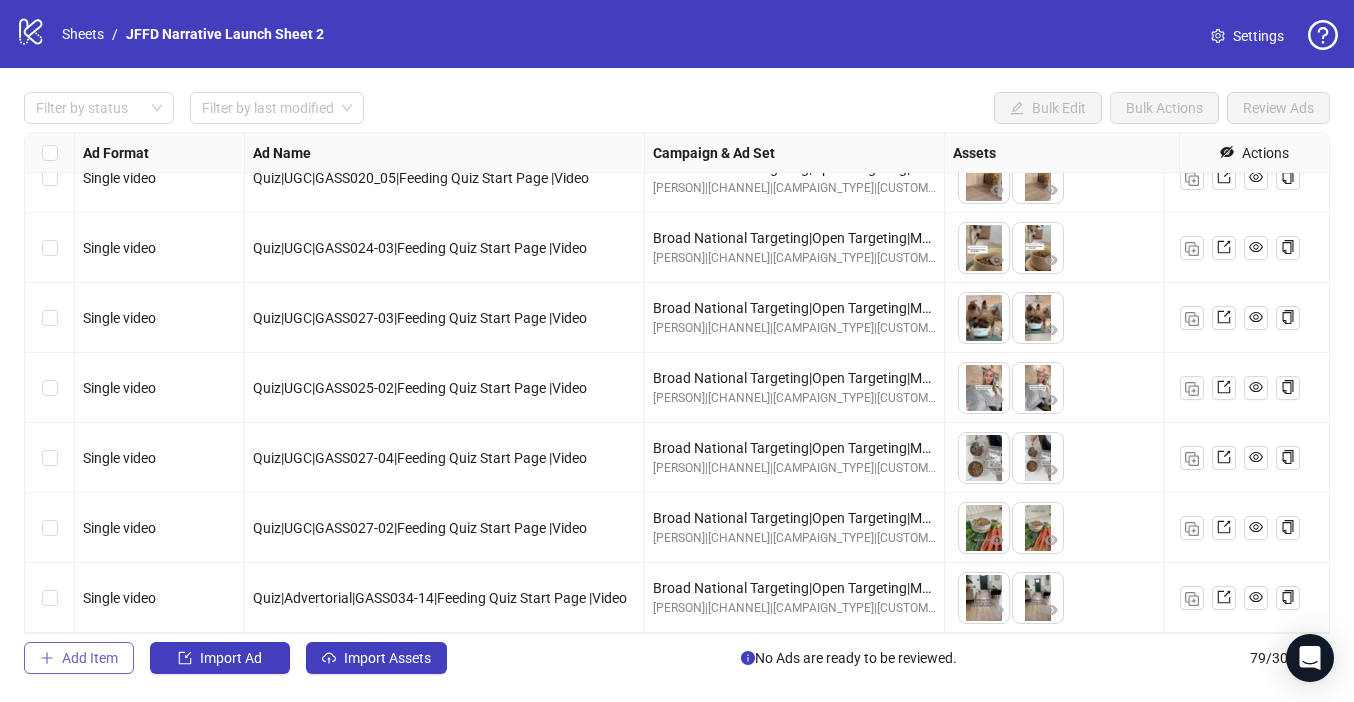 click on "Add Item" at bounding box center (90, 658) 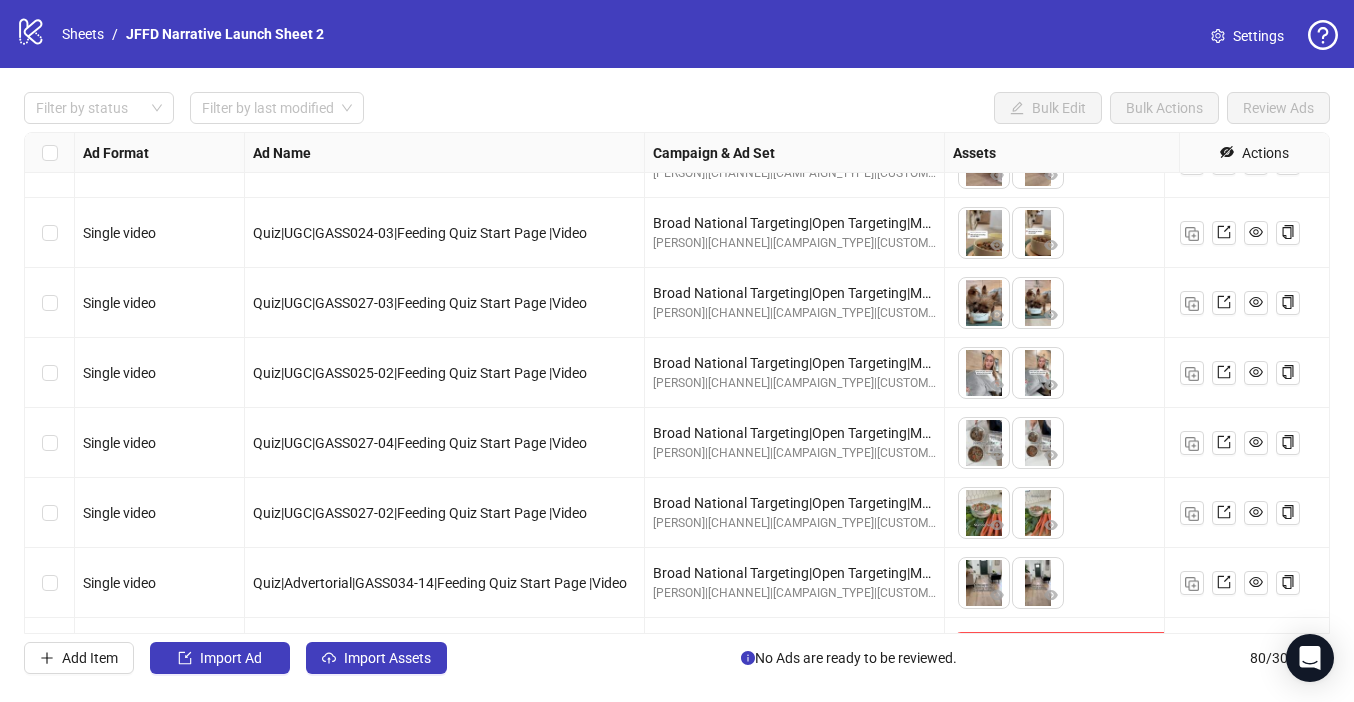 scroll, scrollTop: 5155, scrollLeft: 0, axis: vertical 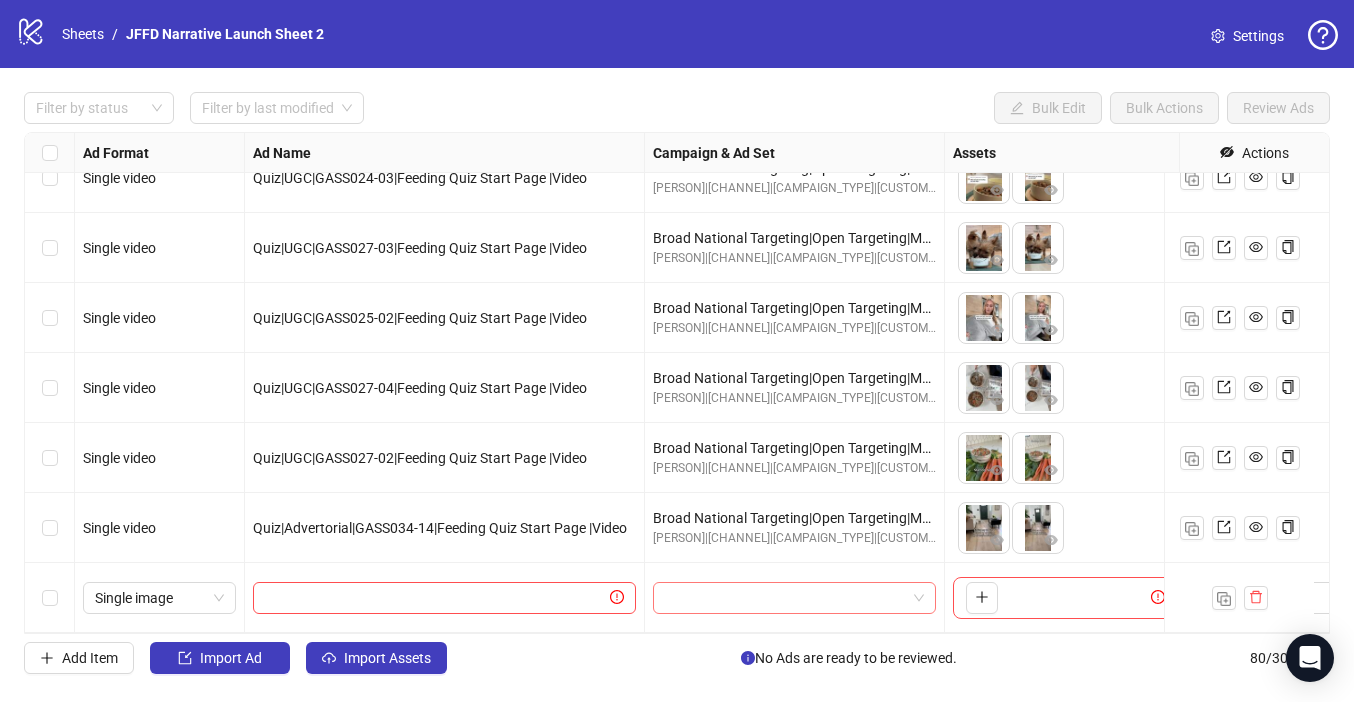 click at bounding box center (785, 598) 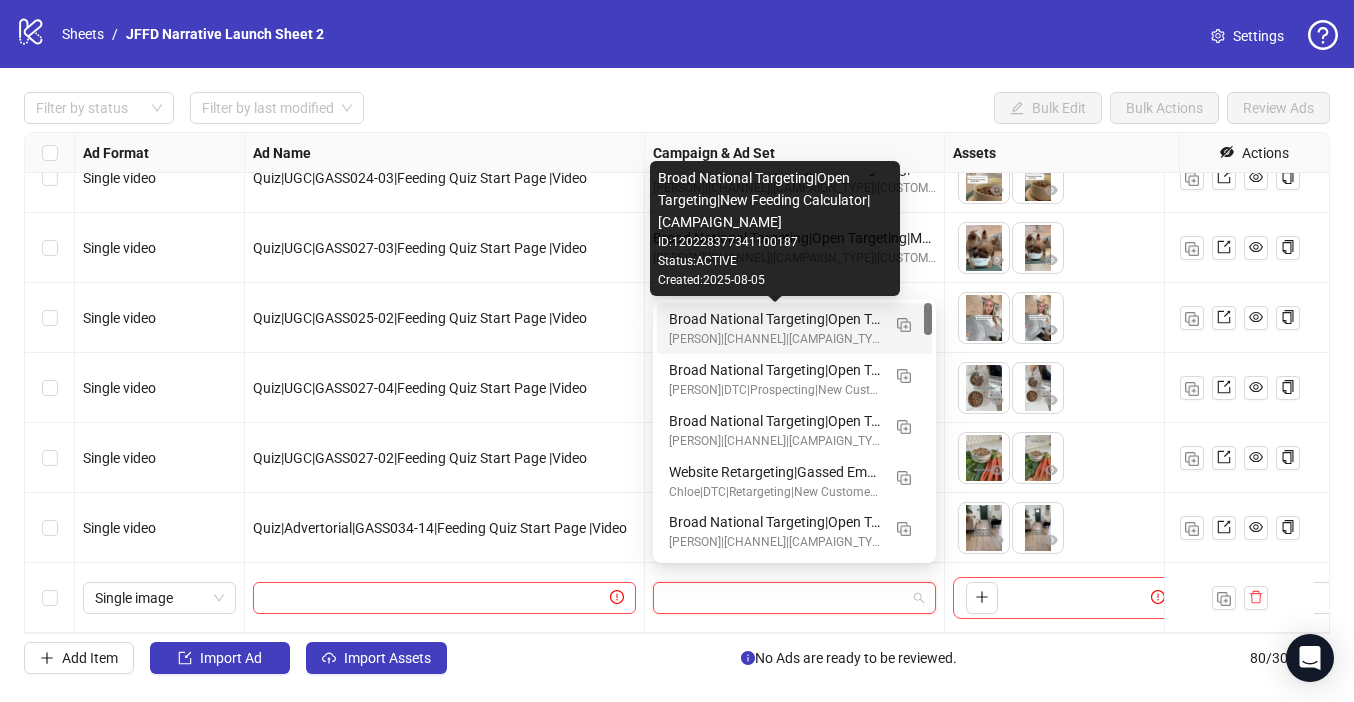 click on "Broad National Targeting|Open Targeting|New Feeding Calculator|[CAMPAIGN_NAME]" at bounding box center [774, 319] 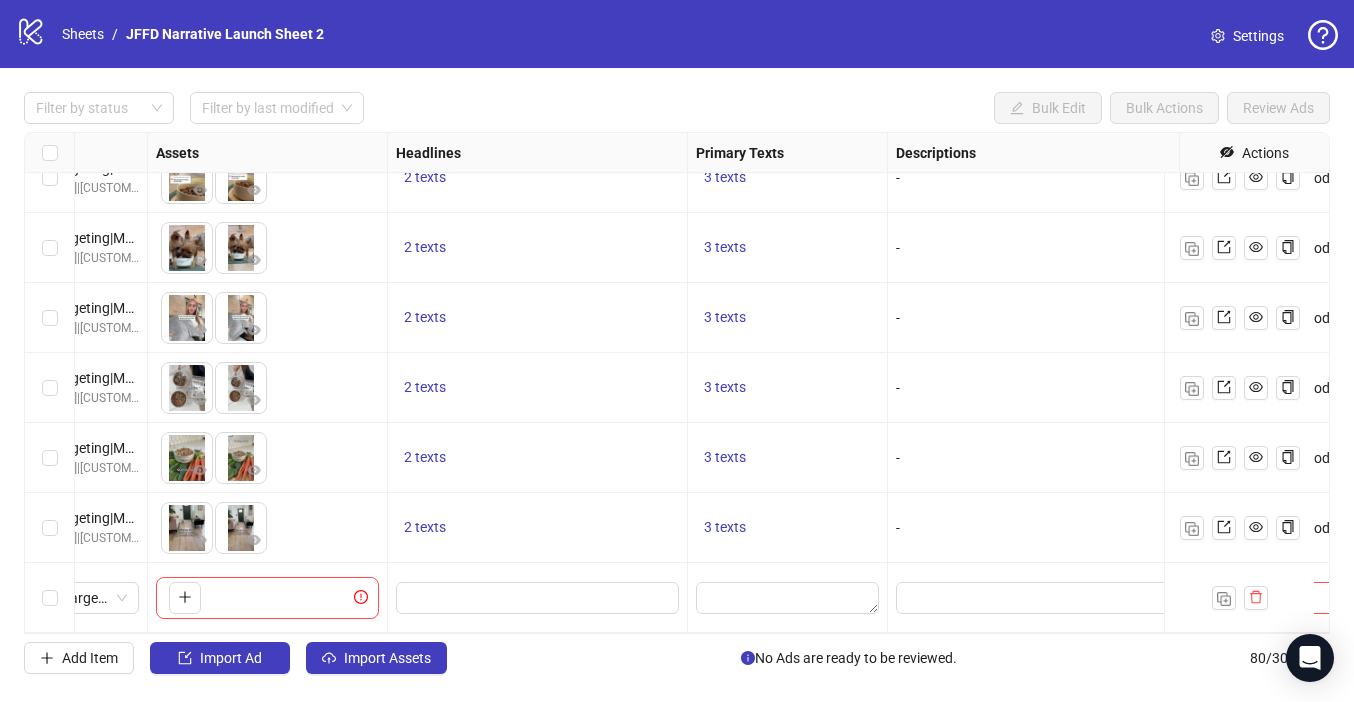scroll, scrollTop: 5155, scrollLeft: 741, axis: both 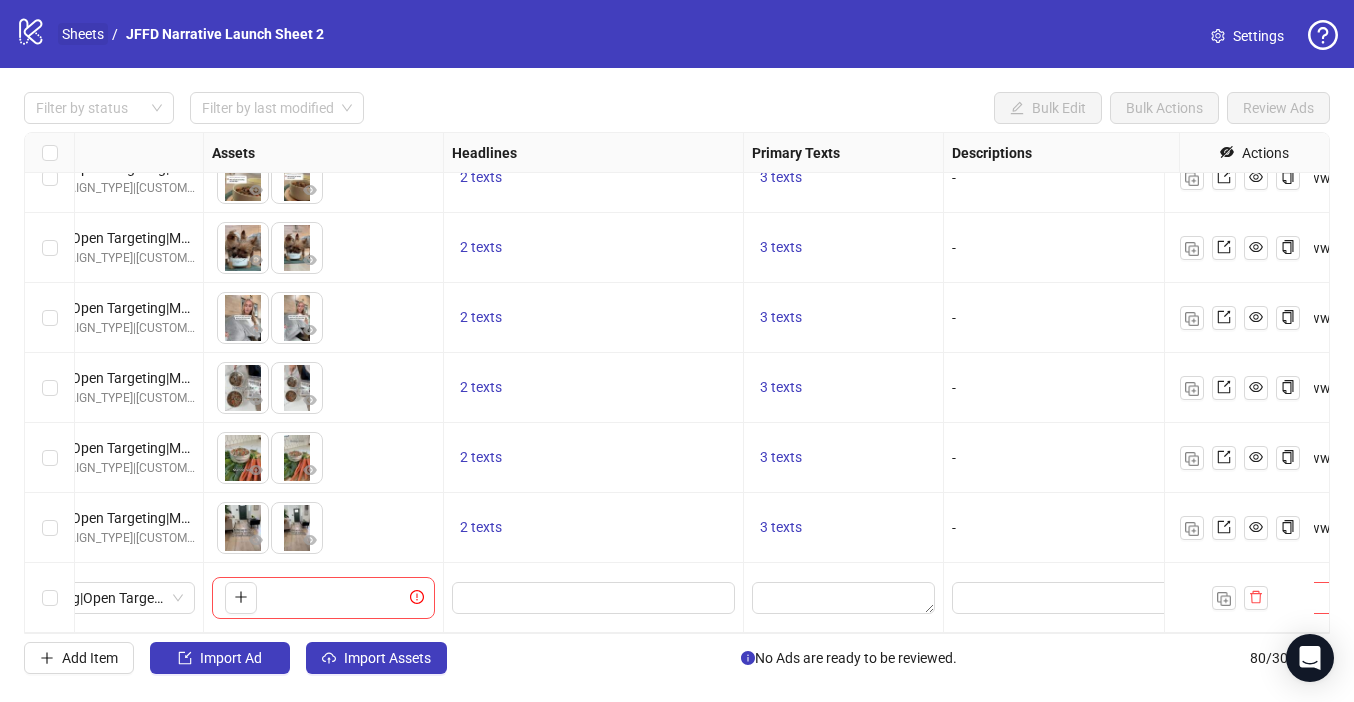 click on "Sheets" at bounding box center (83, 34) 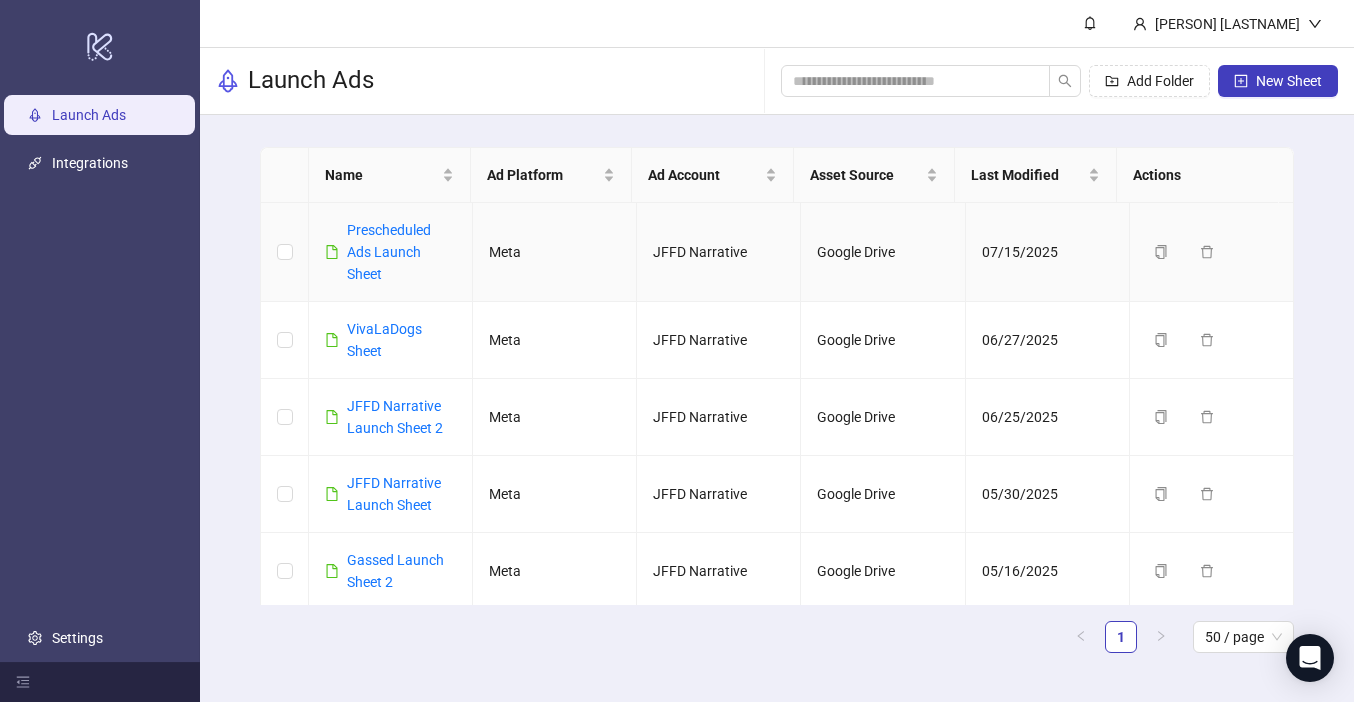 scroll, scrollTop: 42, scrollLeft: 0, axis: vertical 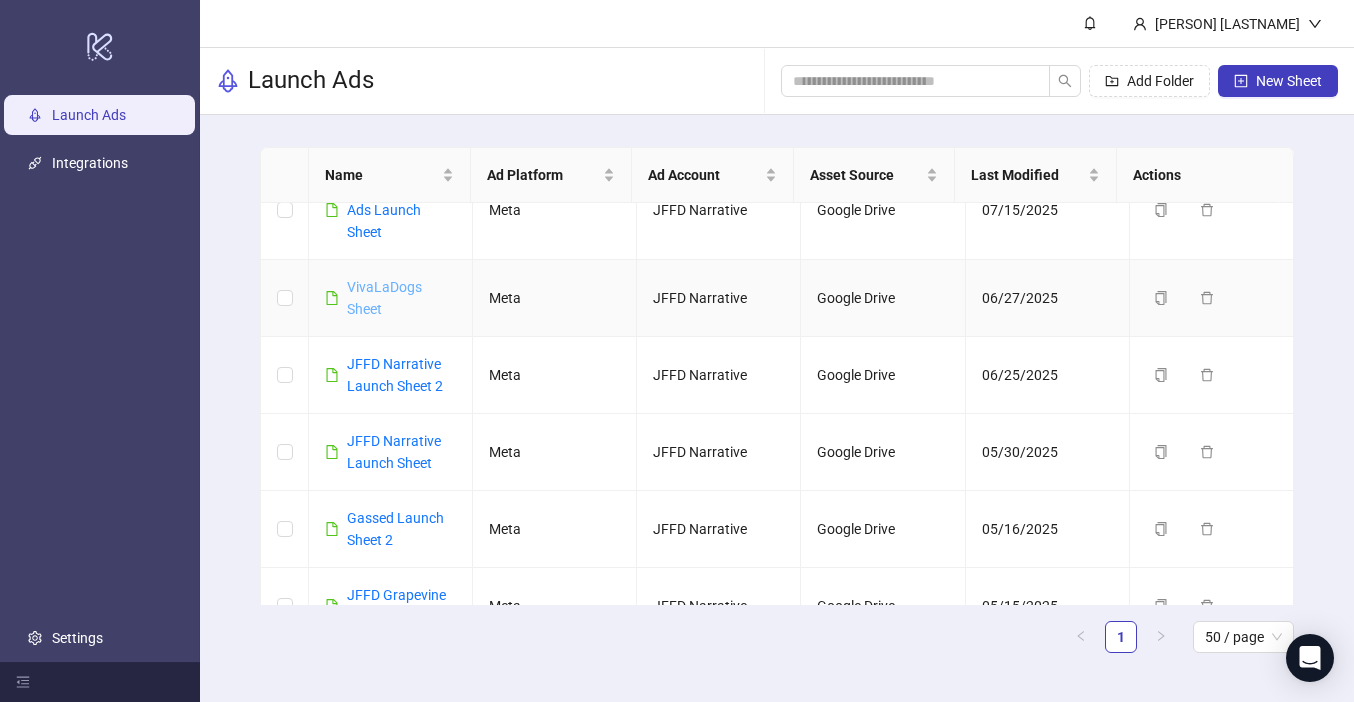 click on "VivaLaDogs Sheet" at bounding box center (384, 298) 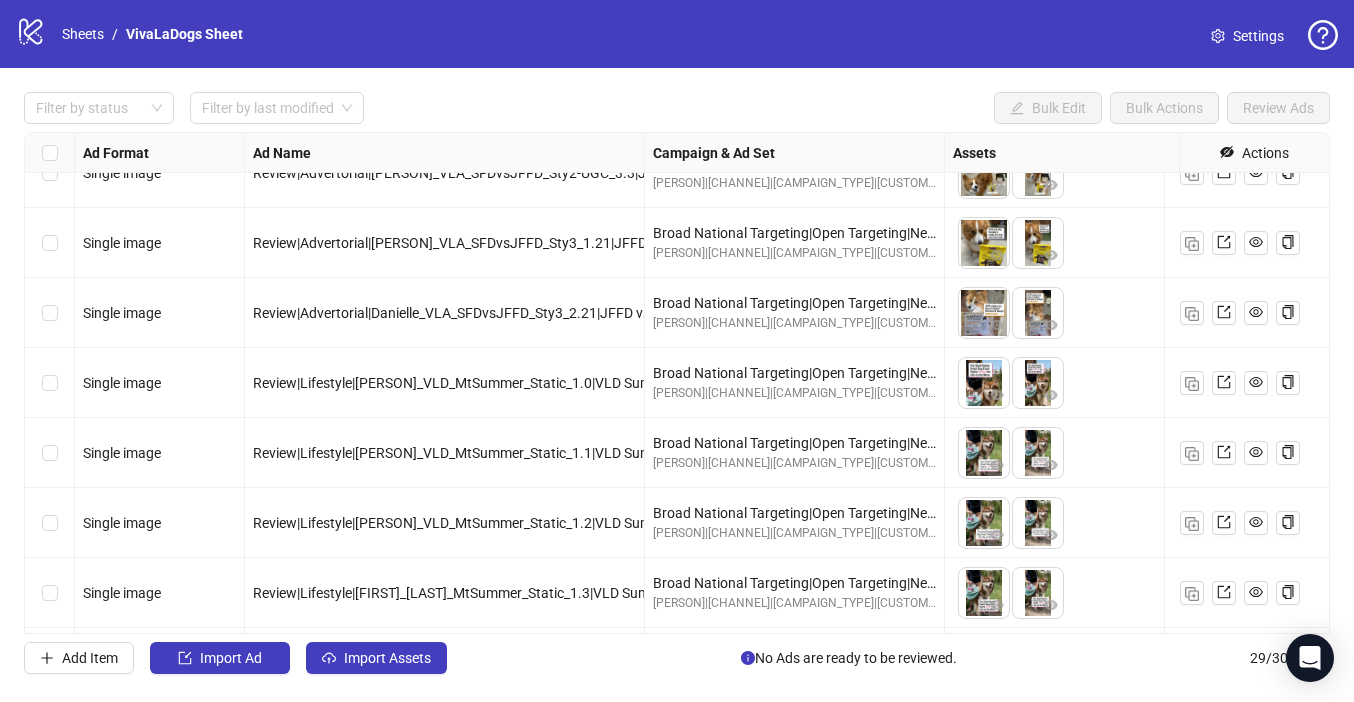 scroll, scrollTop: 1585, scrollLeft: 0, axis: vertical 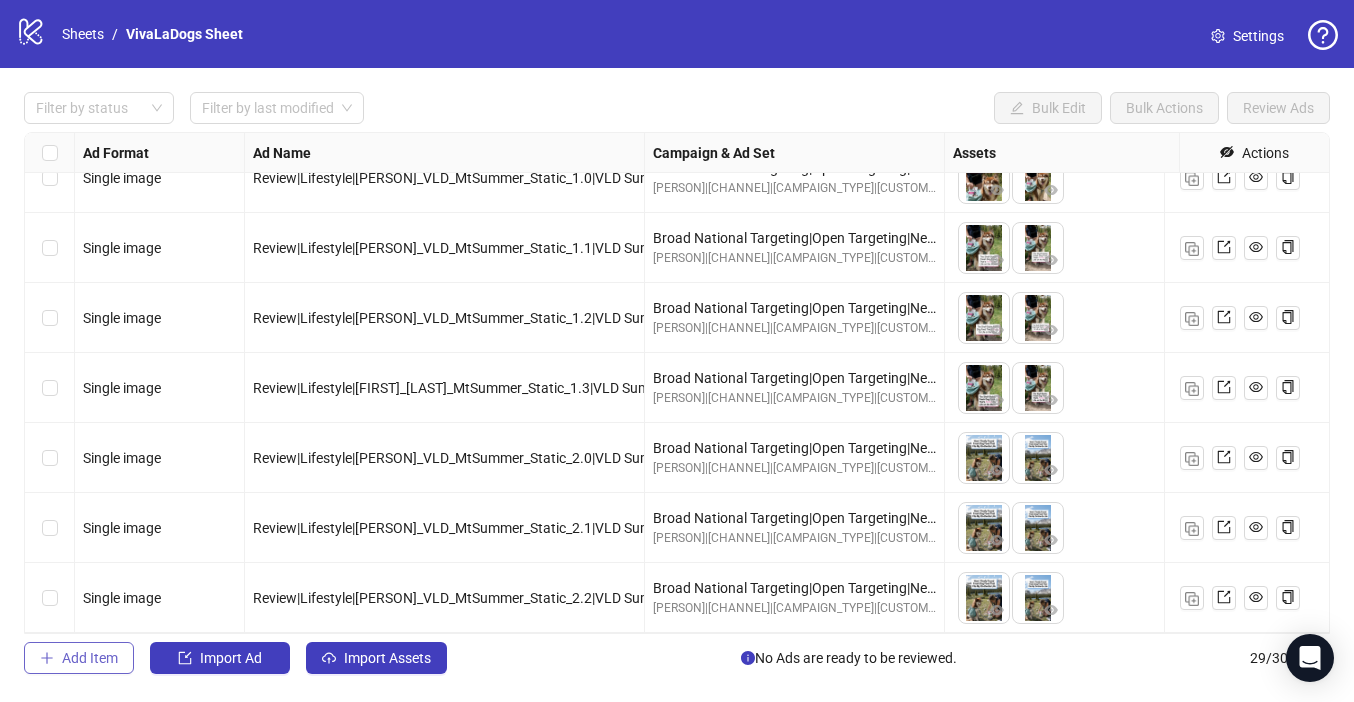 click on "Add Item" at bounding box center [90, 658] 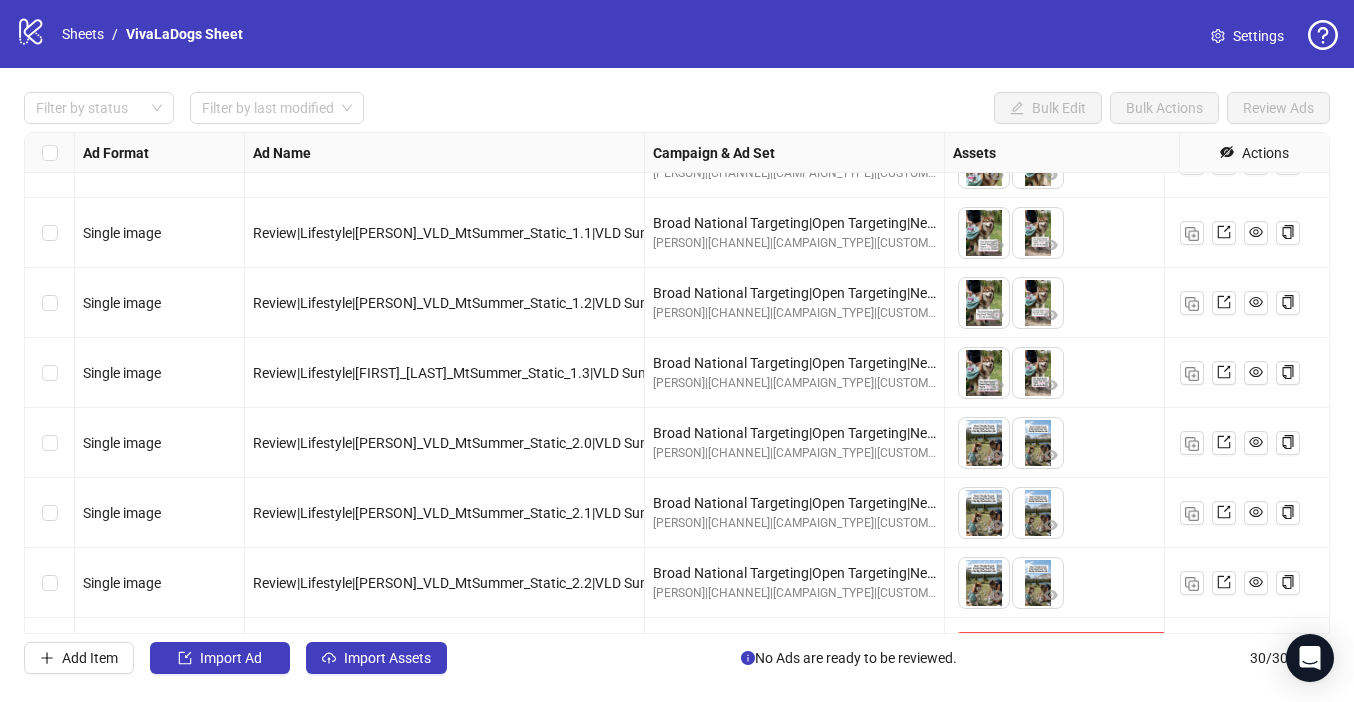 scroll, scrollTop: 1655, scrollLeft: 0, axis: vertical 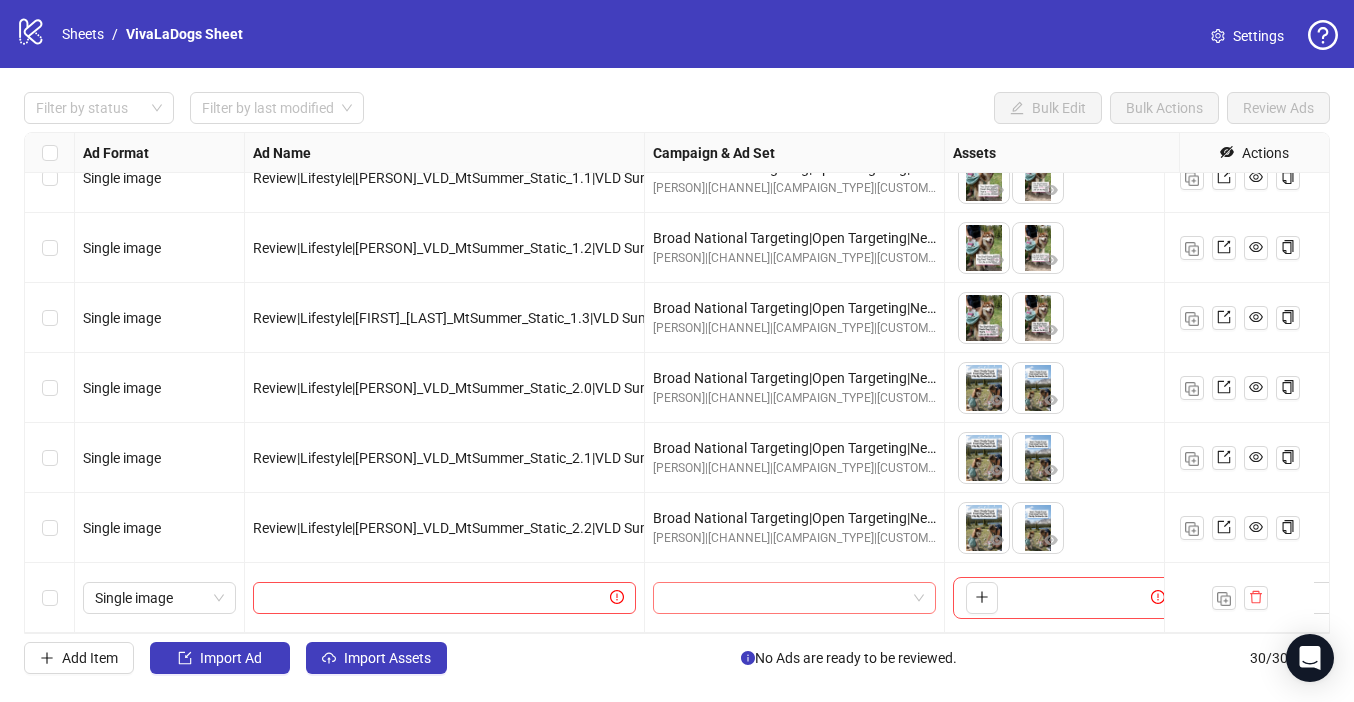 click at bounding box center [785, 598] 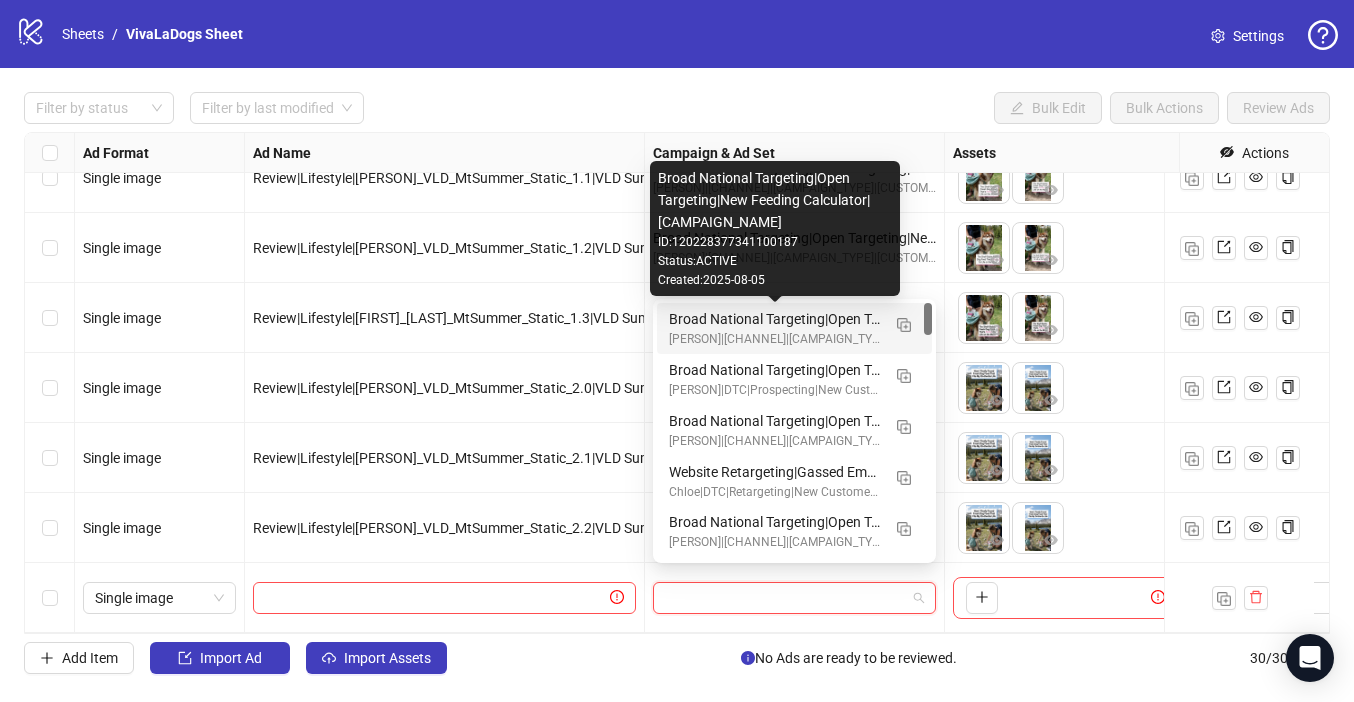 click on "Broad National Targeting|Open Targeting|New Feeding Calculator|[CAMPAIGN_NAME]" at bounding box center [774, 319] 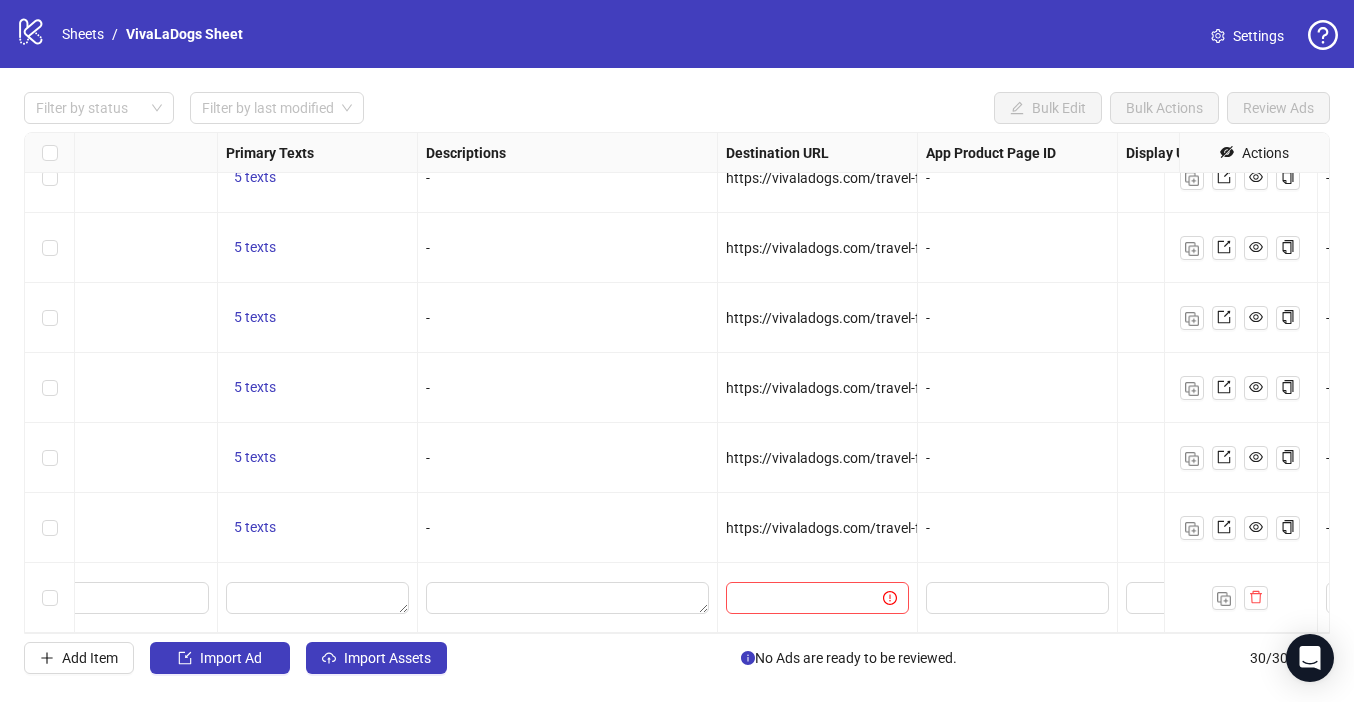 scroll, scrollTop: 1655, scrollLeft: 1337, axis: both 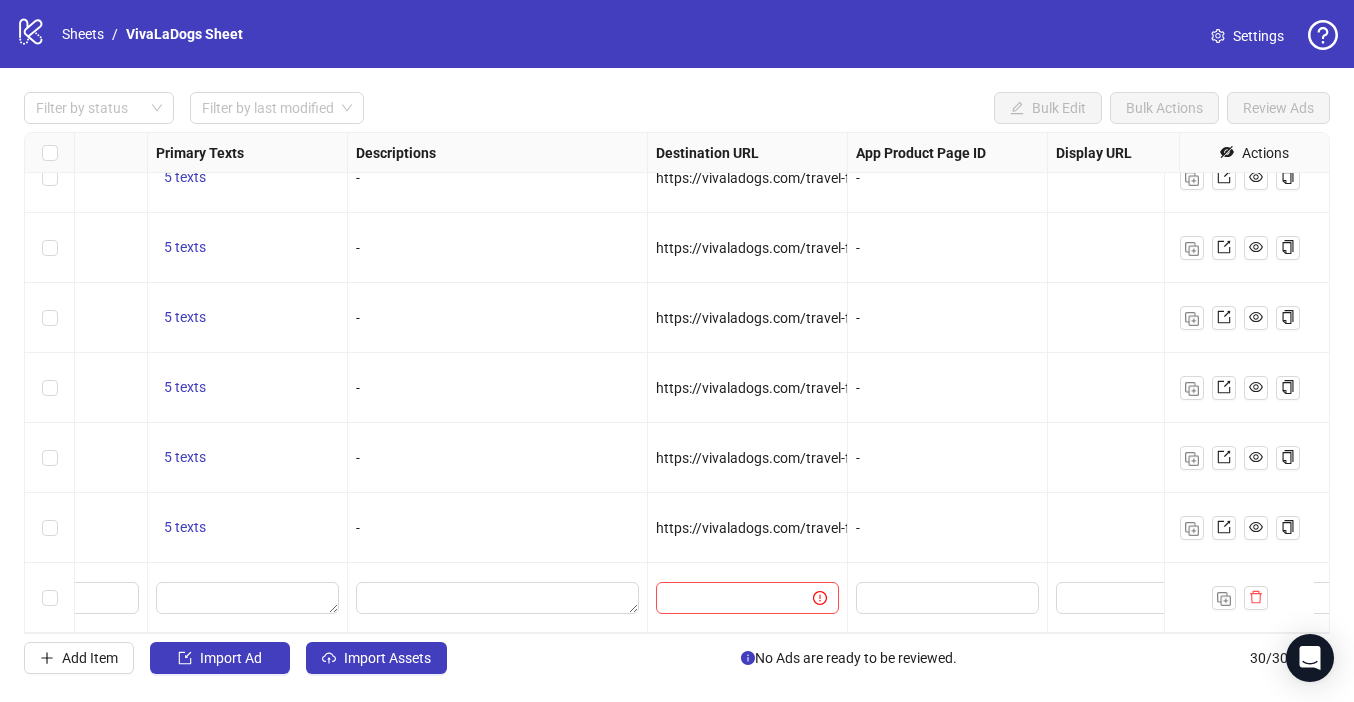 click at bounding box center [748, 598] 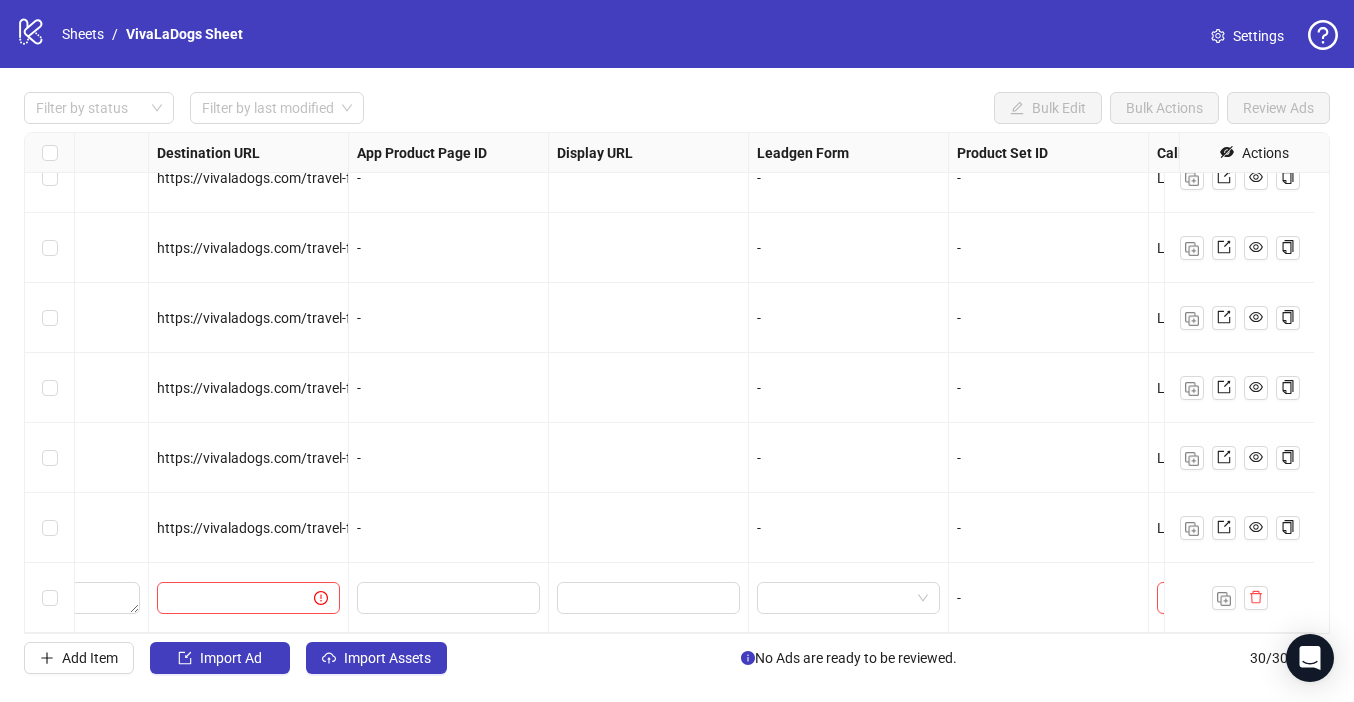scroll, scrollTop: 1655, scrollLeft: 1981, axis: both 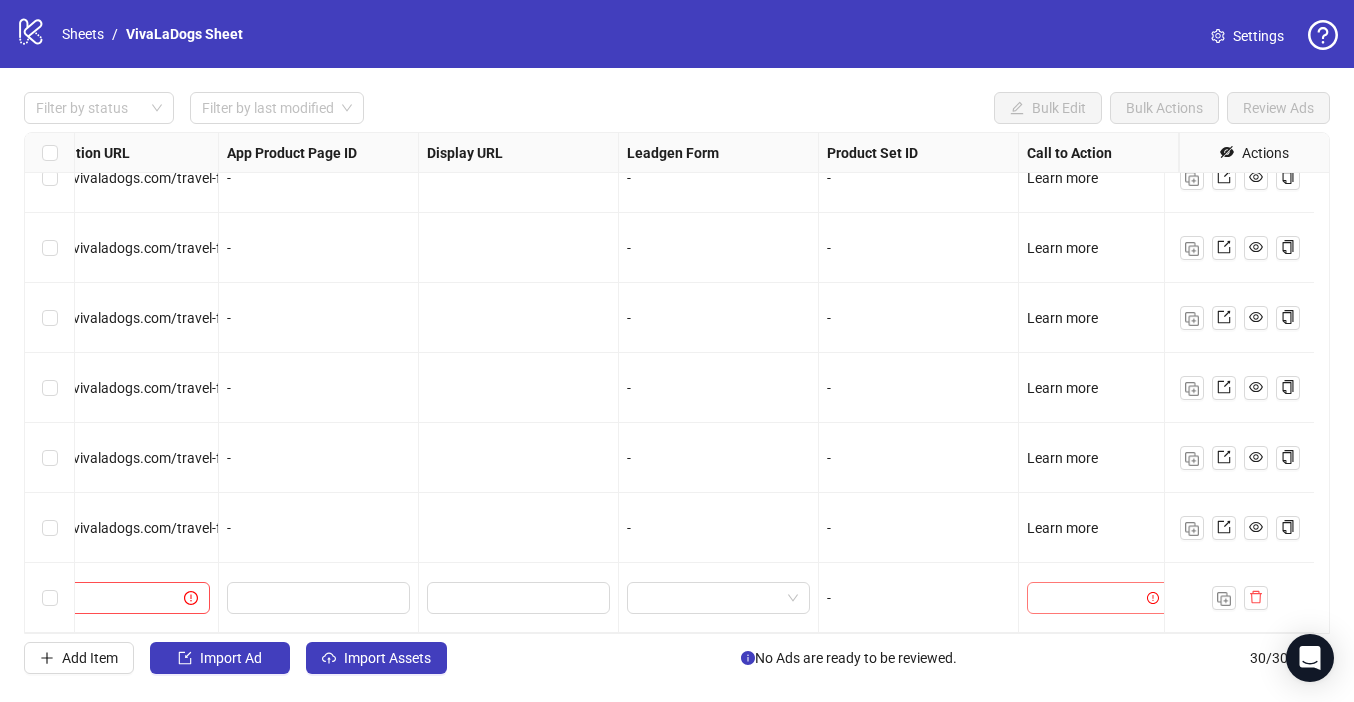 click at bounding box center (1089, 598) 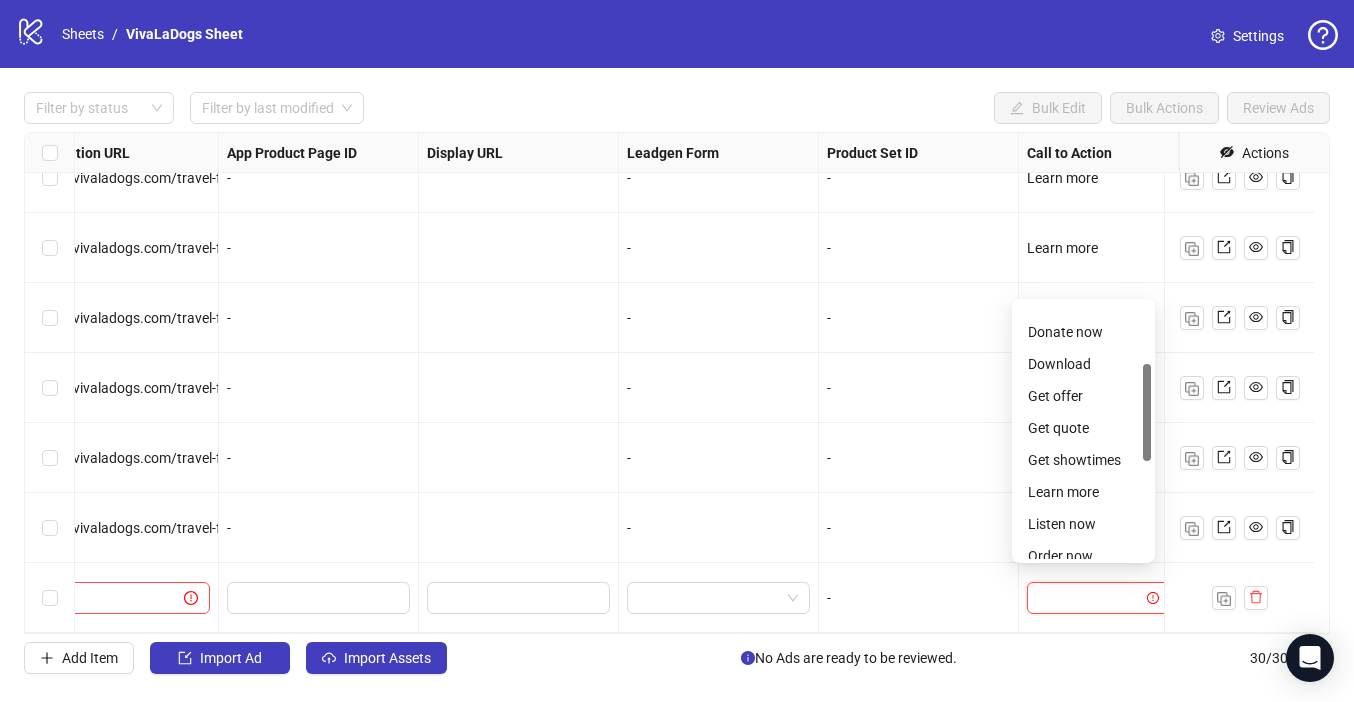scroll, scrollTop: 160, scrollLeft: 0, axis: vertical 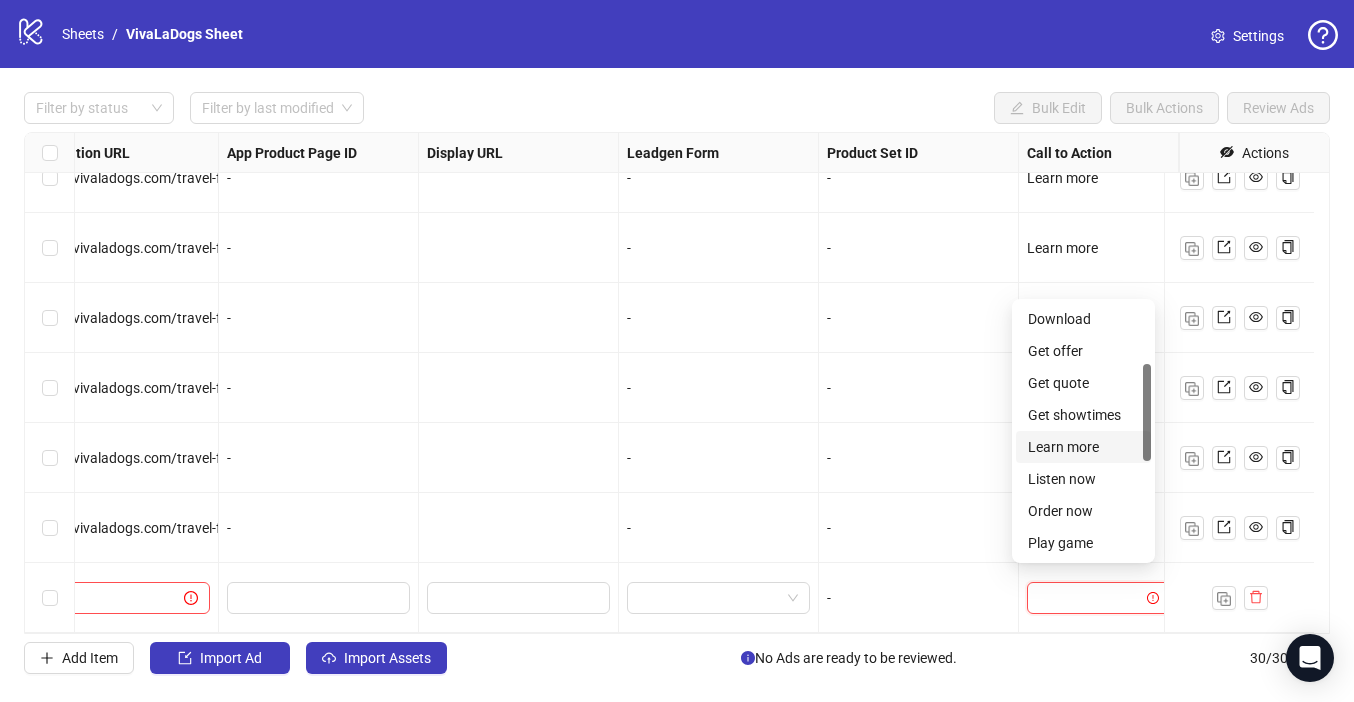 click on "Learn more" at bounding box center (1083, 447) 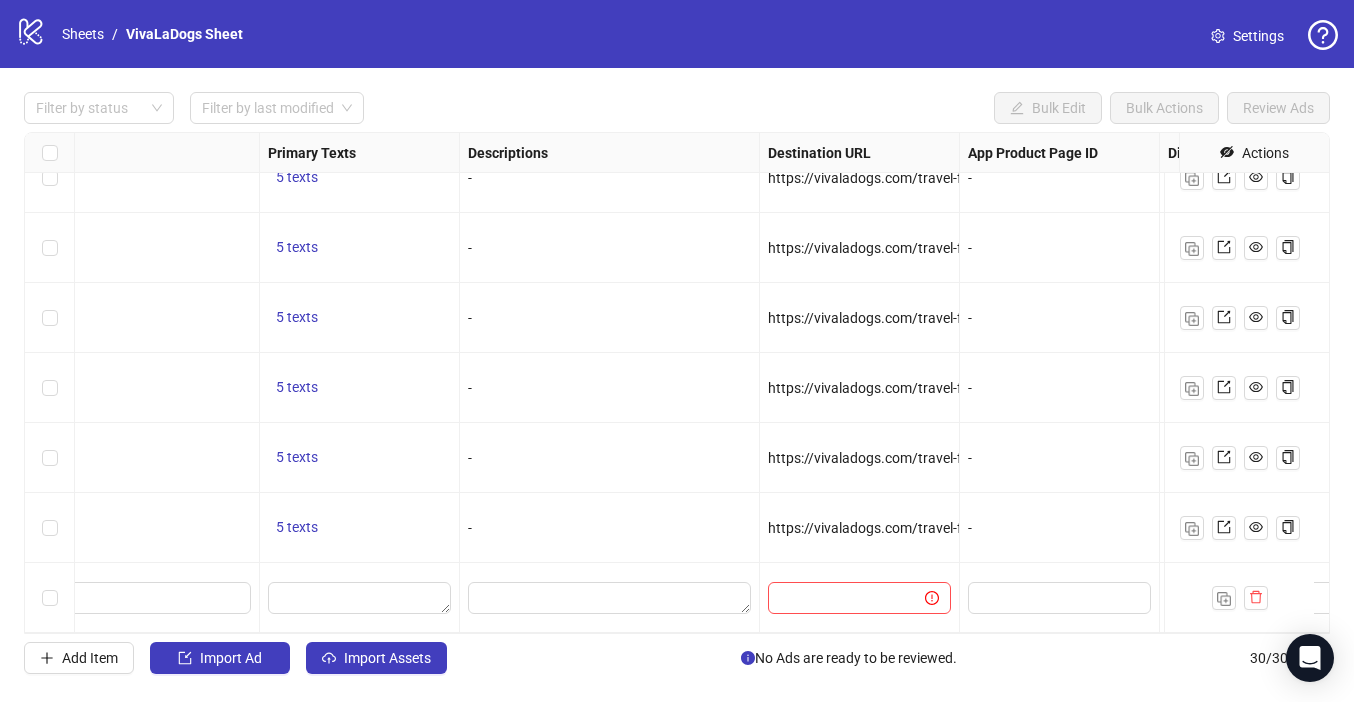 scroll, scrollTop: 1655, scrollLeft: 1126, axis: both 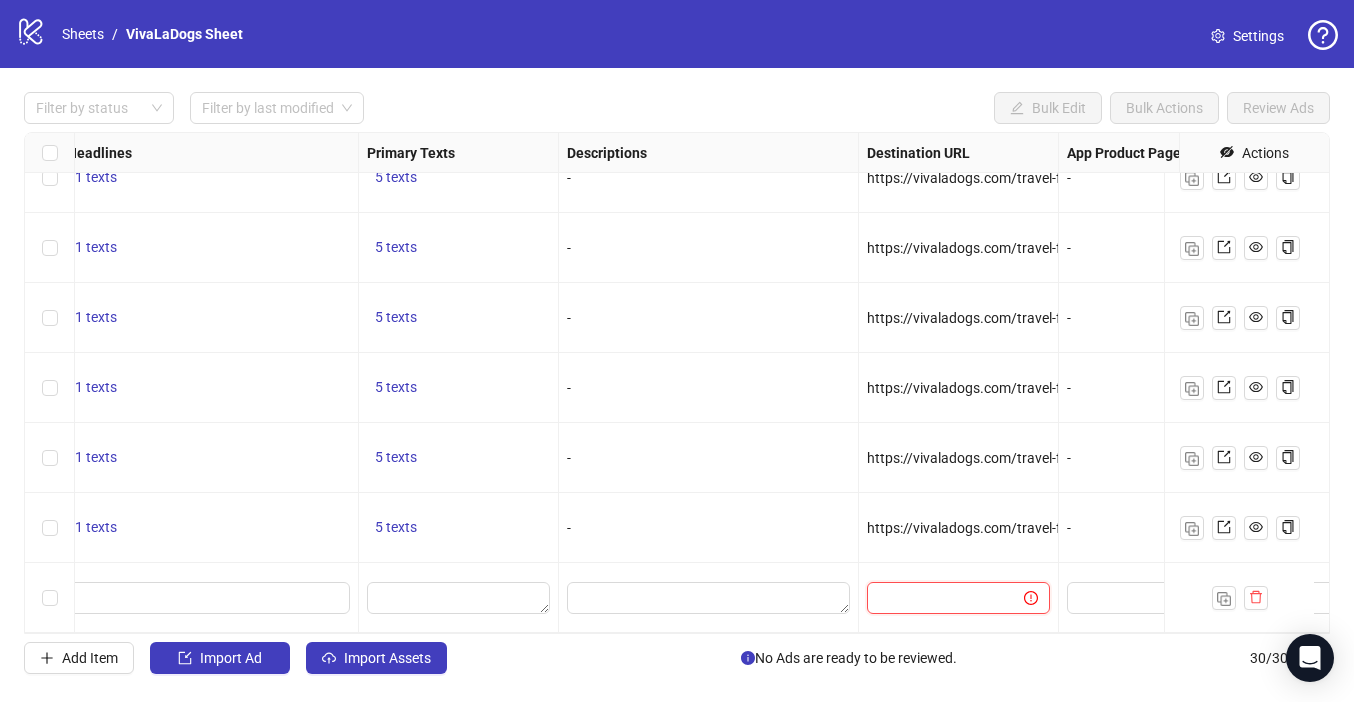click at bounding box center [937, 598] 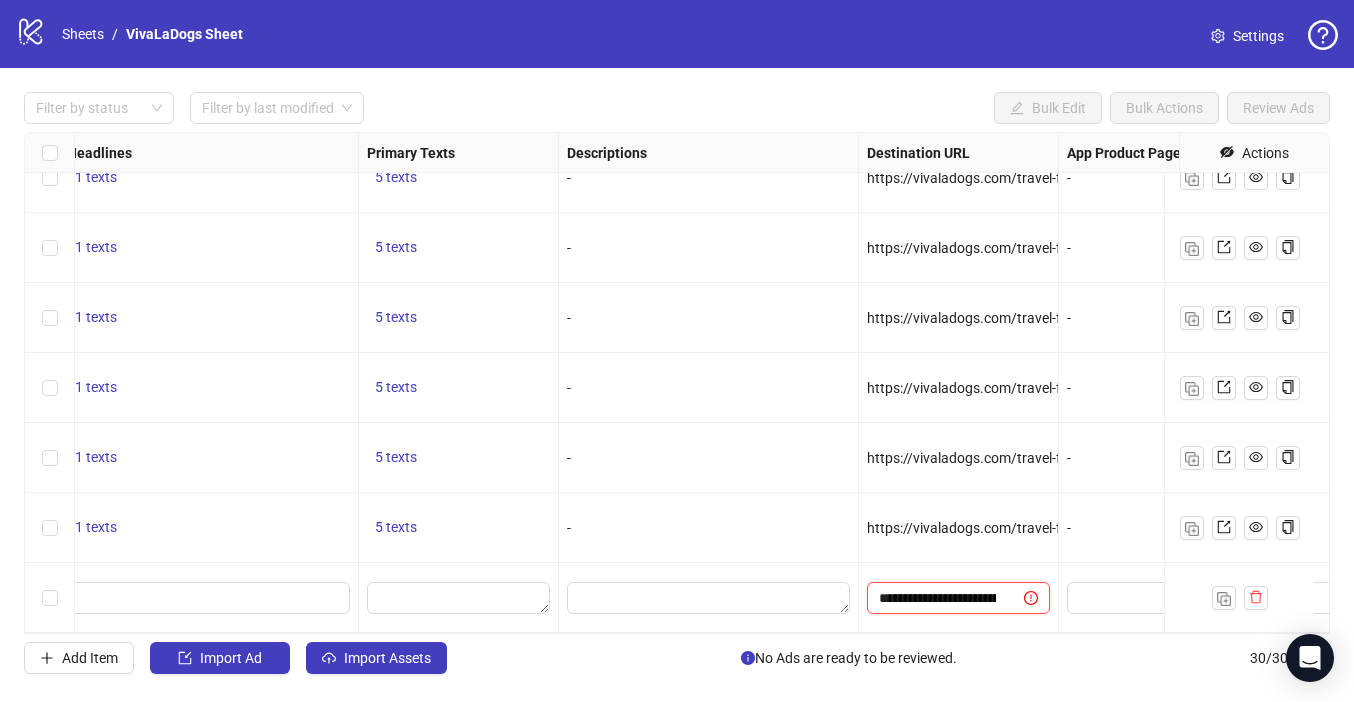 scroll, scrollTop: 0, scrollLeft: 167, axis: horizontal 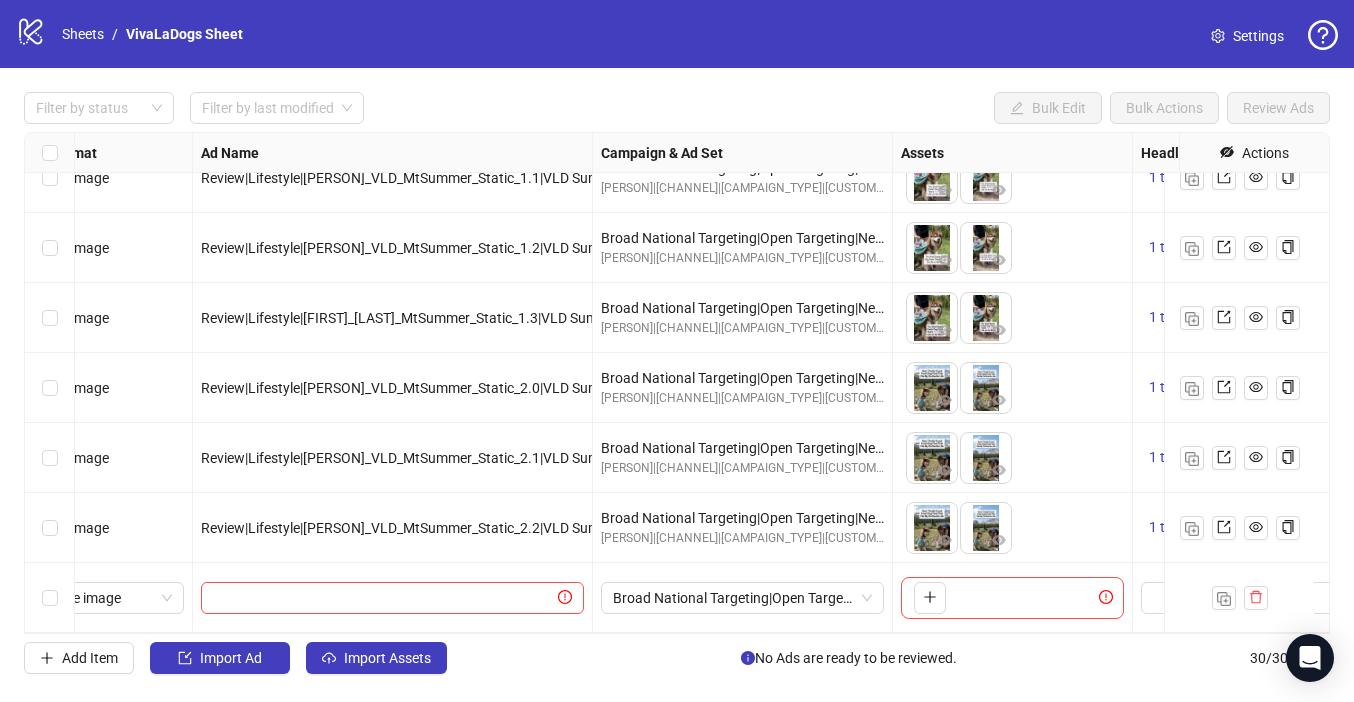 click on "Filter by status Filter by last modified Bulk Edit Bulk Actions Review Ads" at bounding box center (677, 108) 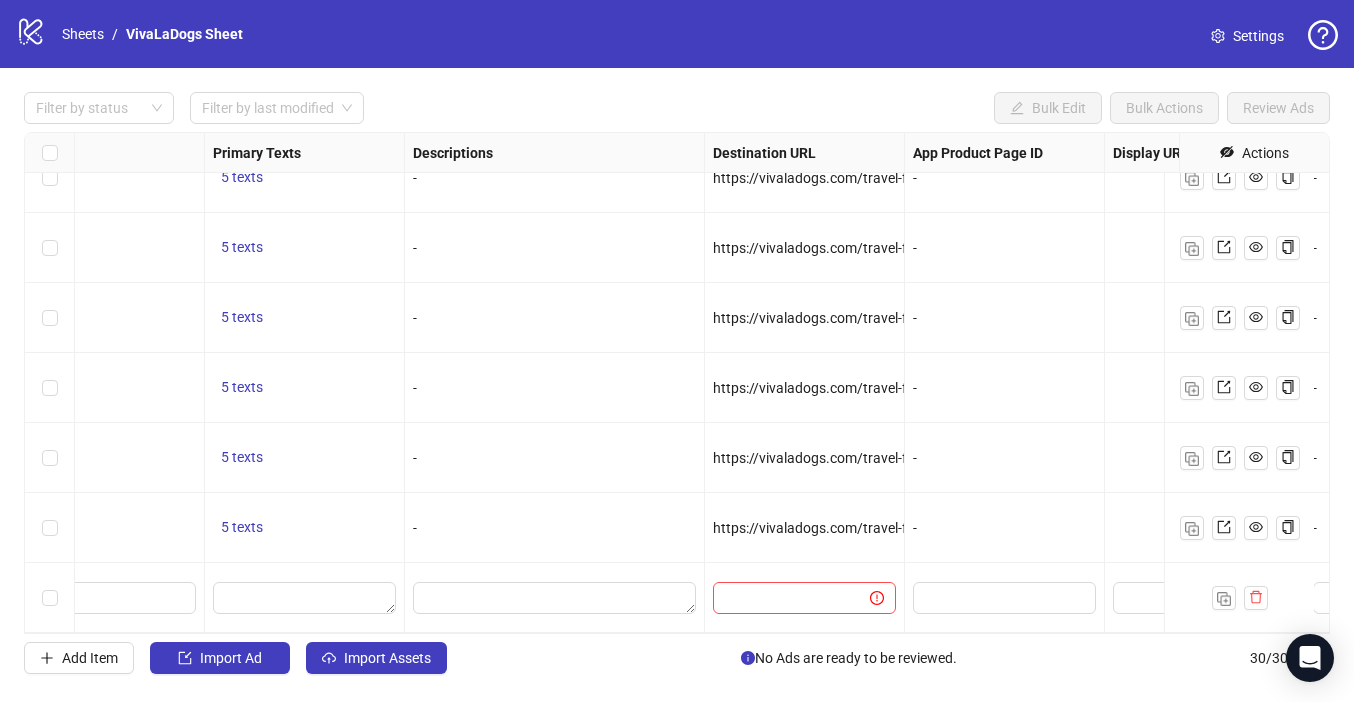 scroll, scrollTop: 1655, scrollLeft: 1288, axis: both 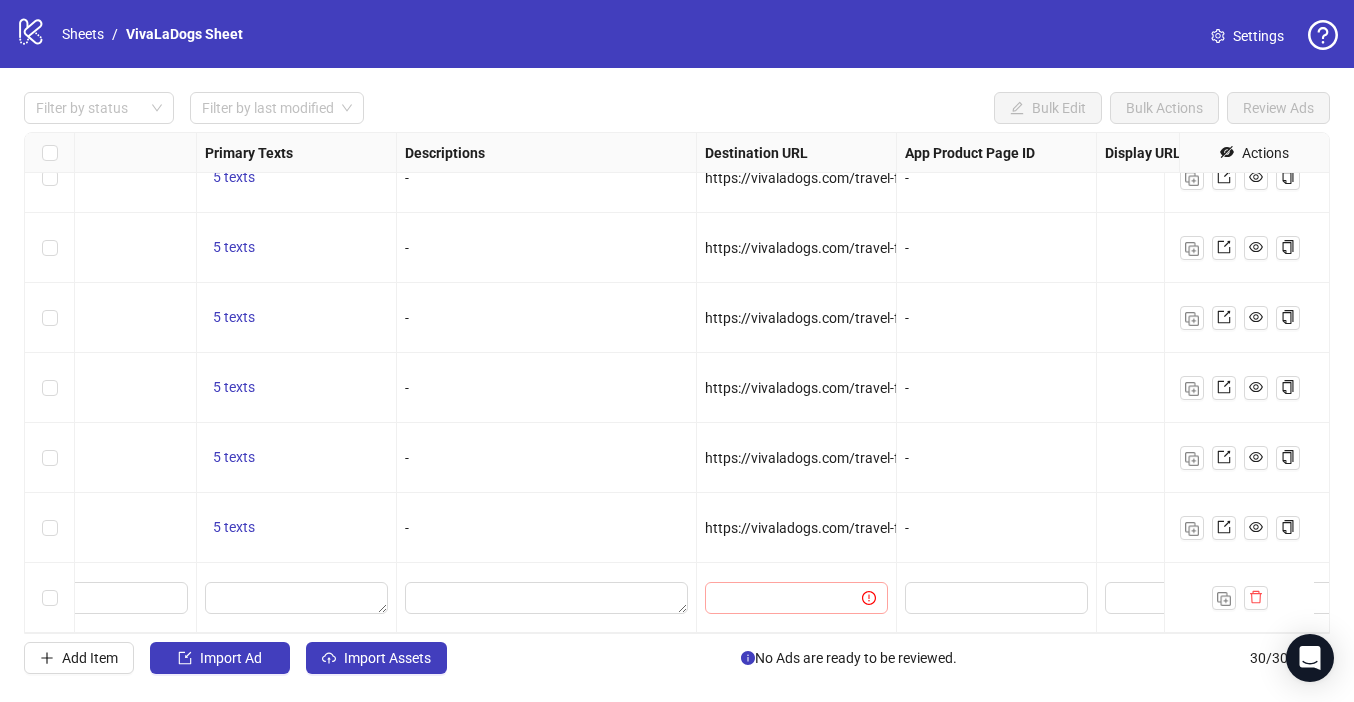click at bounding box center [796, 598] 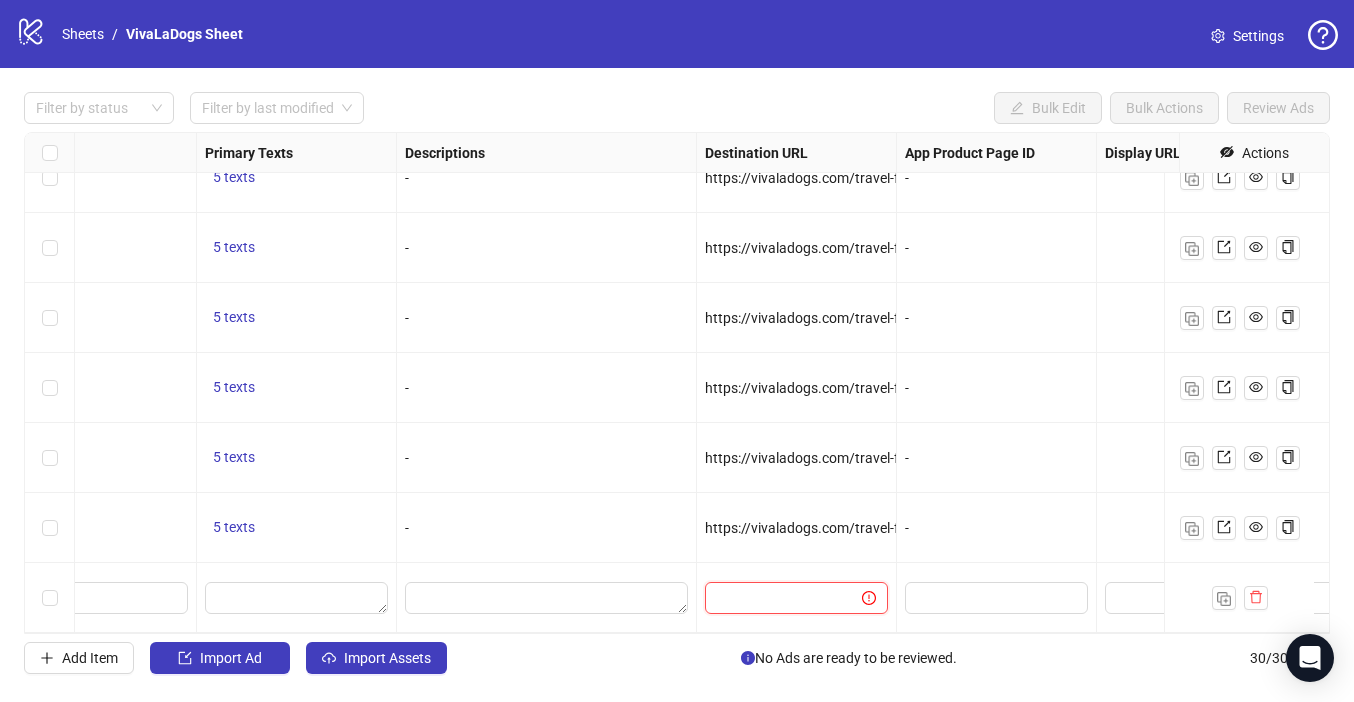 paste on "**********" 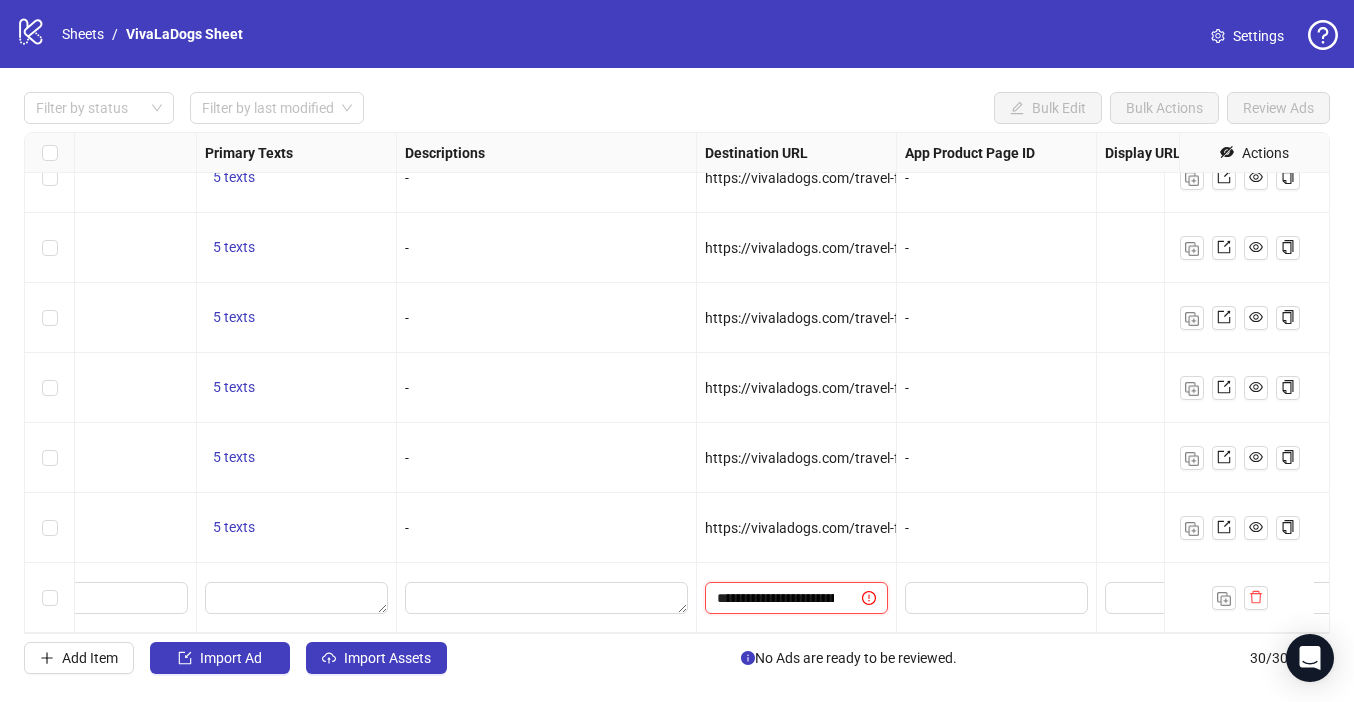 scroll, scrollTop: 0, scrollLeft: 167, axis: horizontal 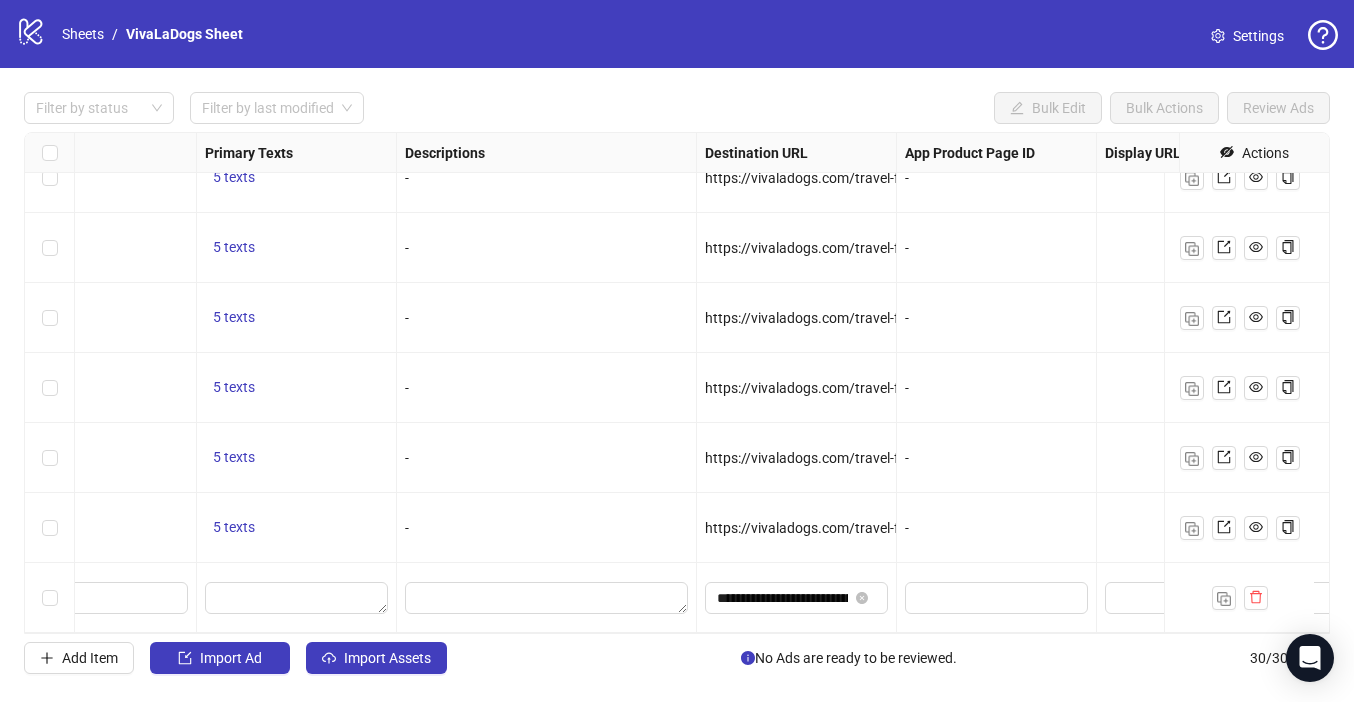 click on "Filter by status Filter by last modified Bulk Edit Bulk Actions Review Ads" at bounding box center [677, 108] 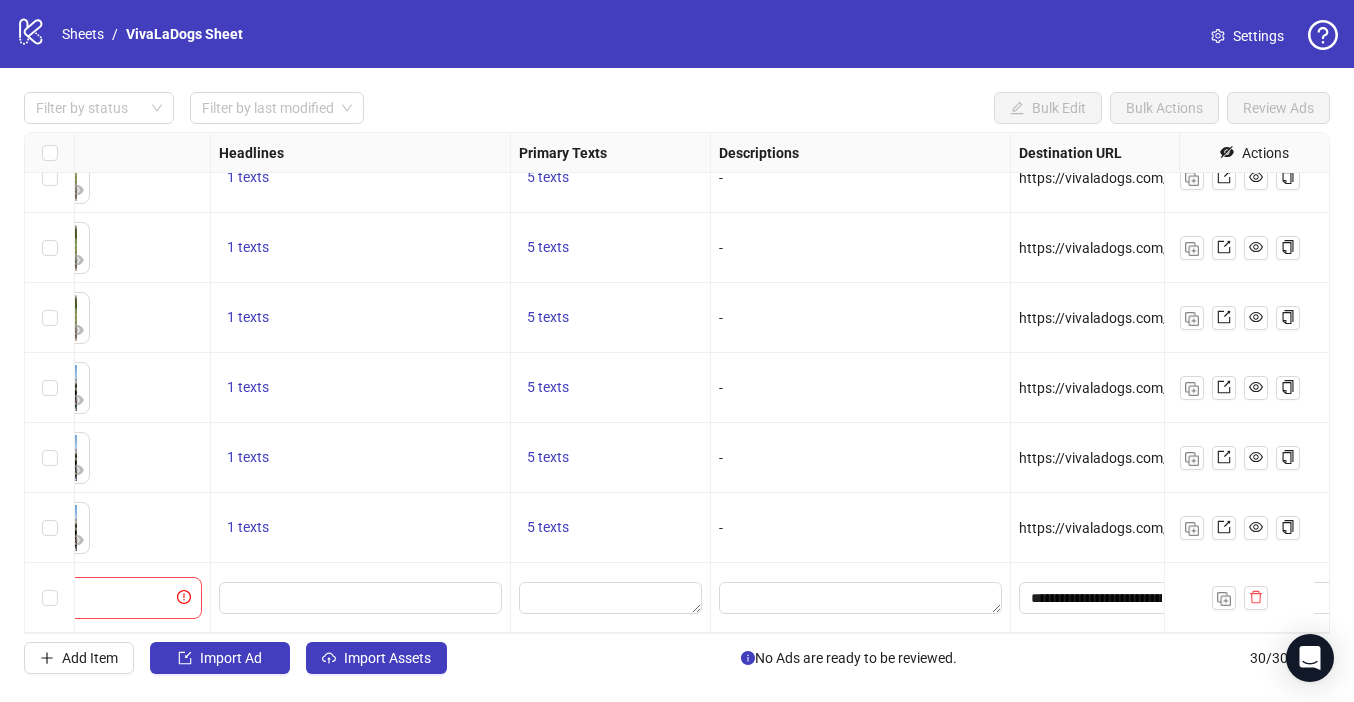 scroll, scrollTop: 1655, scrollLeft: 768, axis: both 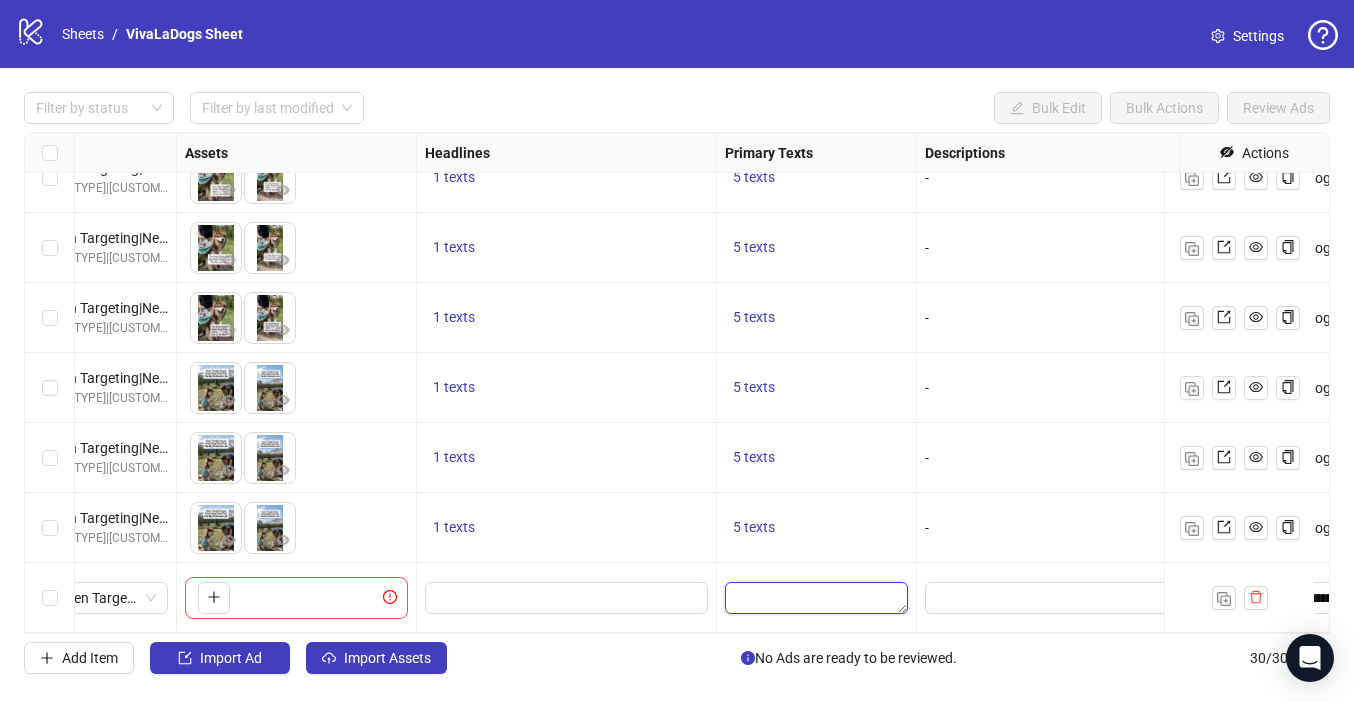 click at bounding box center [816, 598] 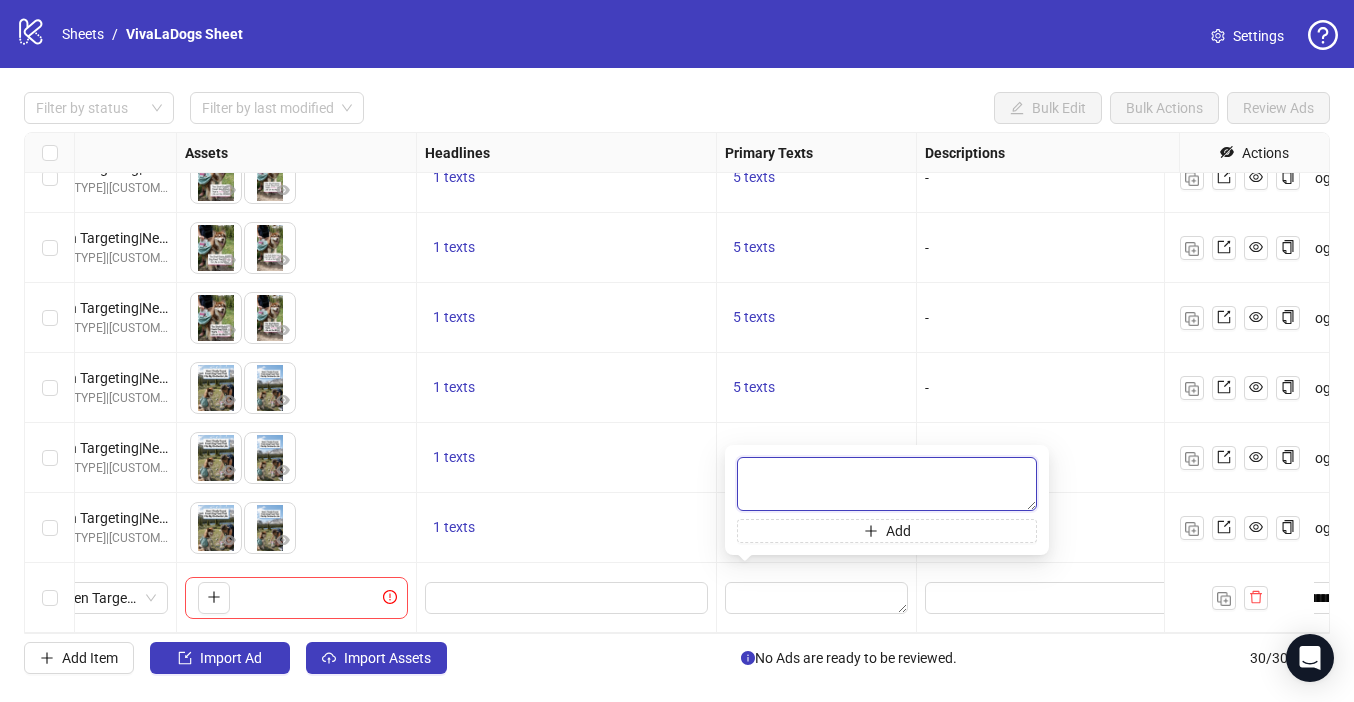 paste on "**********" 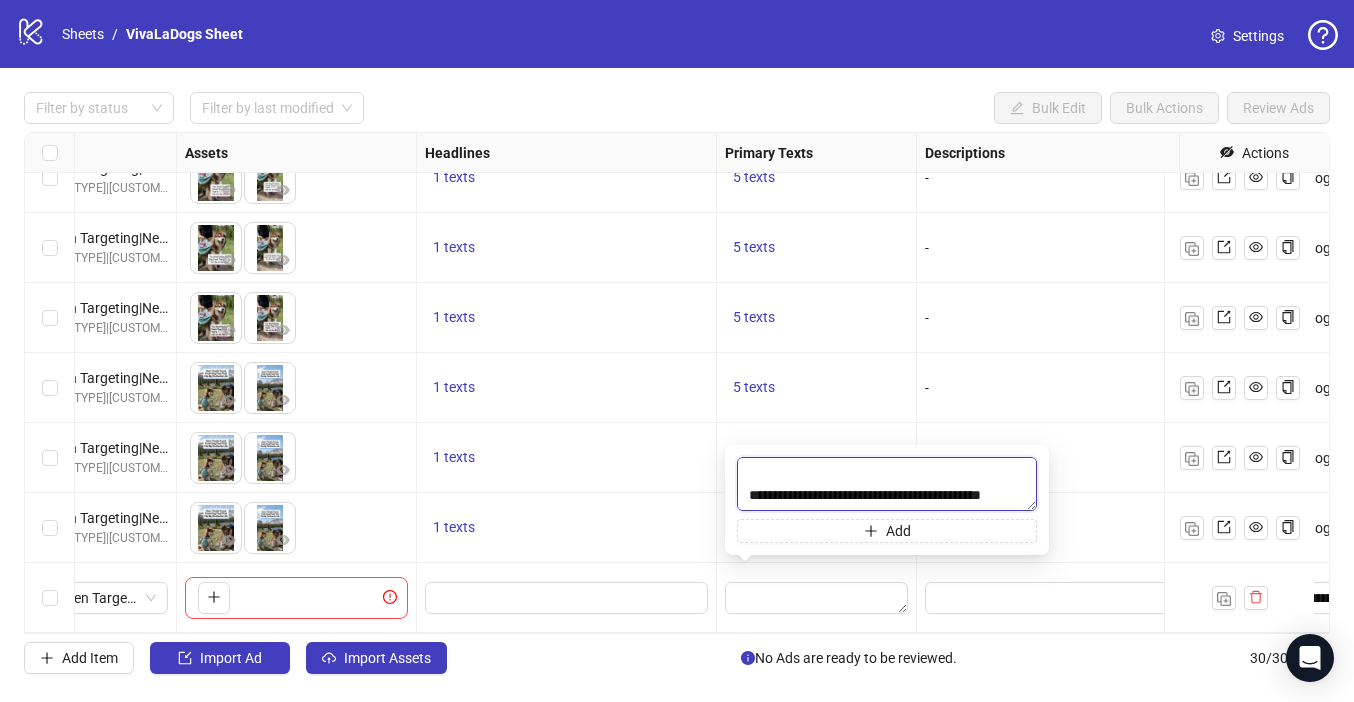 scroll, scrollTop: 176, scrollLeft: 0, axis: vertical 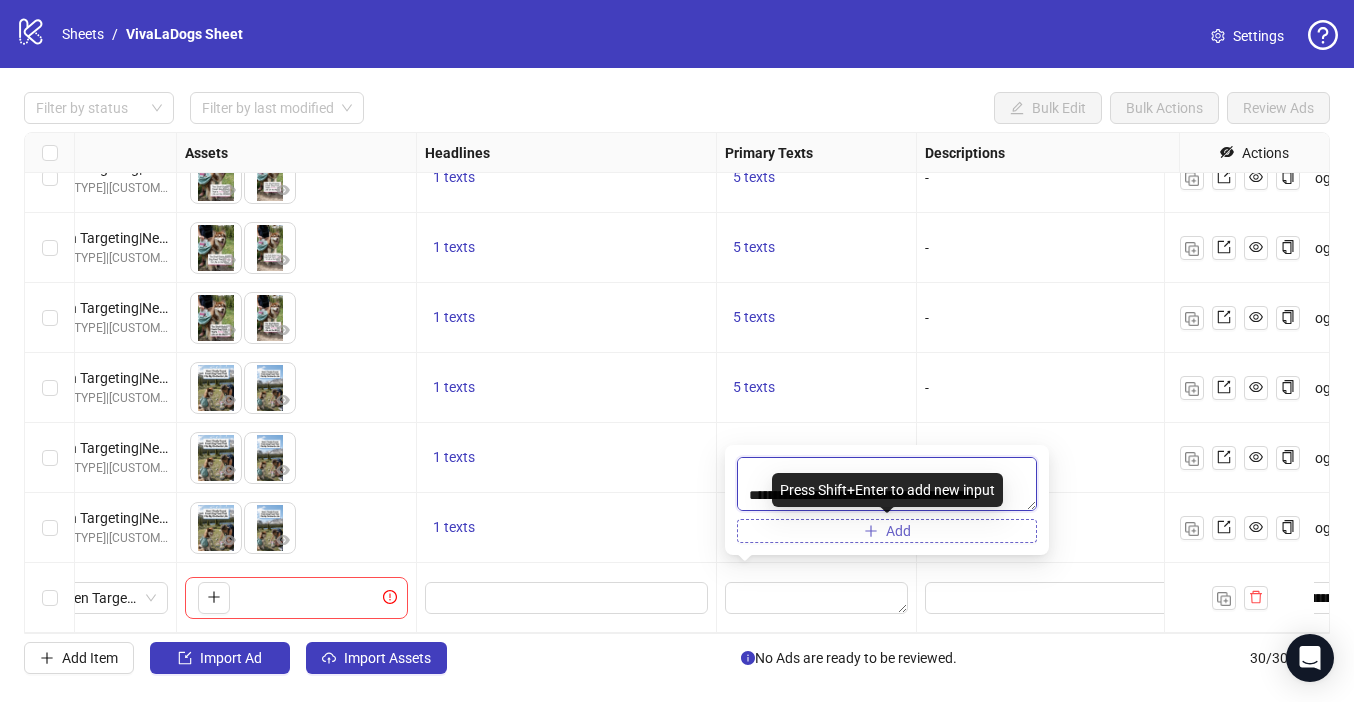 type on "**********" 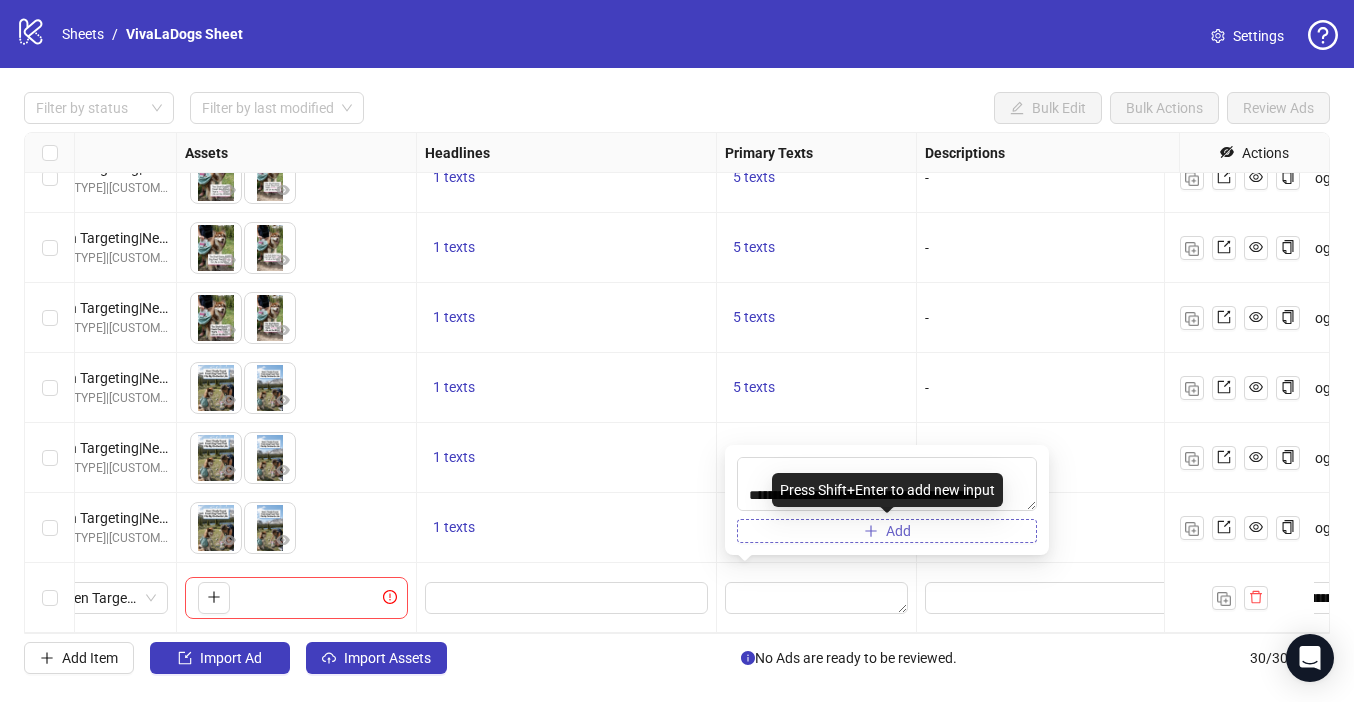 click on "Add" at bounding box center (887, 531) 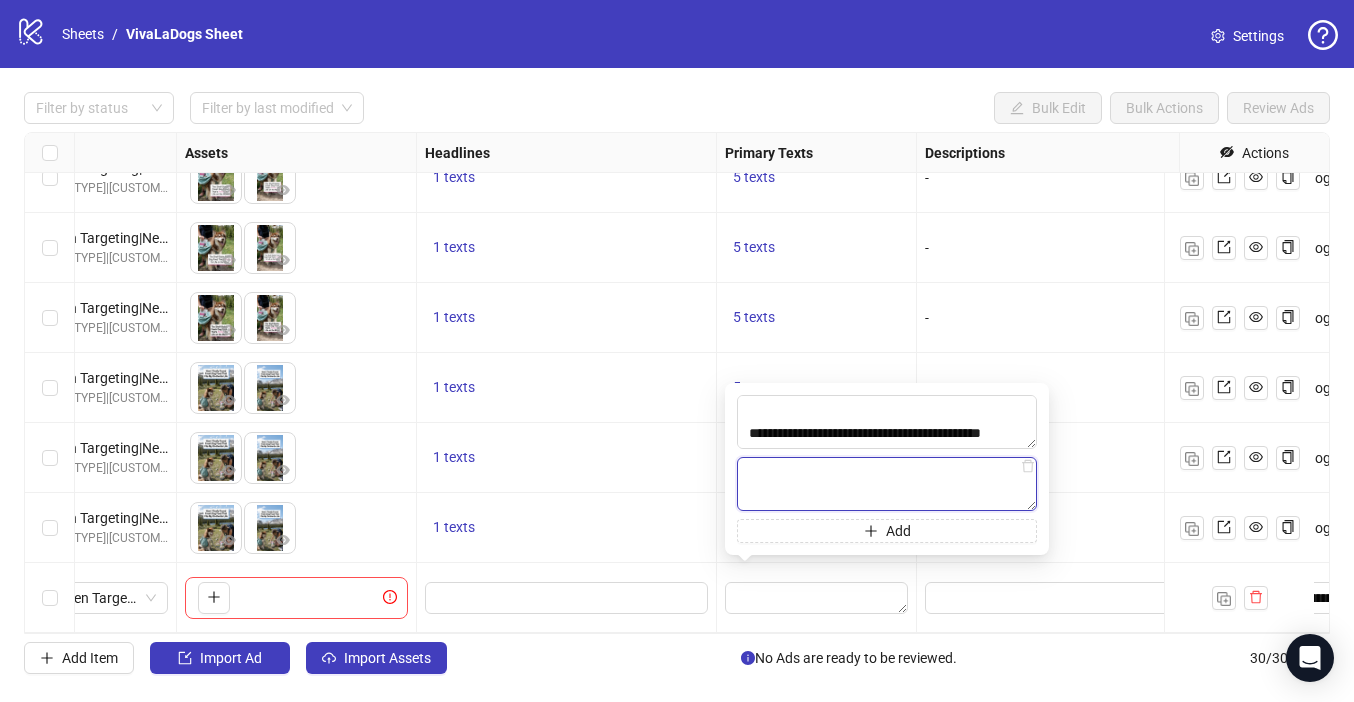 click at bounding box center [887, 484] 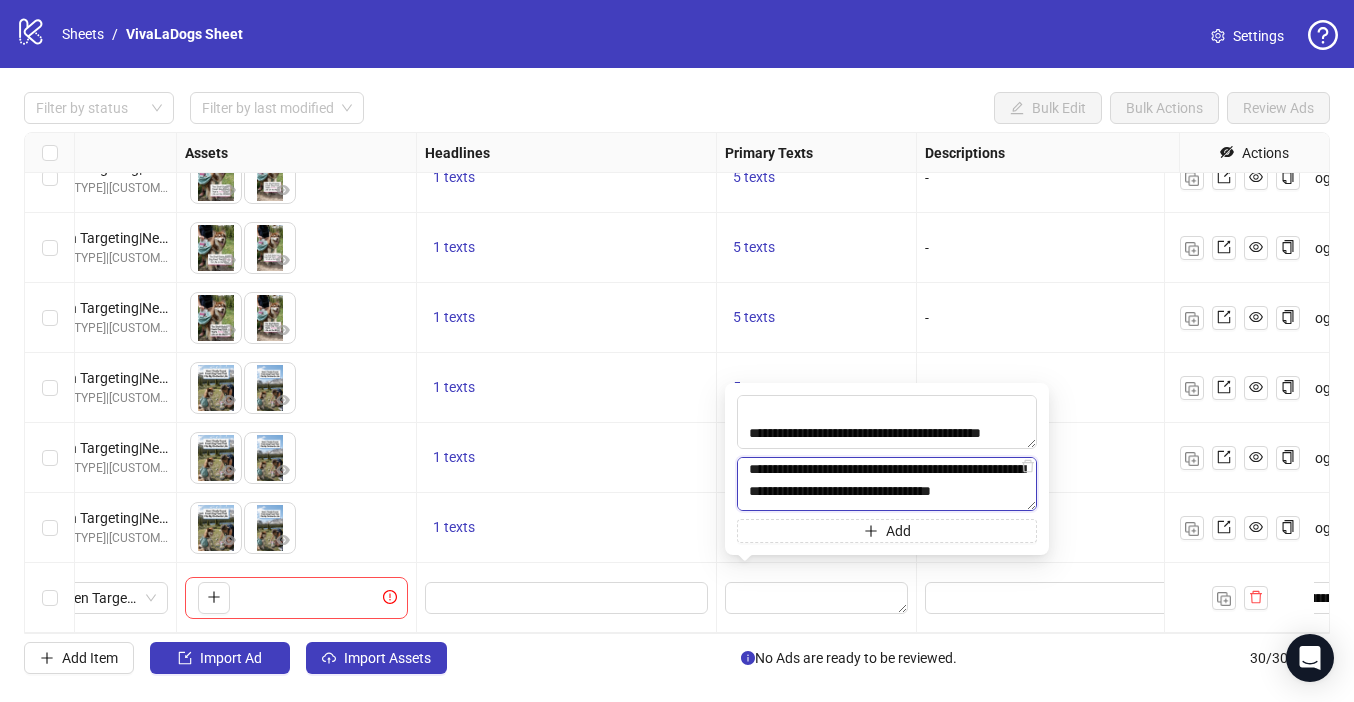 scroll, scrollTop: 0, scrollLeft: 0, axis: both 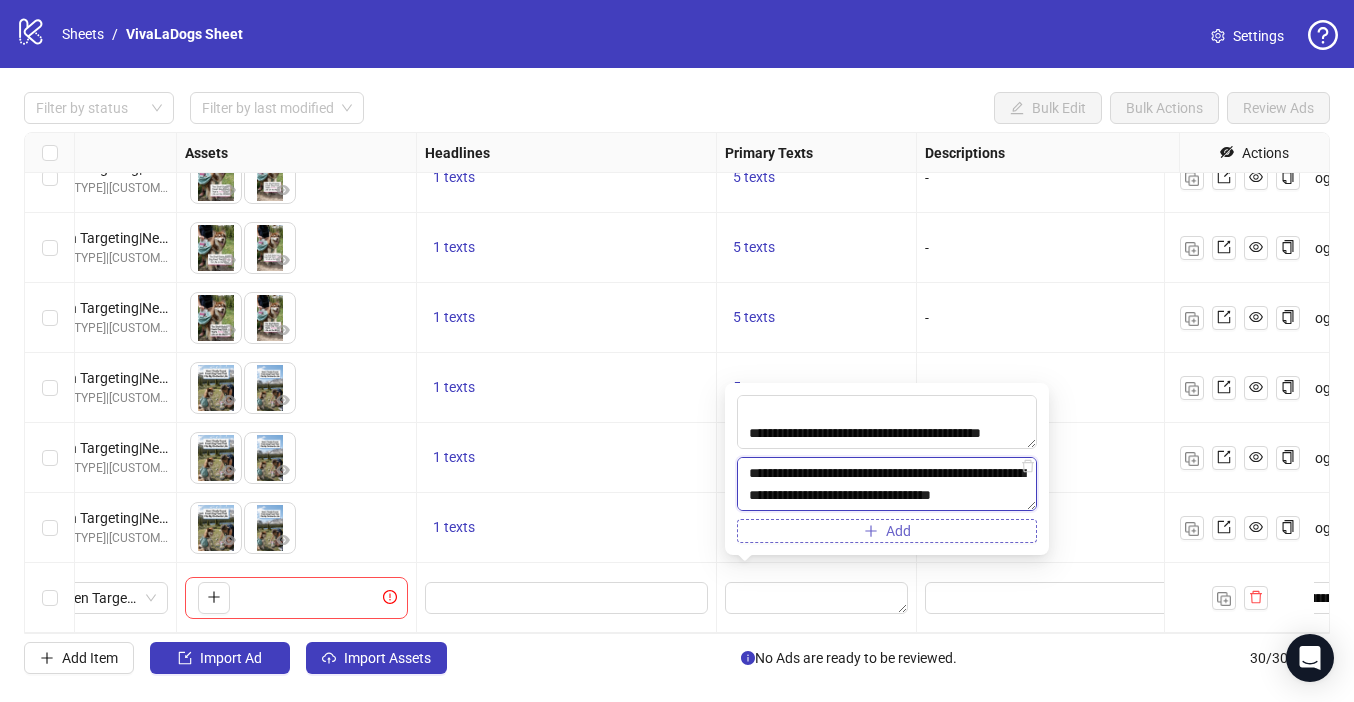type on "**********" 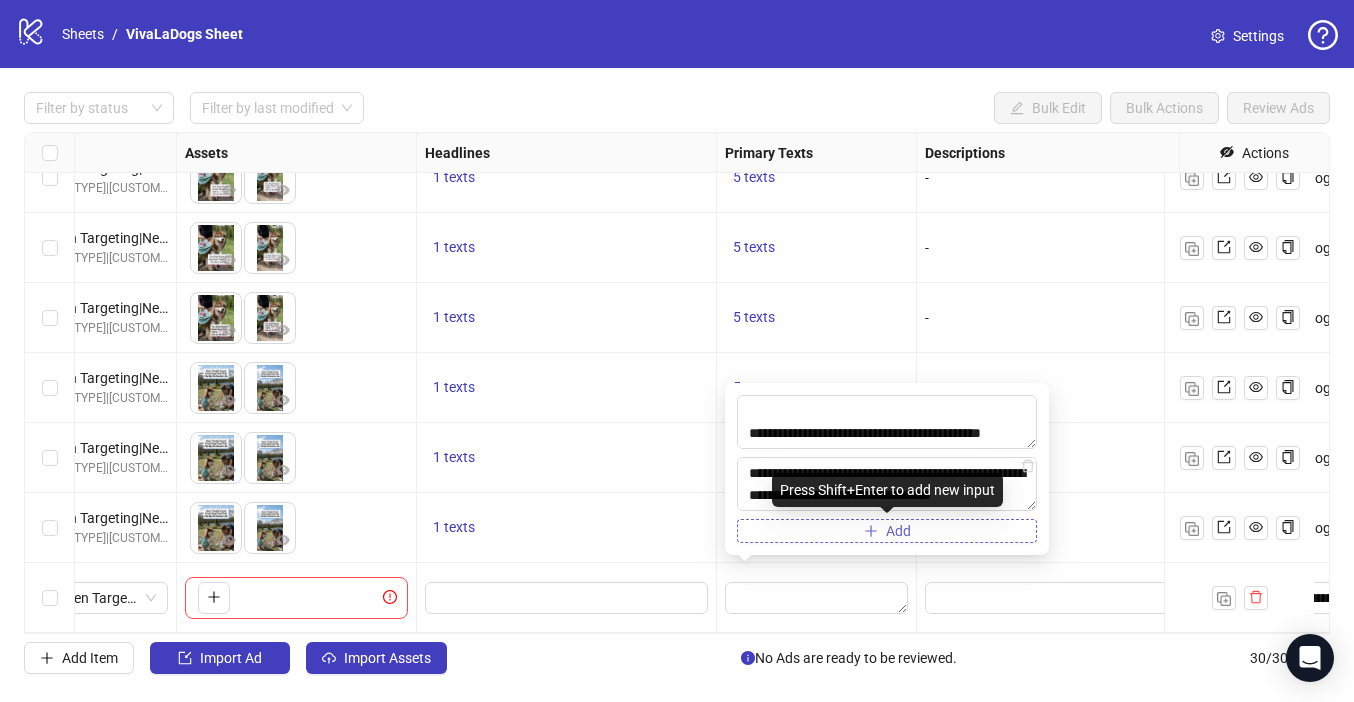 click on "Add" at bounding box center (887, 531) 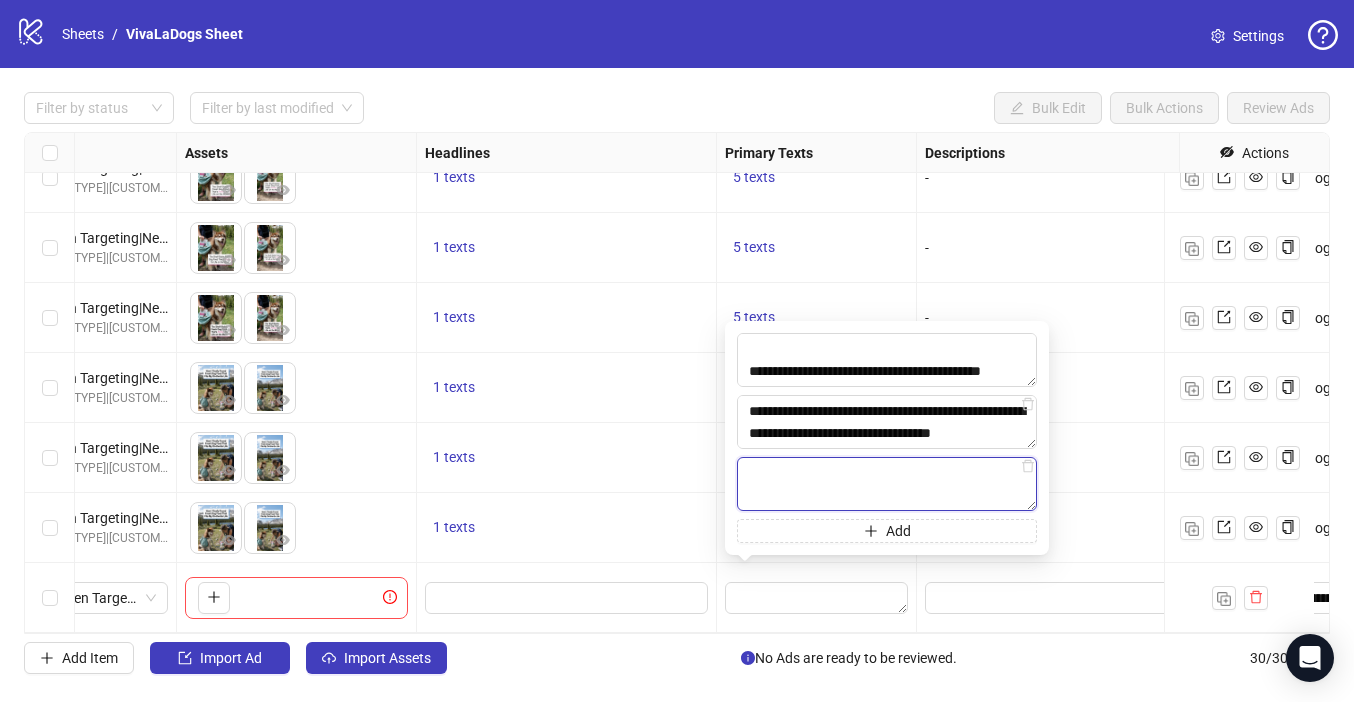 paste on "**********" 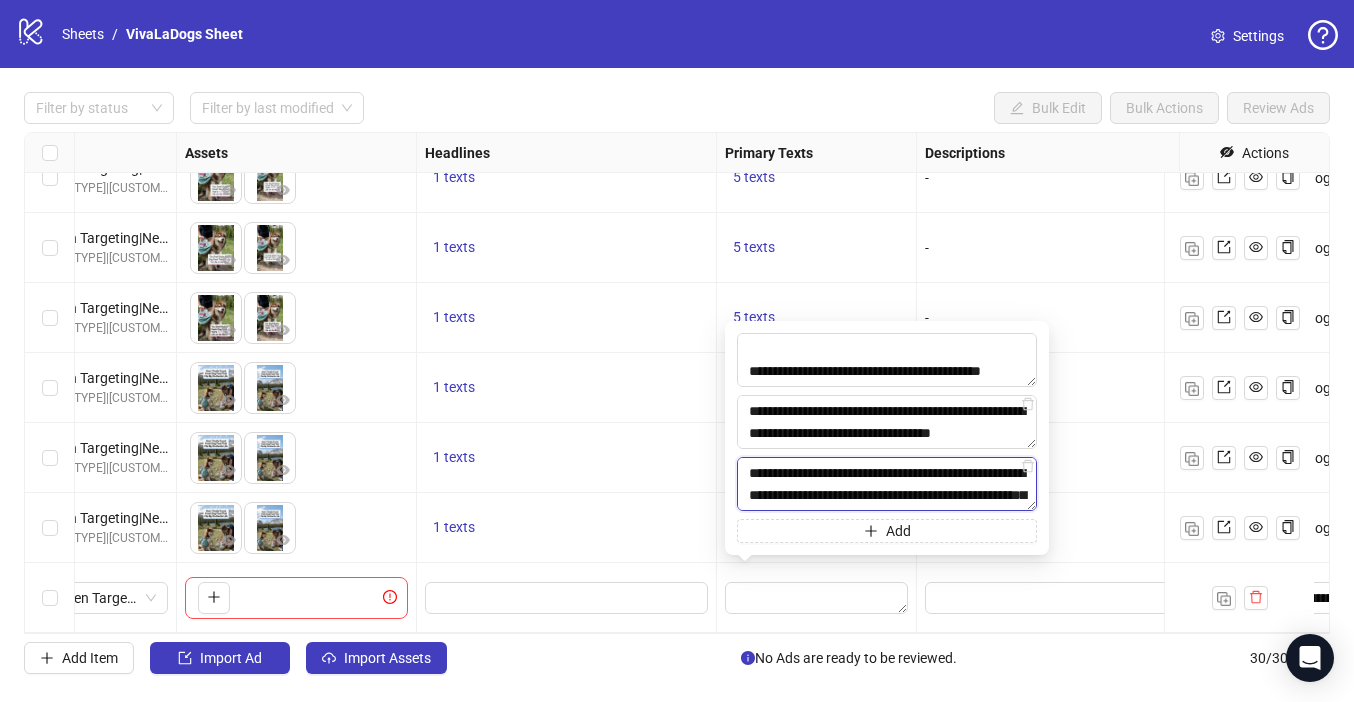 scroll, scrollTop: 37, scrollLeft: 0, axis: vertical 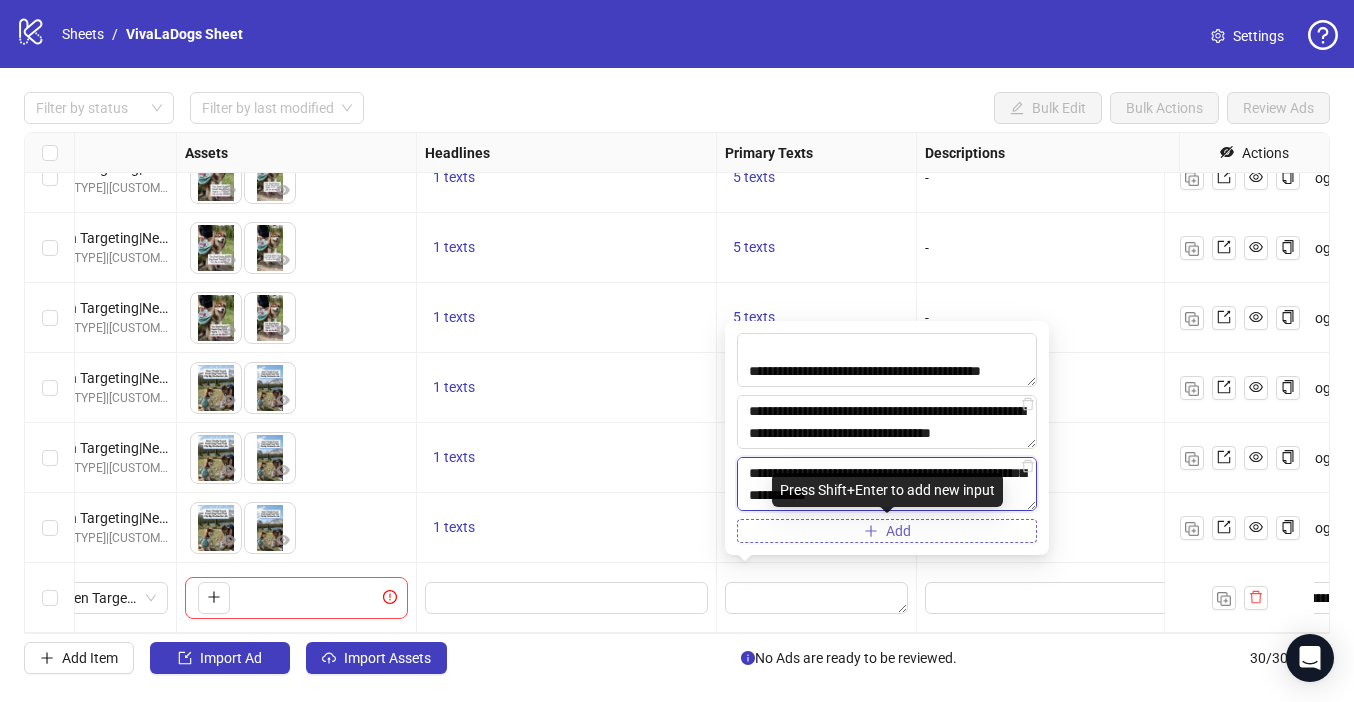 type on "**********" 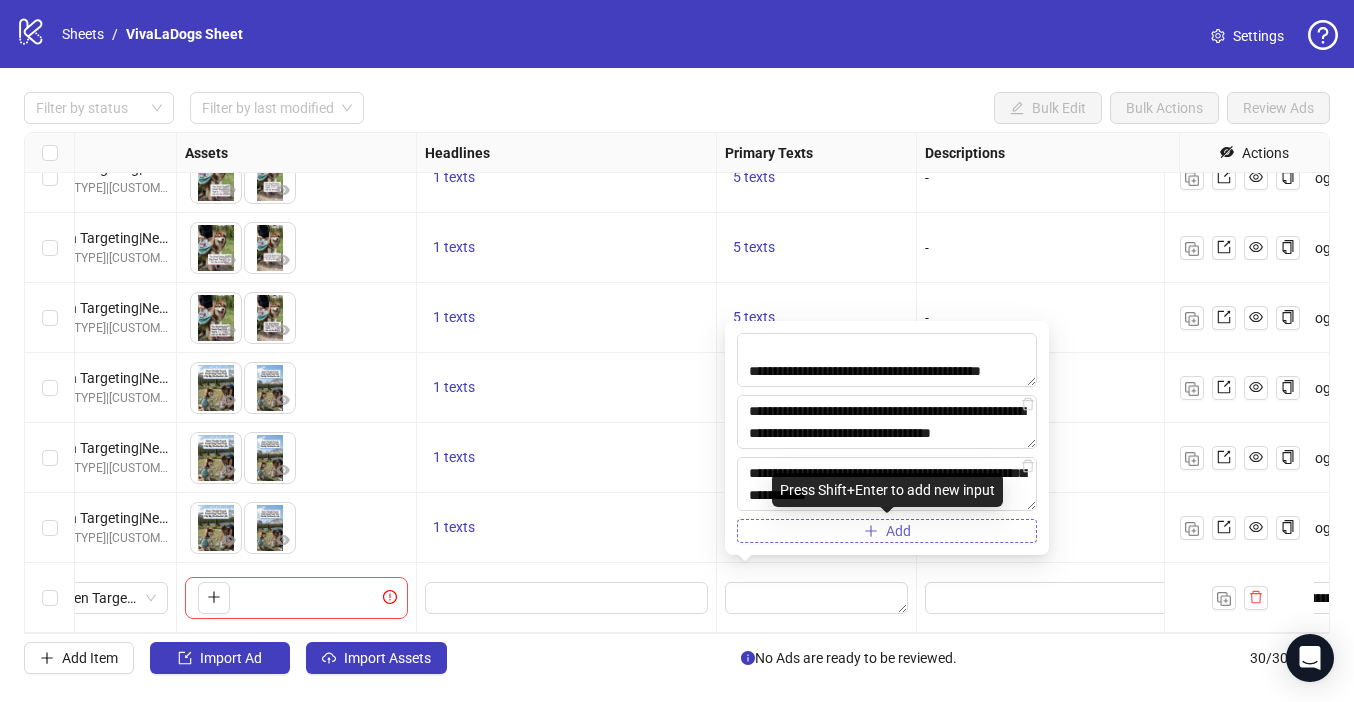 click 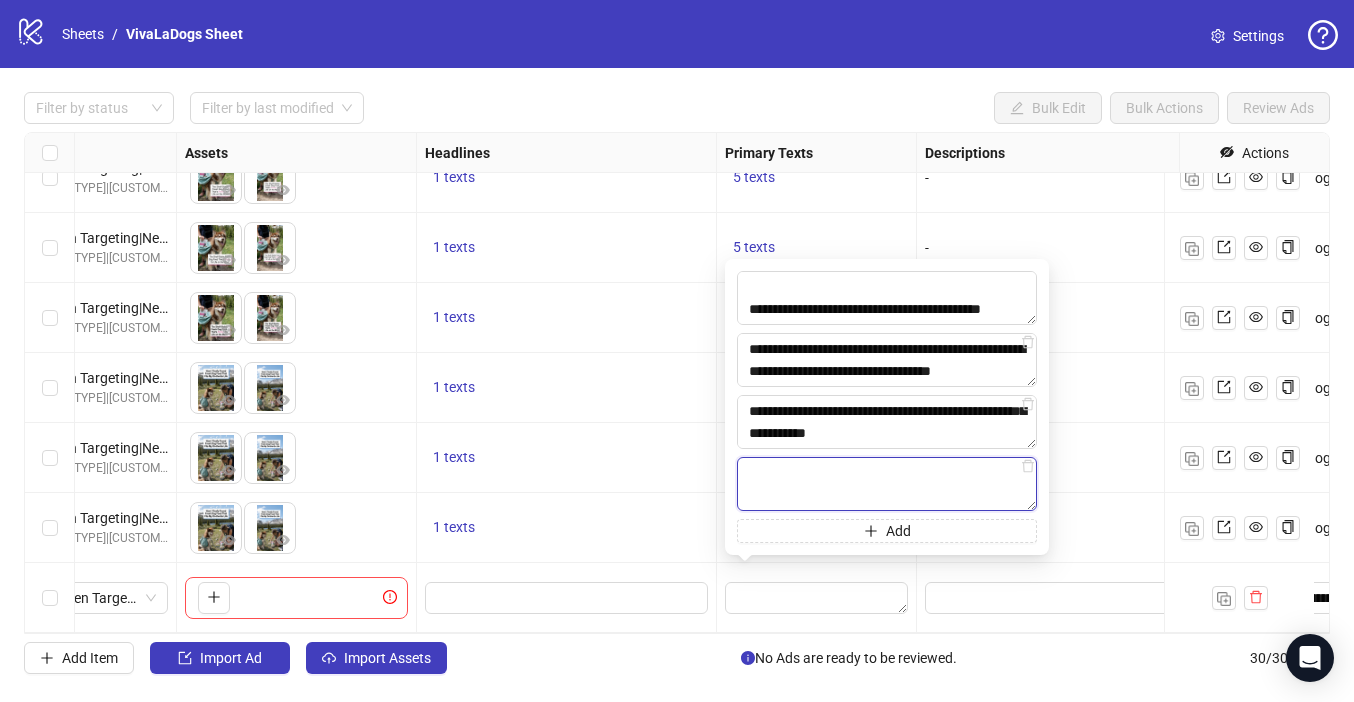 paste on "**********" 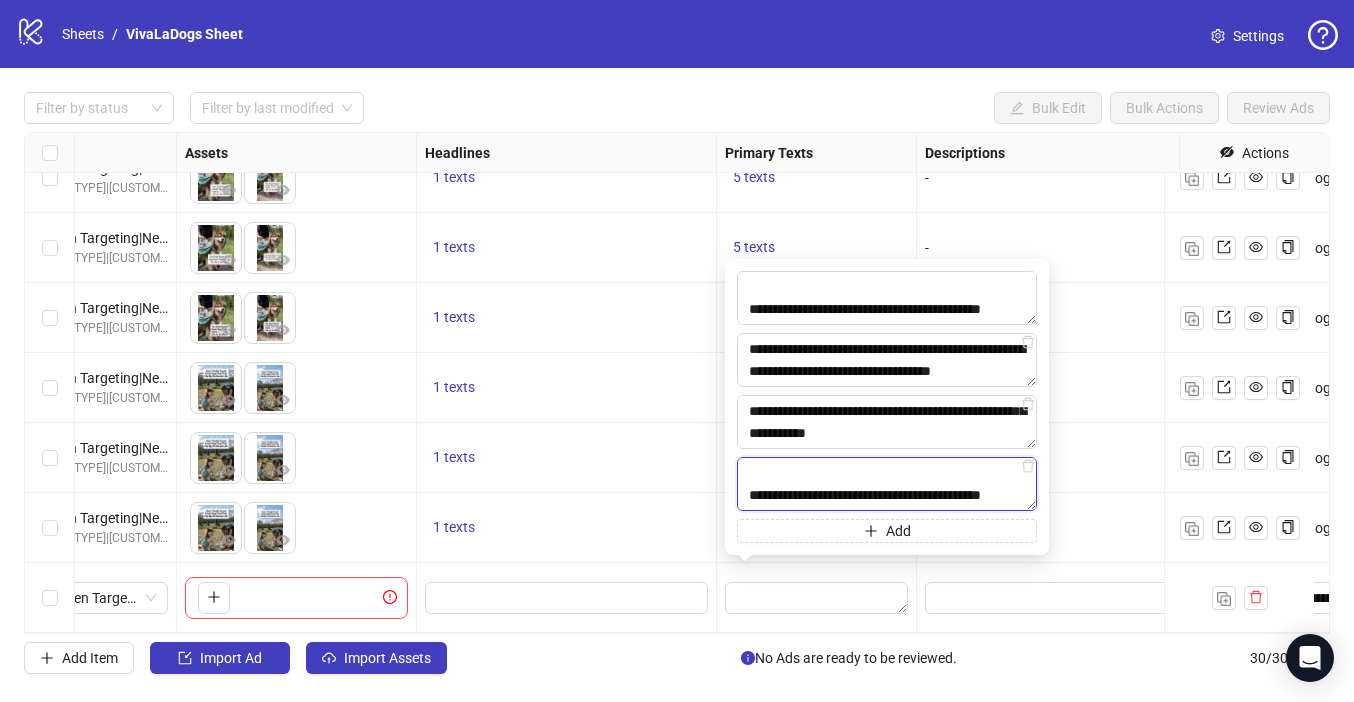 scroll, scrollTop: 132, scrollLeft: 0, axis: vertical 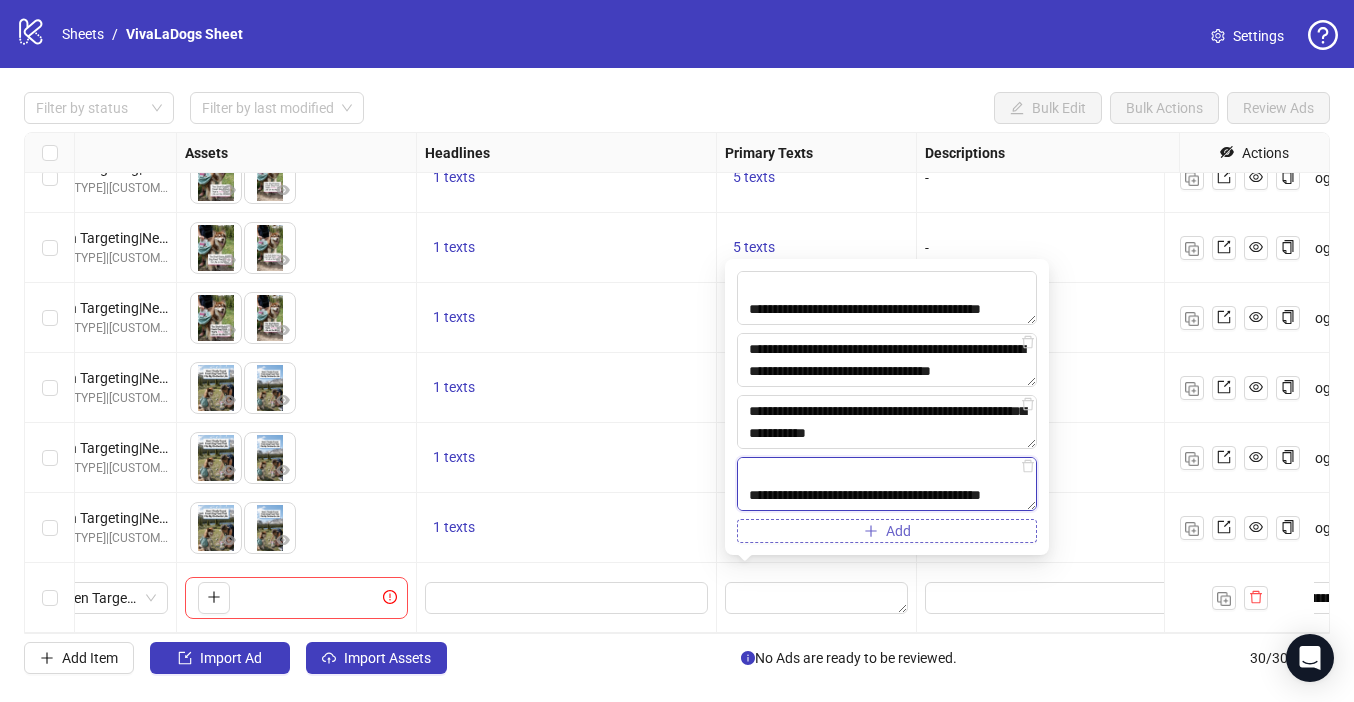 type on "**********" 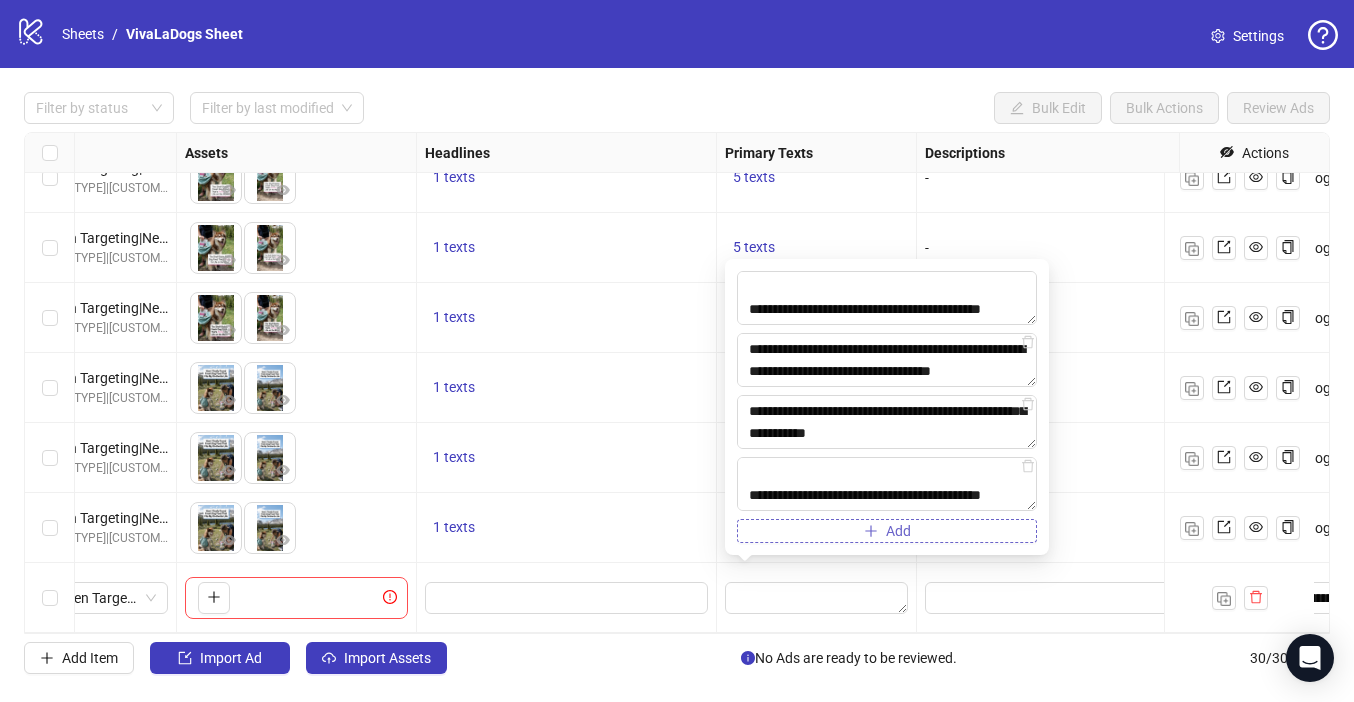 click on "Add" at bounding box center (887, 531) 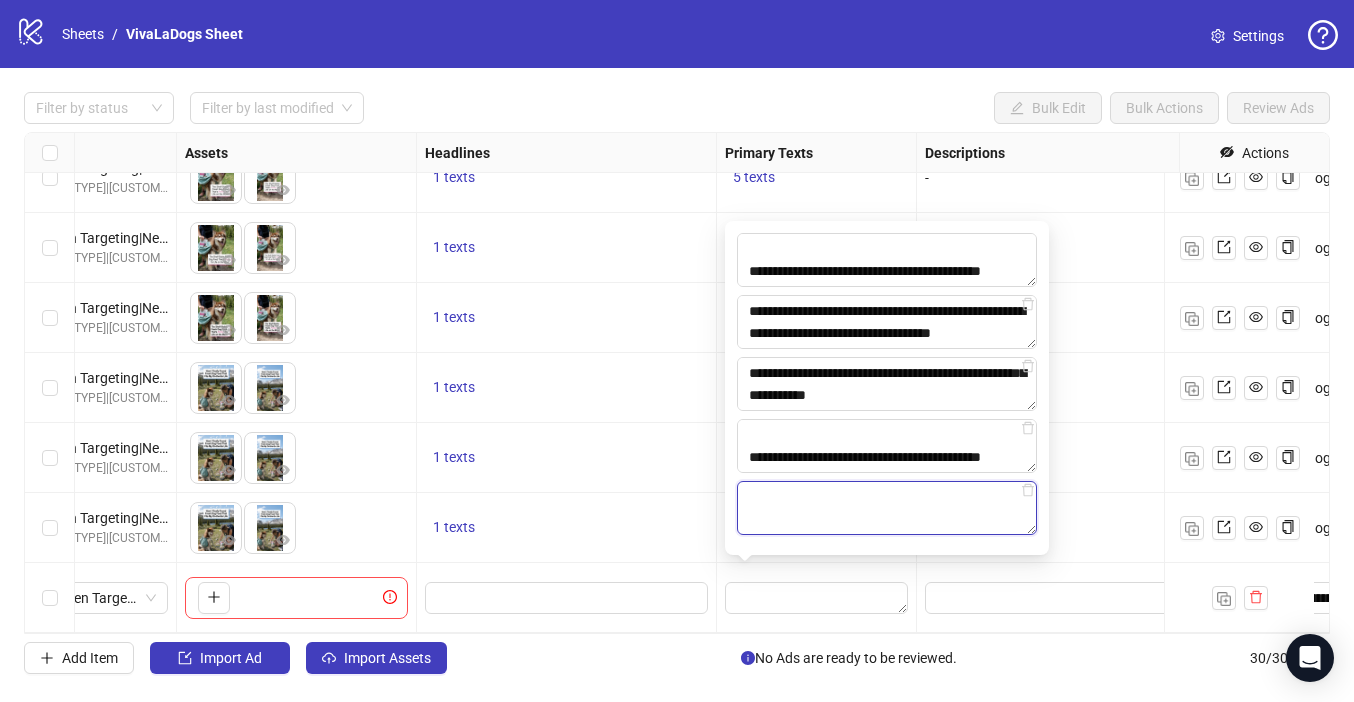 paste on "**********" 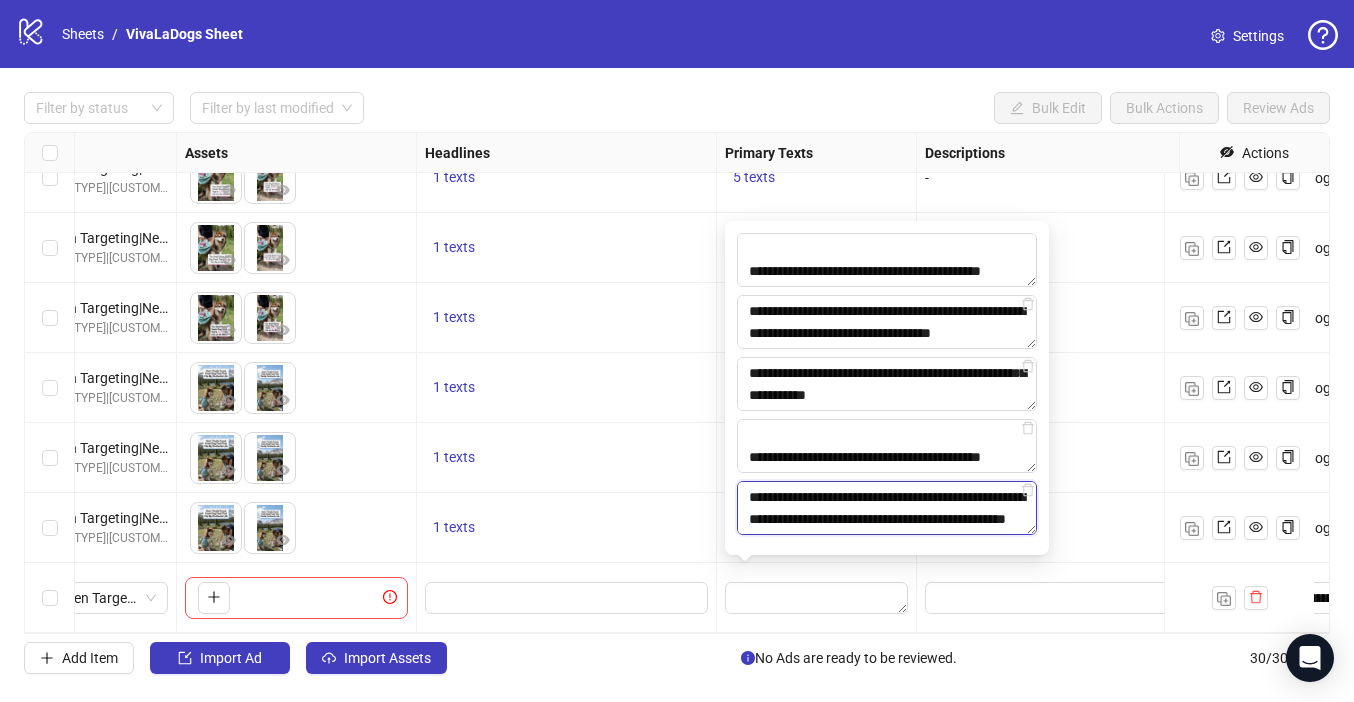 type on "**********" 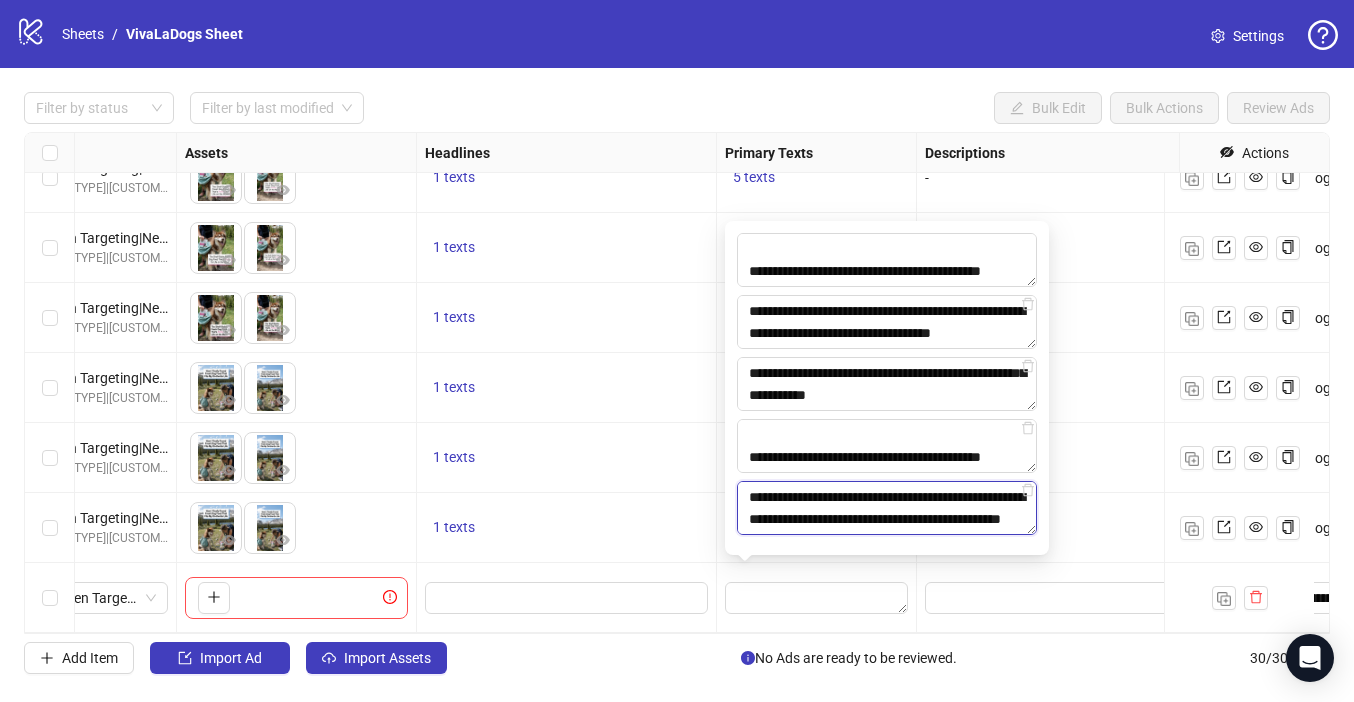 scroll, scrollTop: 110, scrollLeft: 0, axis: vertical 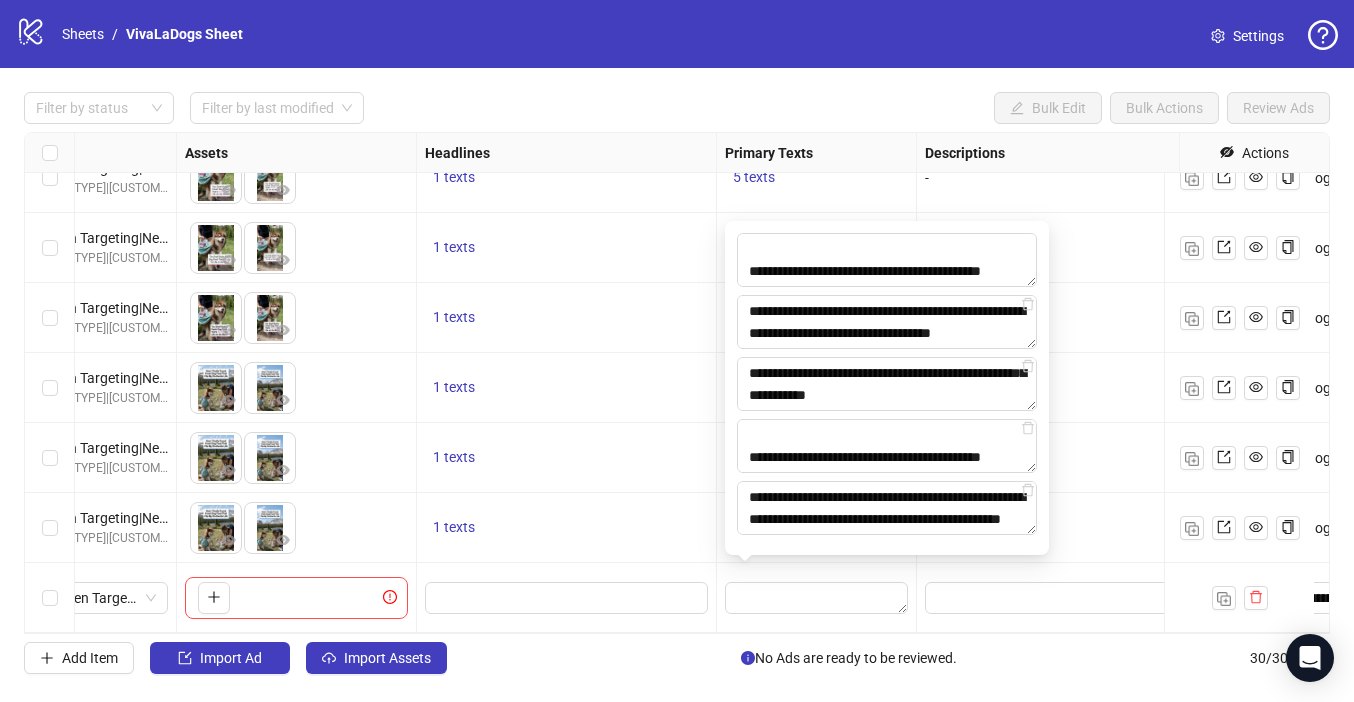 click on "Filter by status Filter by last modified Bulk Edit Bulk Actions Review Ads" at bounding box center (677, 108) 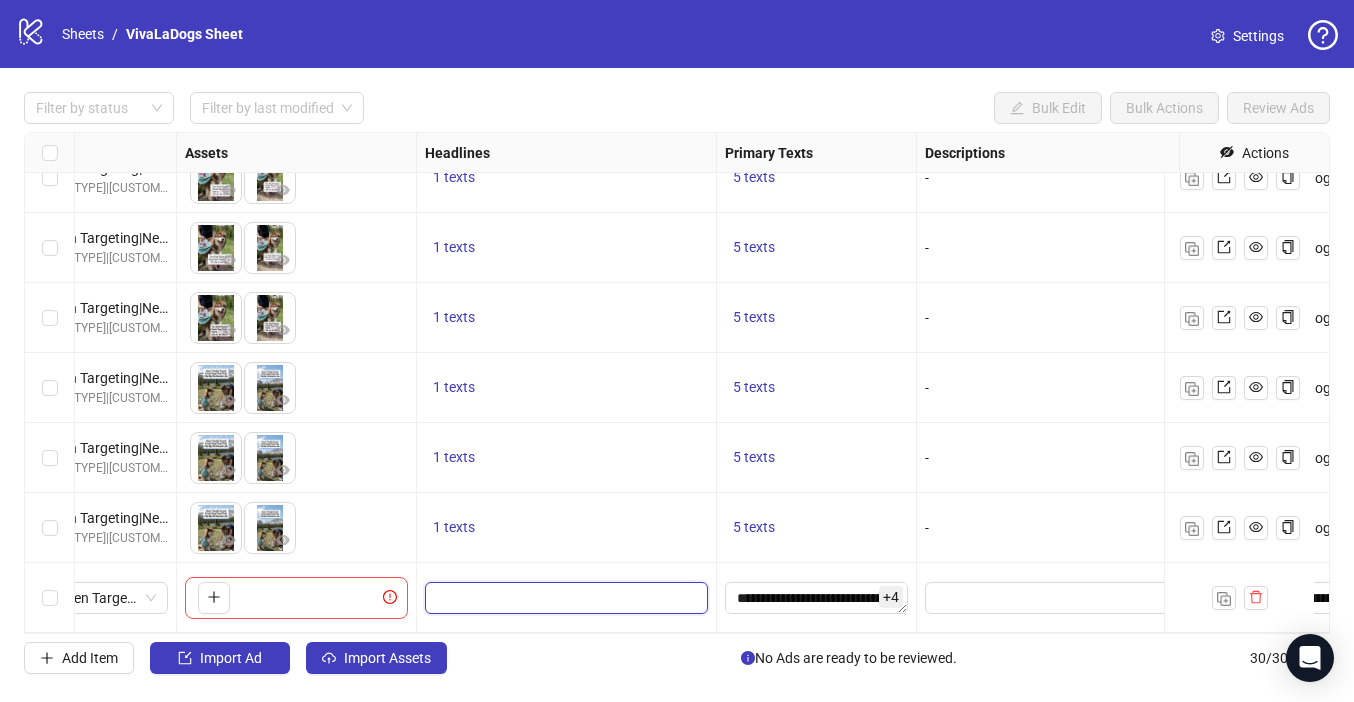 click at bounding box center [564, 598] 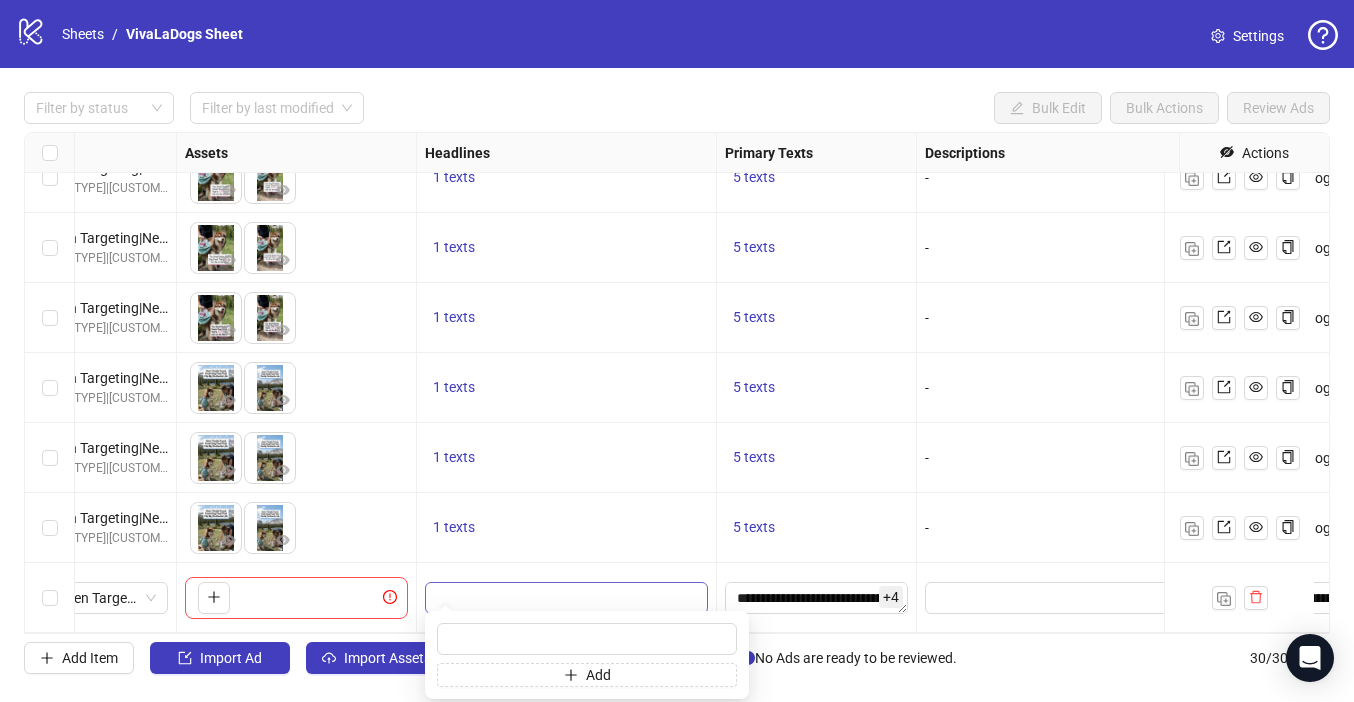 type on "**********" 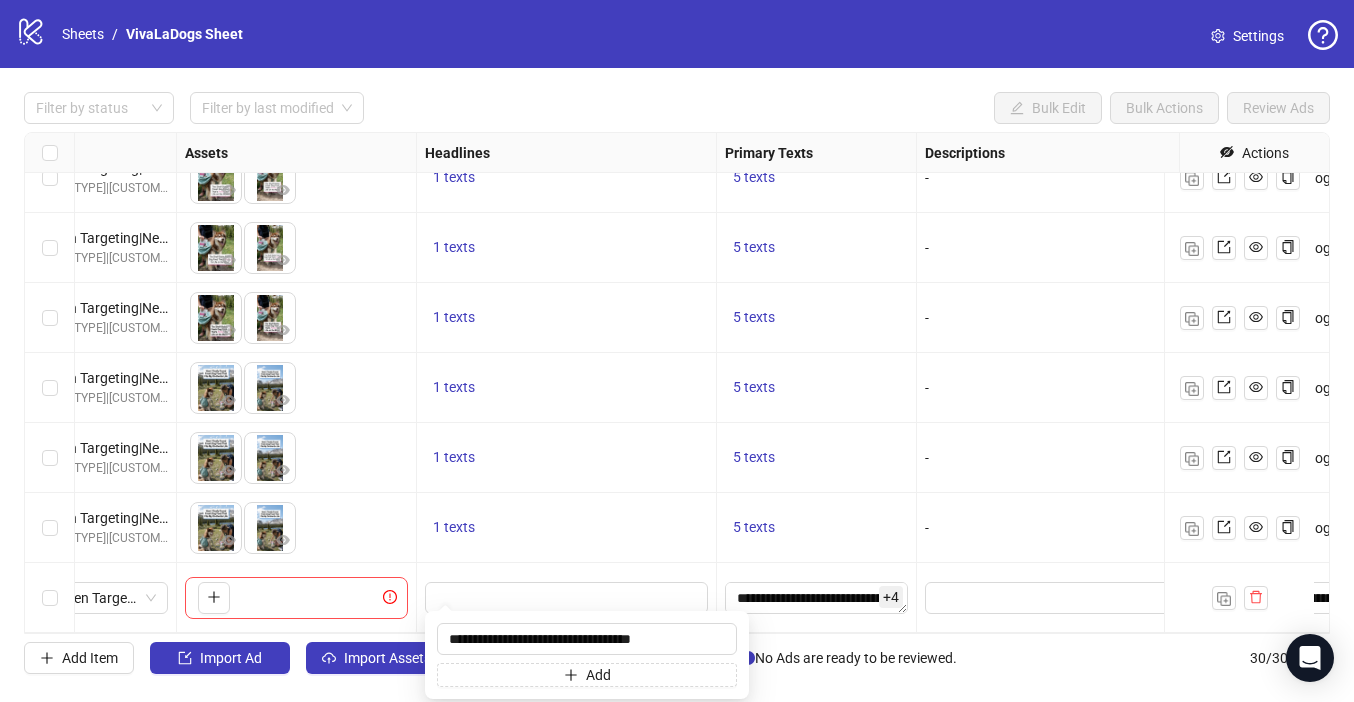 click on "Filter by status Filter by last modified Bulk Edit Bulk Actions Review Ads" at bounding box center (677, 108) 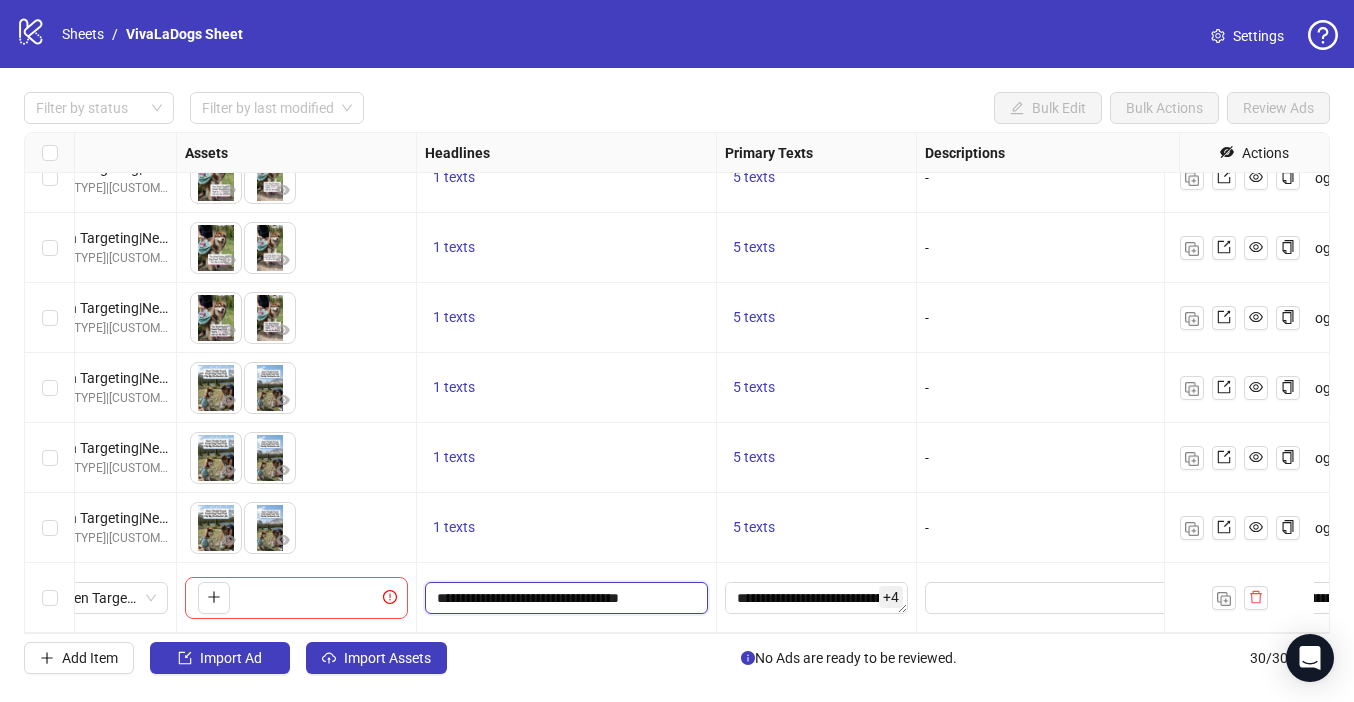 click on "**********" at bounding box center (564, 598) 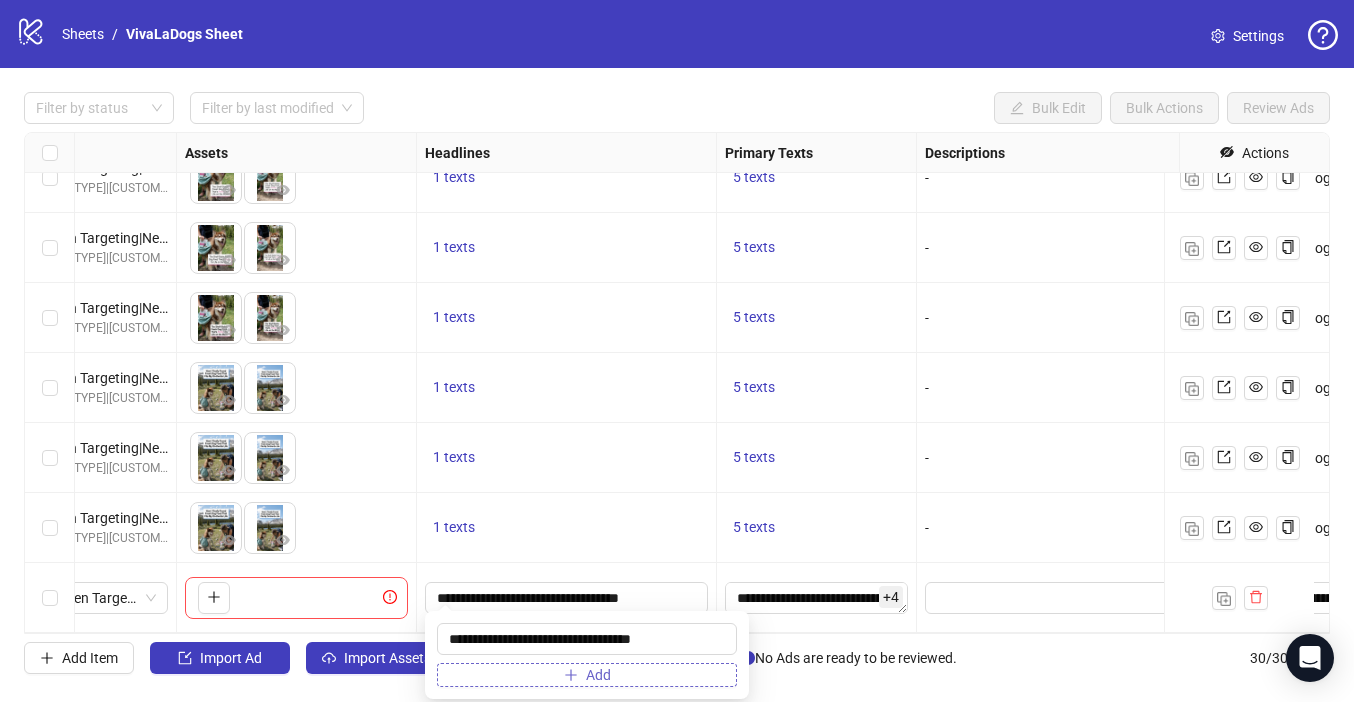 click on "Add" at bounding box center (587, 675) 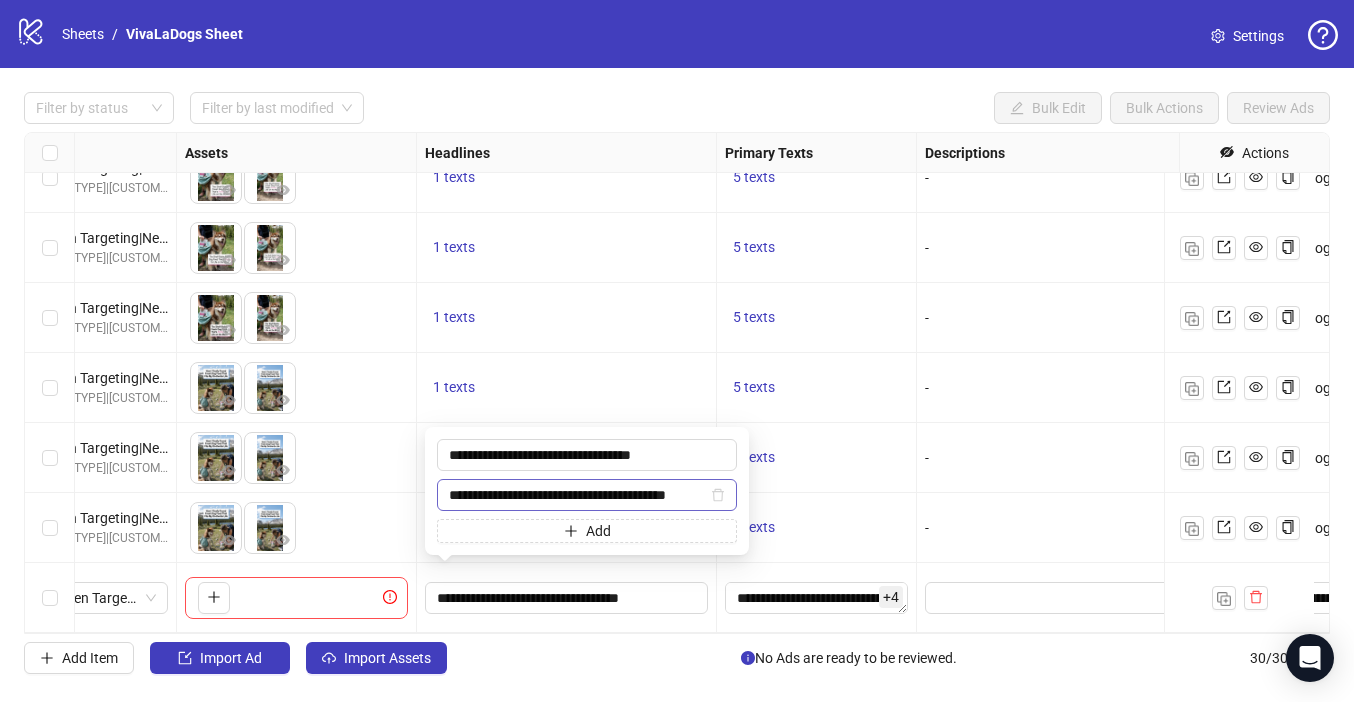 scroll, scrollTop: 0, scrollLeft: 30, axis: horizontal 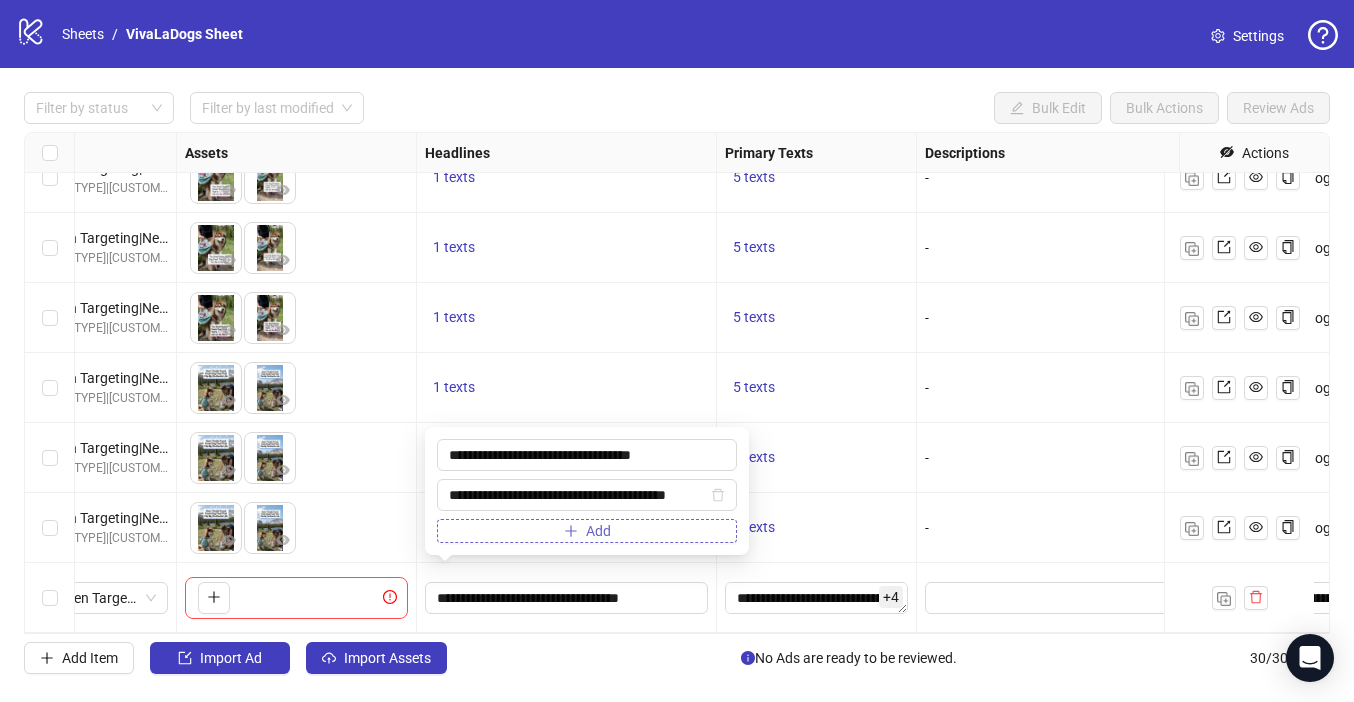 type on "**********" 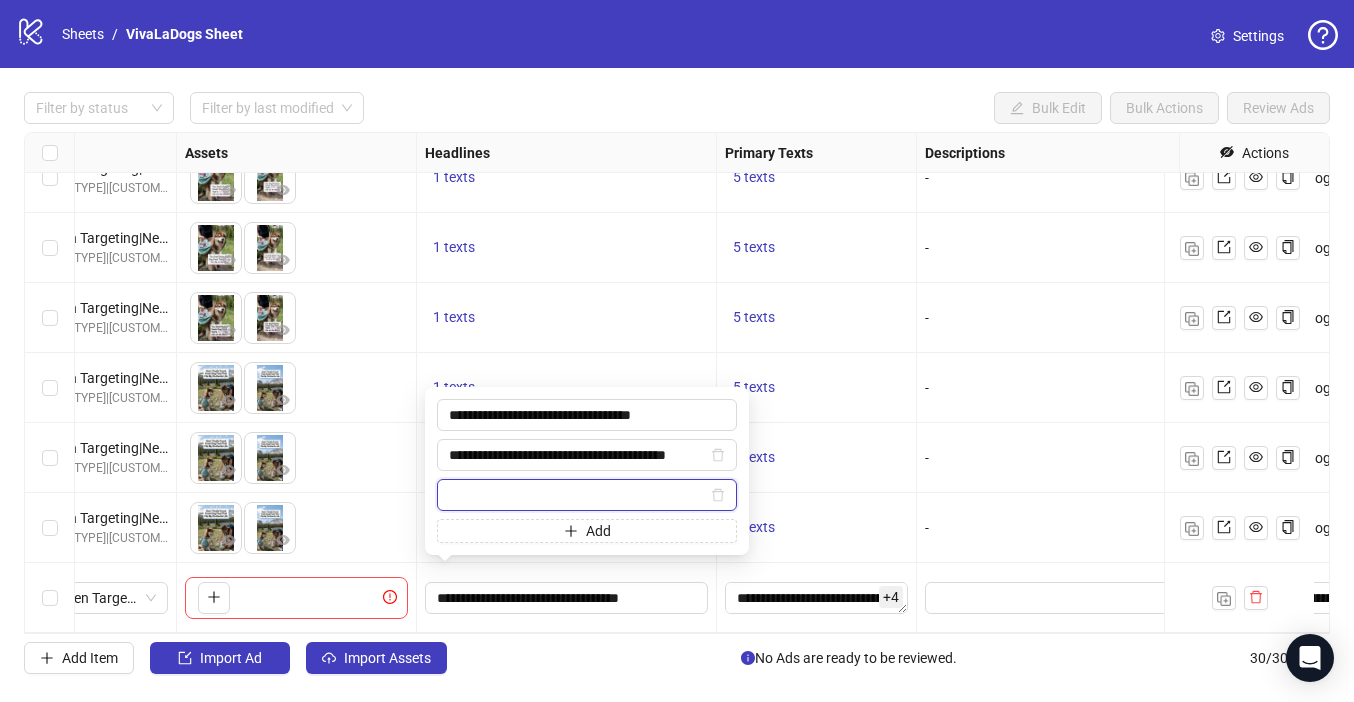 paste on "**********" 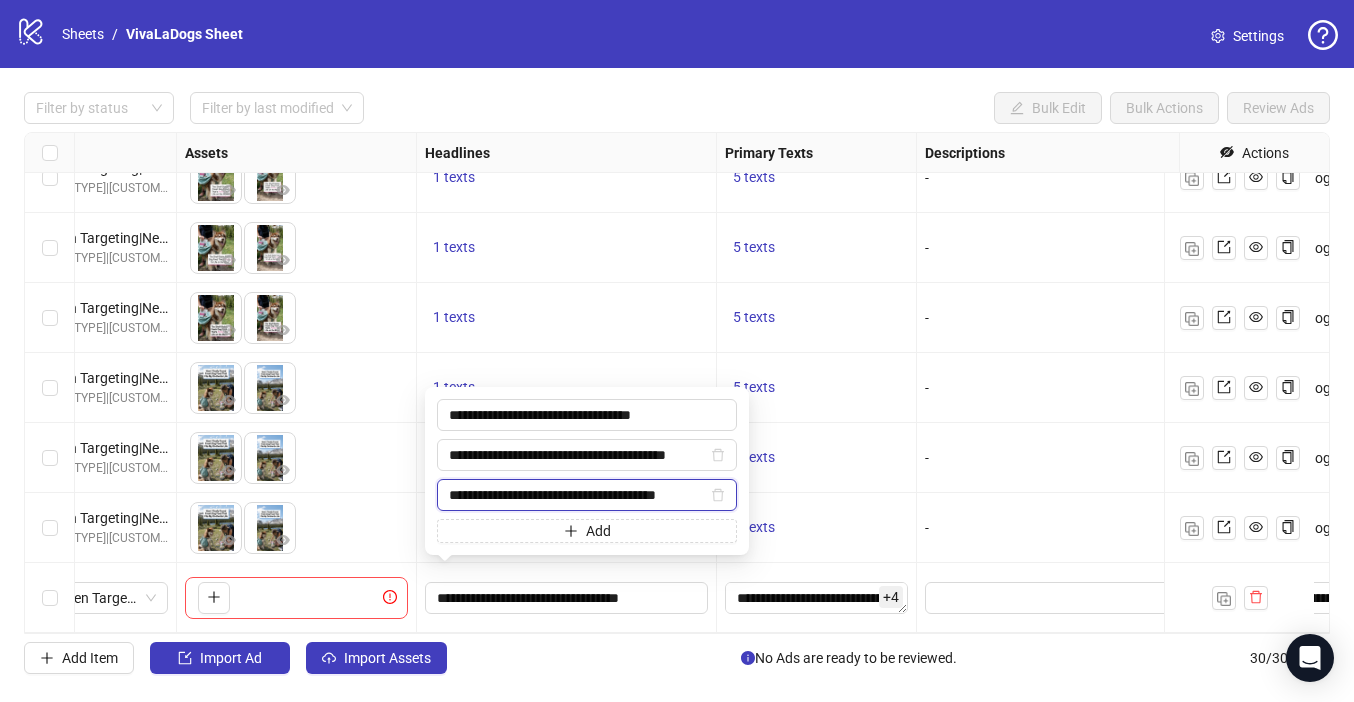 scroll, scrollTop: 0, scrollLeft: 22, axis: horizontal 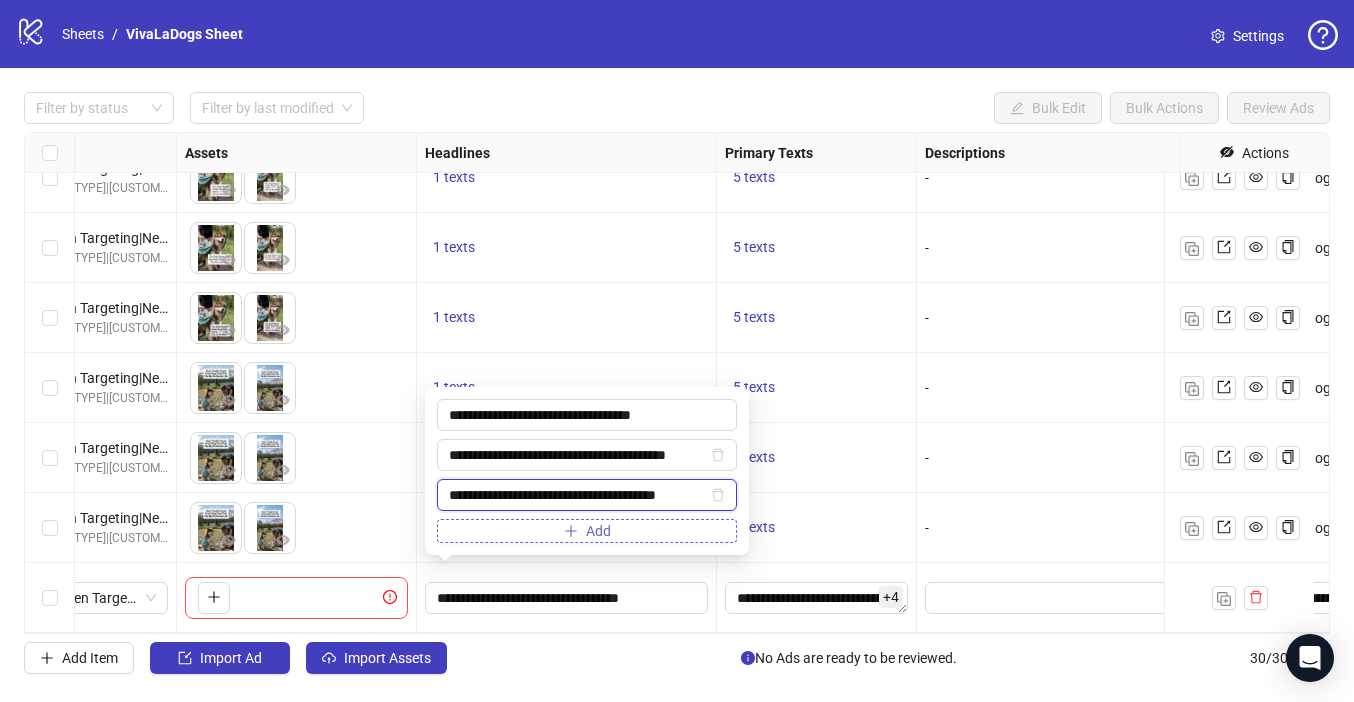 type on "**********" 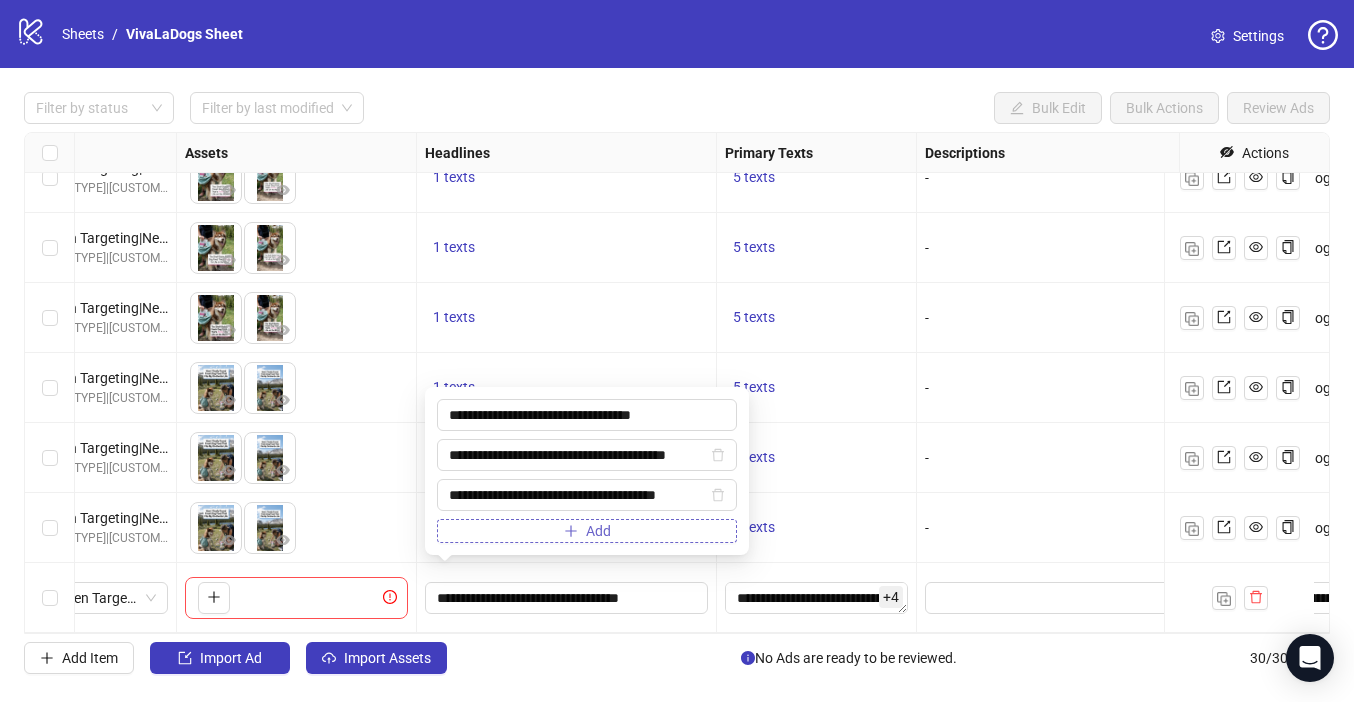 click on "Add" at bounding box center (598, 531) 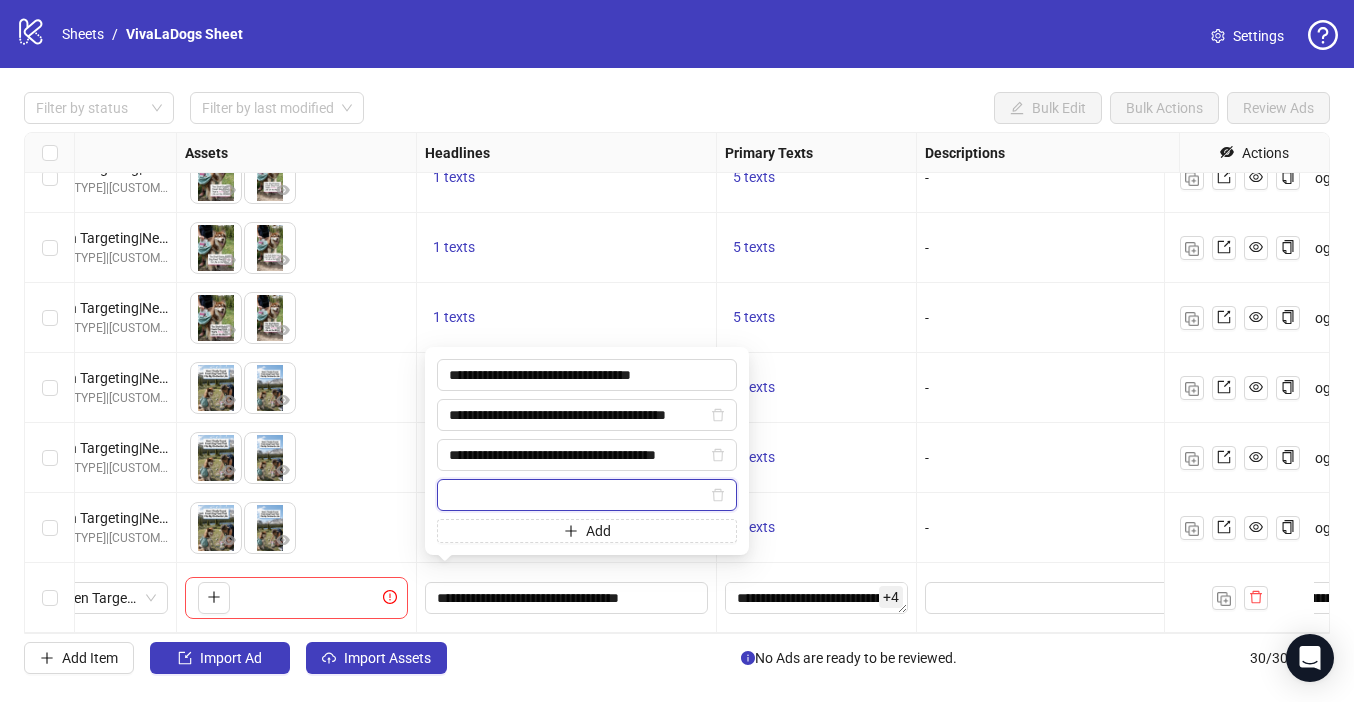 paste on "**********" 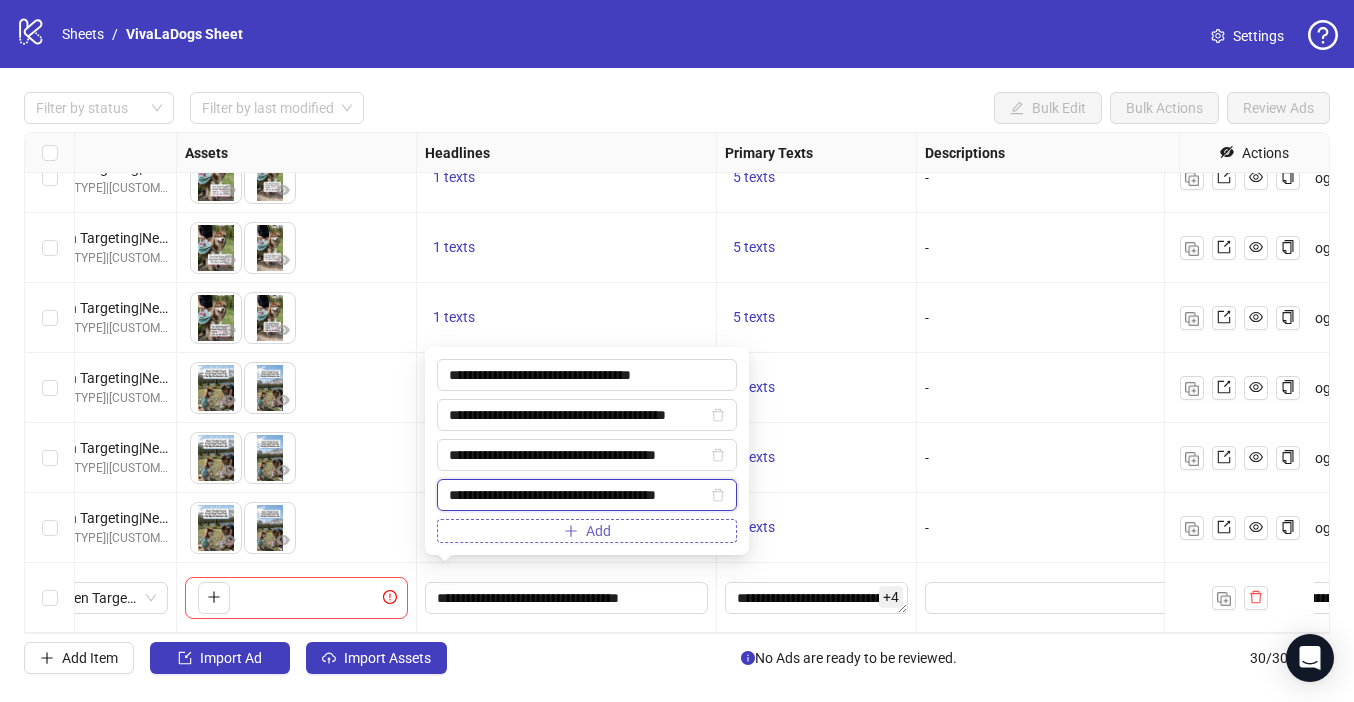 type on "**********" 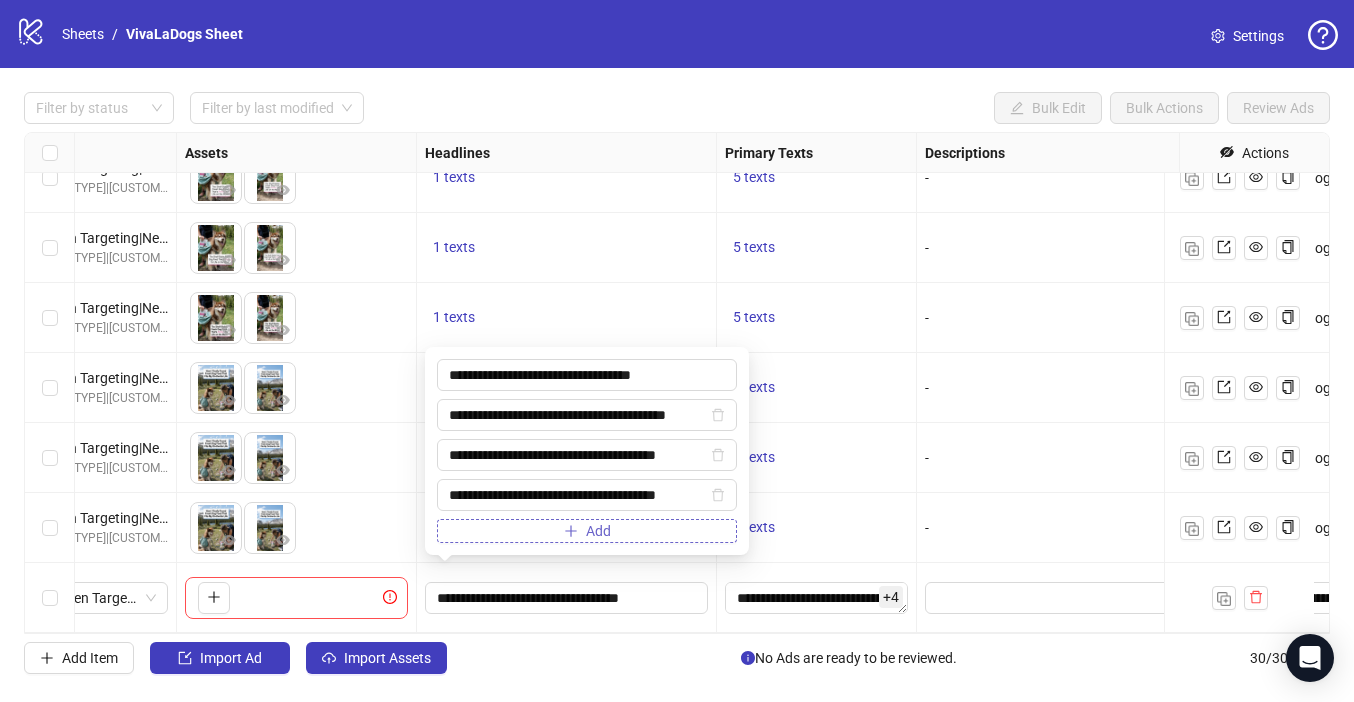 click 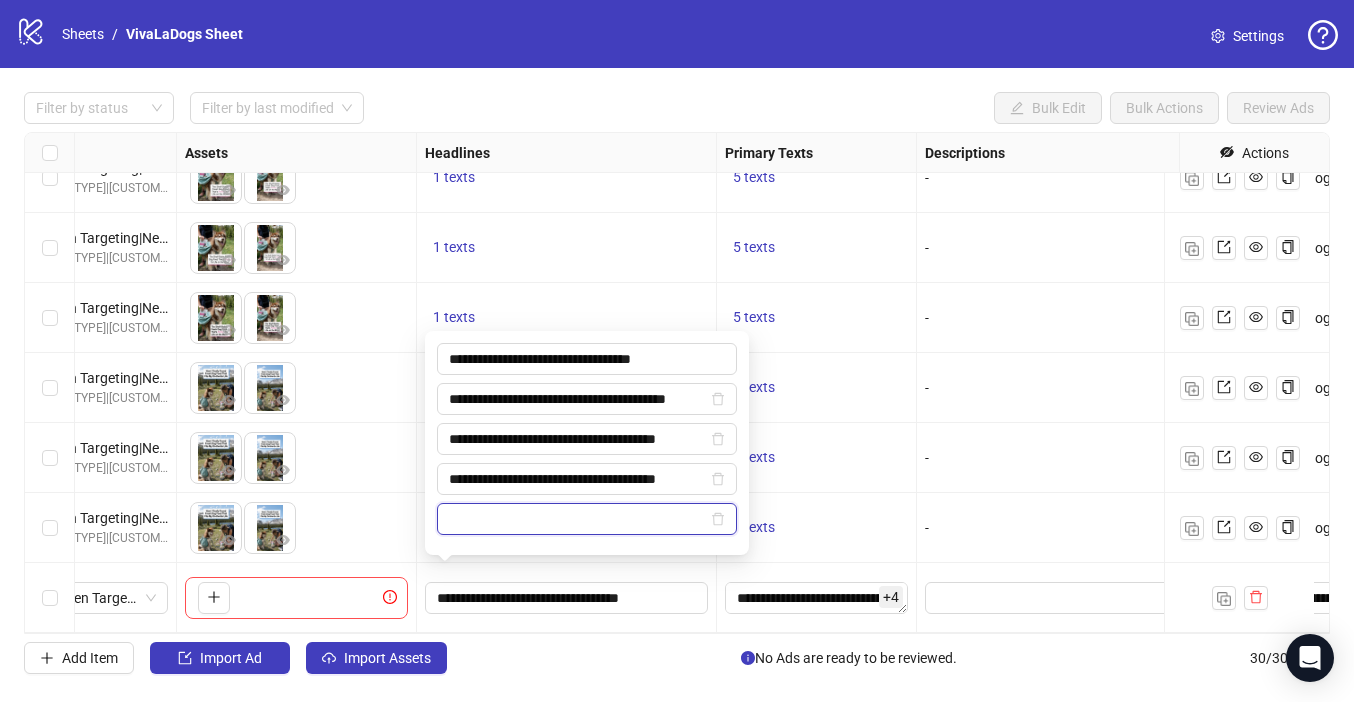 click at bounding box center (578, 519) 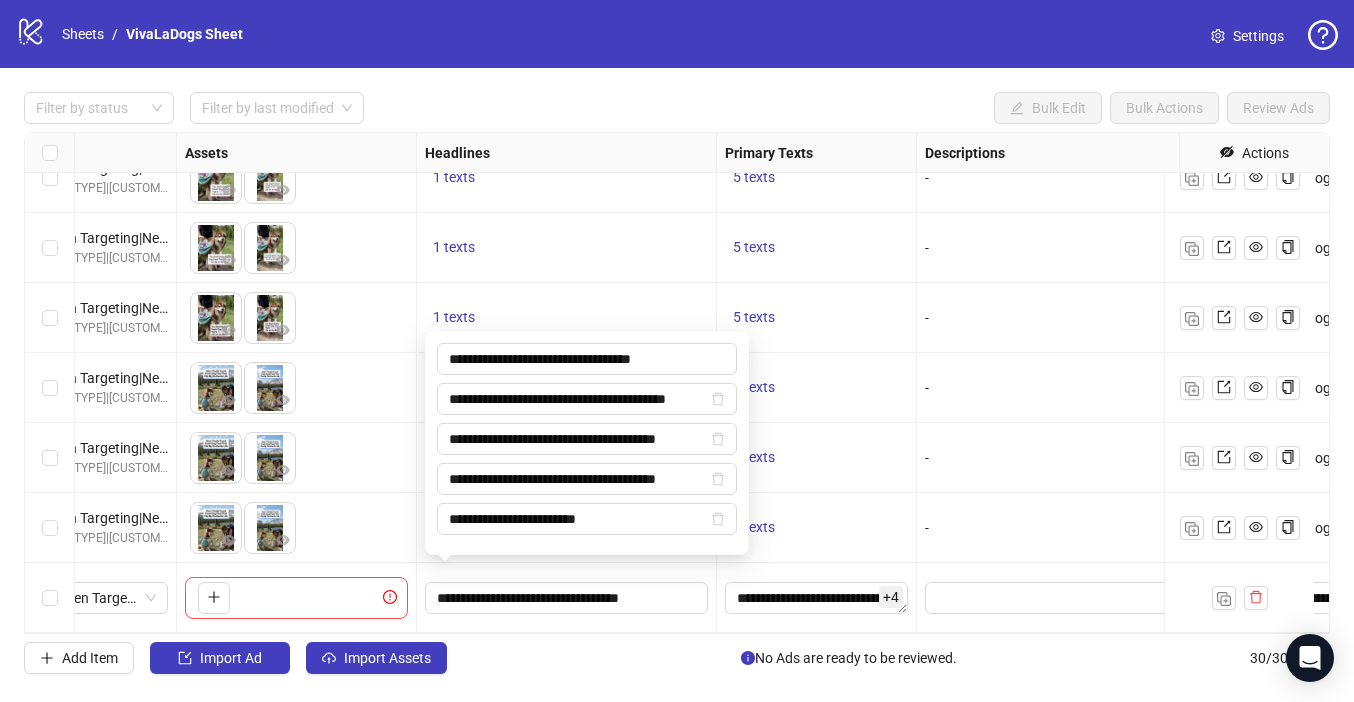 click on "Filter by status Filter by last modified Bulk Edit Bulk Actions Review Ads" at bounding box center (677, 108) 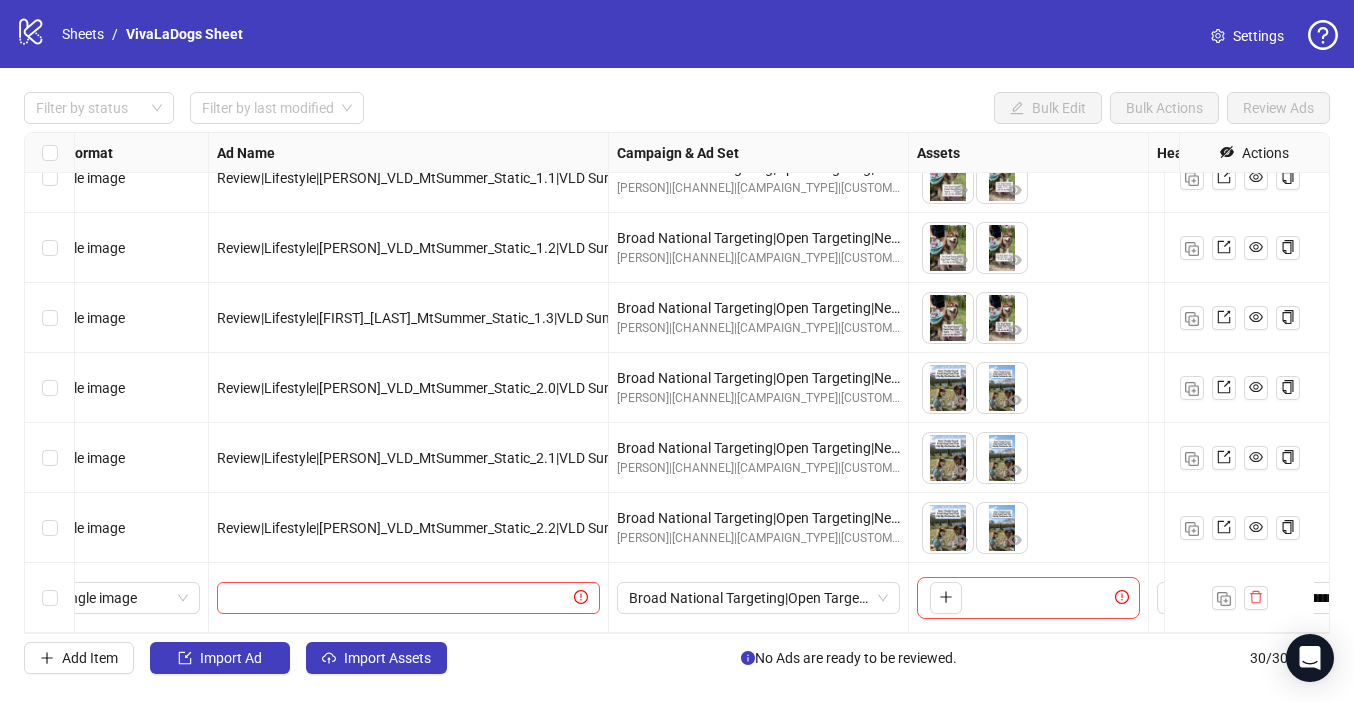 scroll, scrollTop: 1655, scrollLeft: 0, axis: vertical 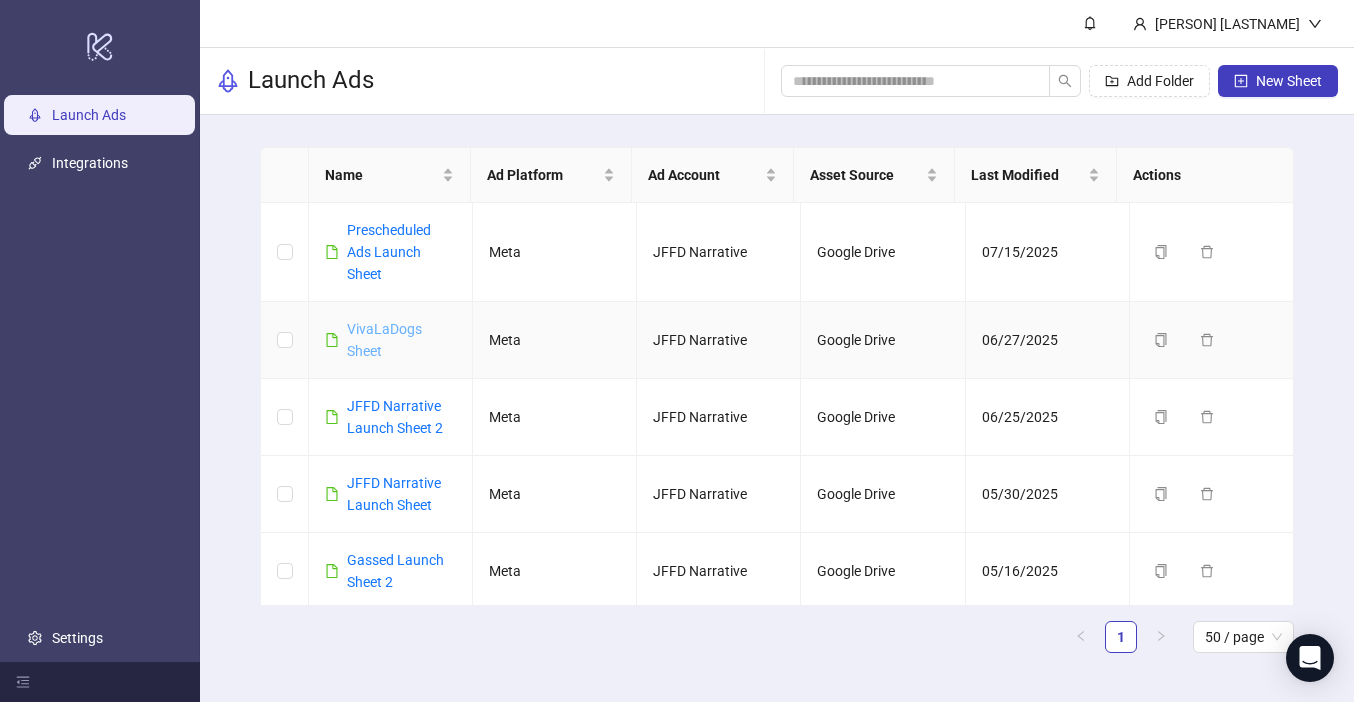click on "VivaLaDogs Sheet" at bounding box center (384, 340) 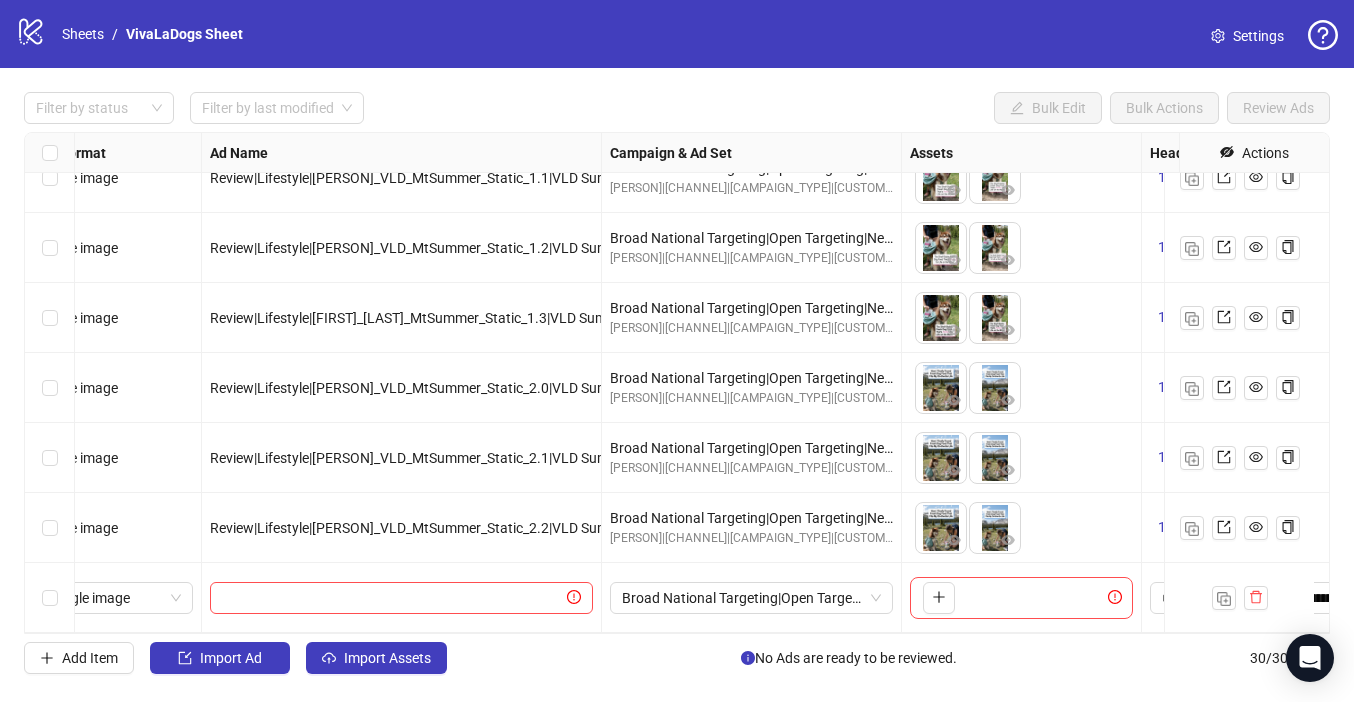scroll, scrollTop: 1655, scrollLeft: 3, axis: both 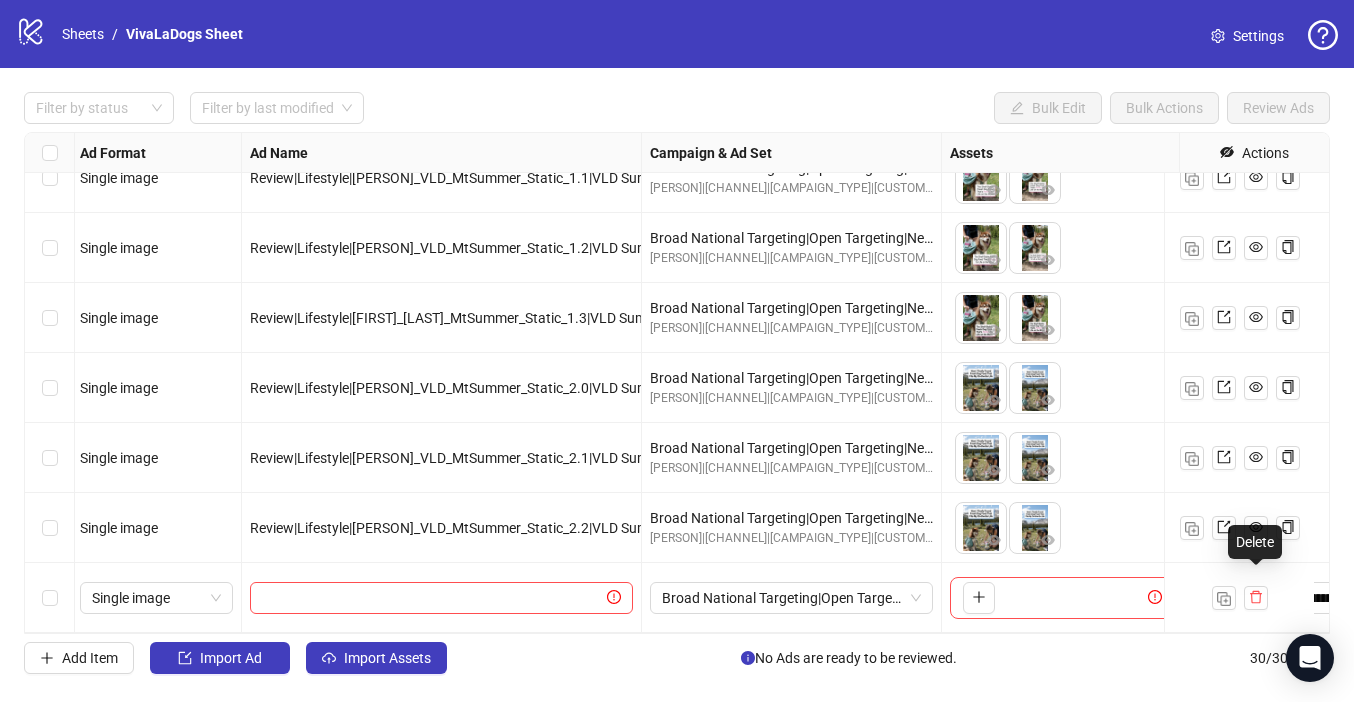 click at bounding box center [1240, 598] 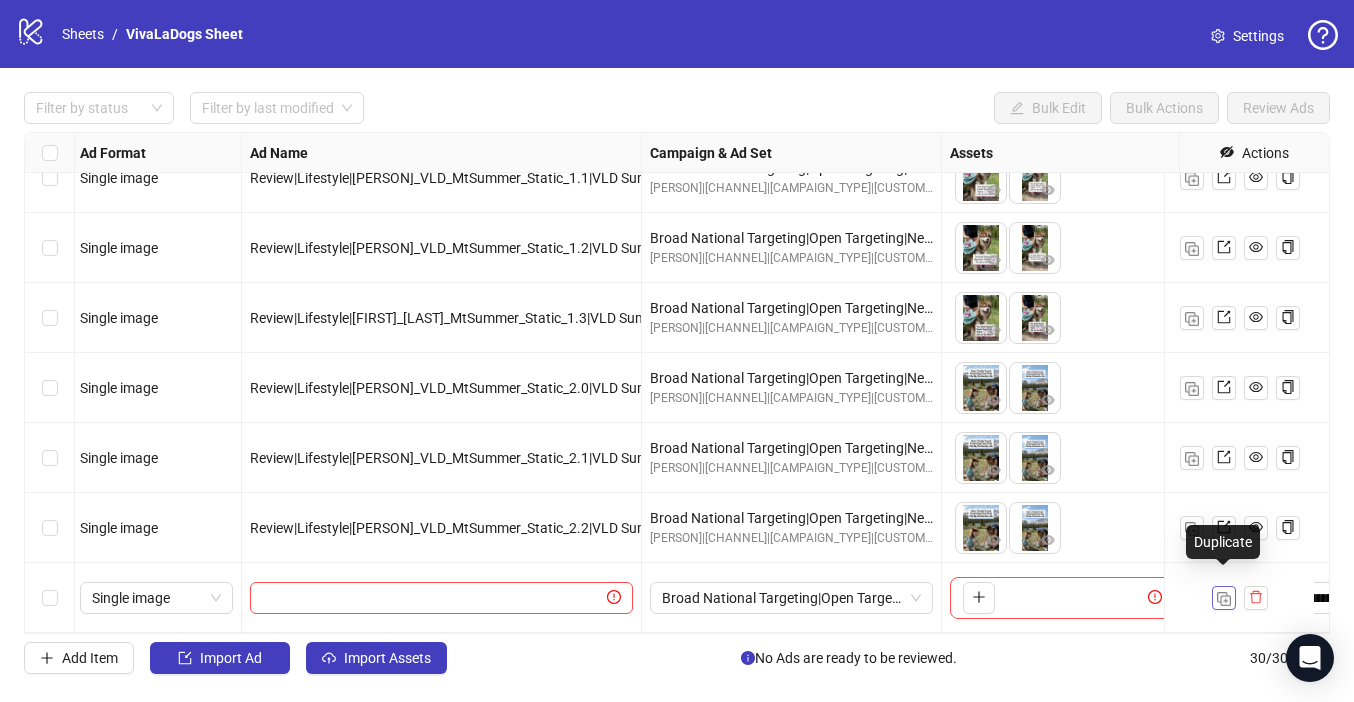 click at bounding box center [1224, 599] 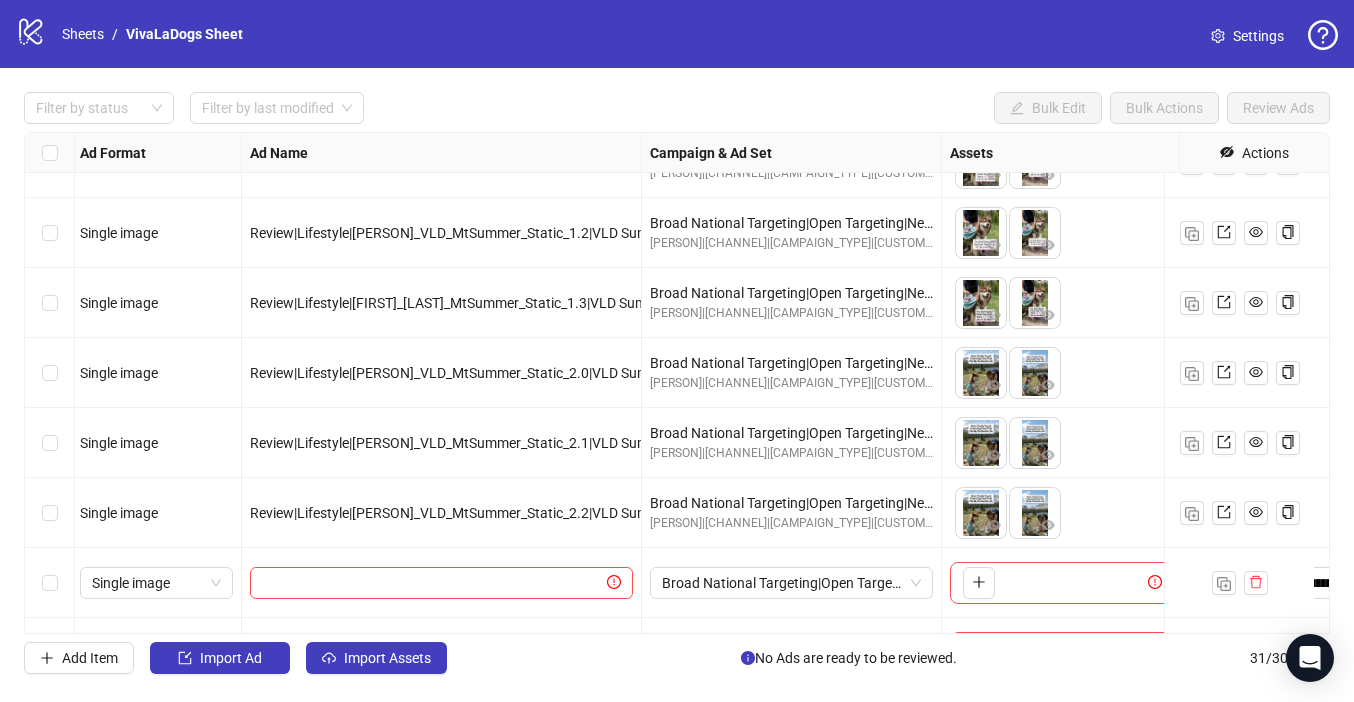 scroll, scrollTop: 1725, scrollLeft: 3, axis: both 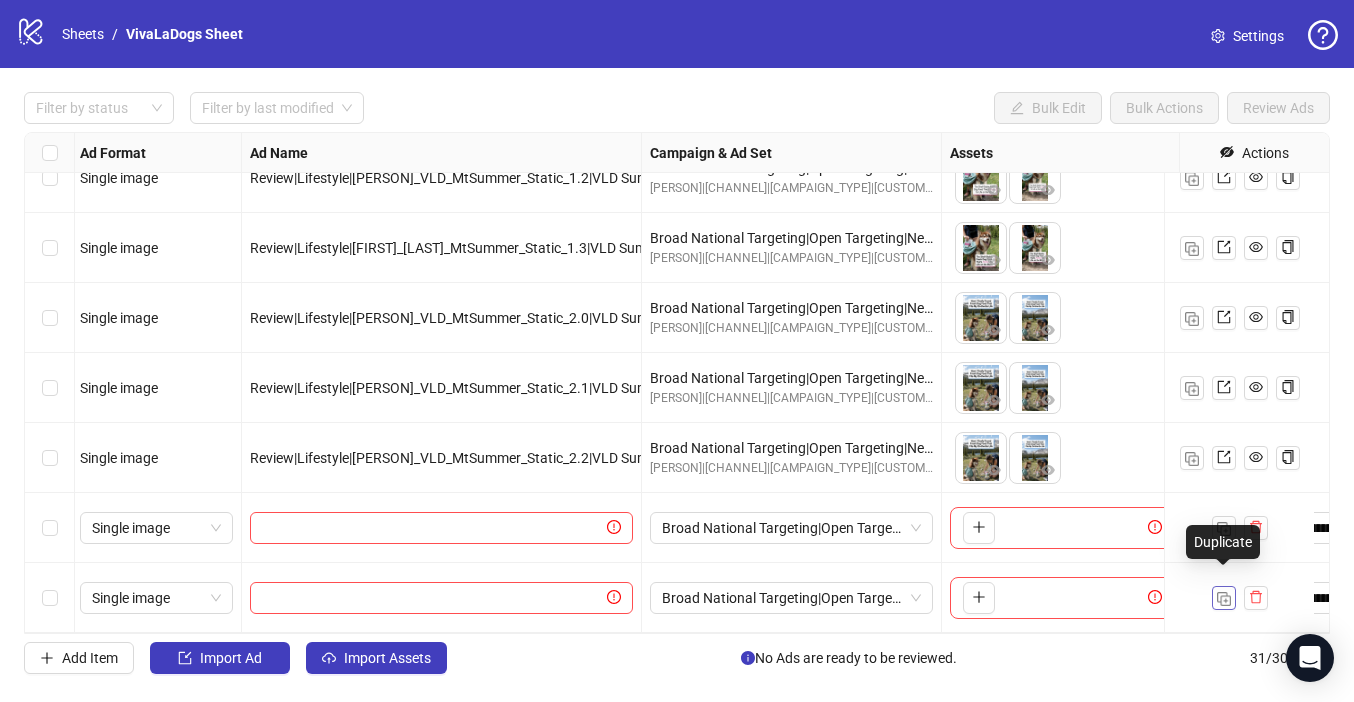 click at bounding box center [1224, 599] 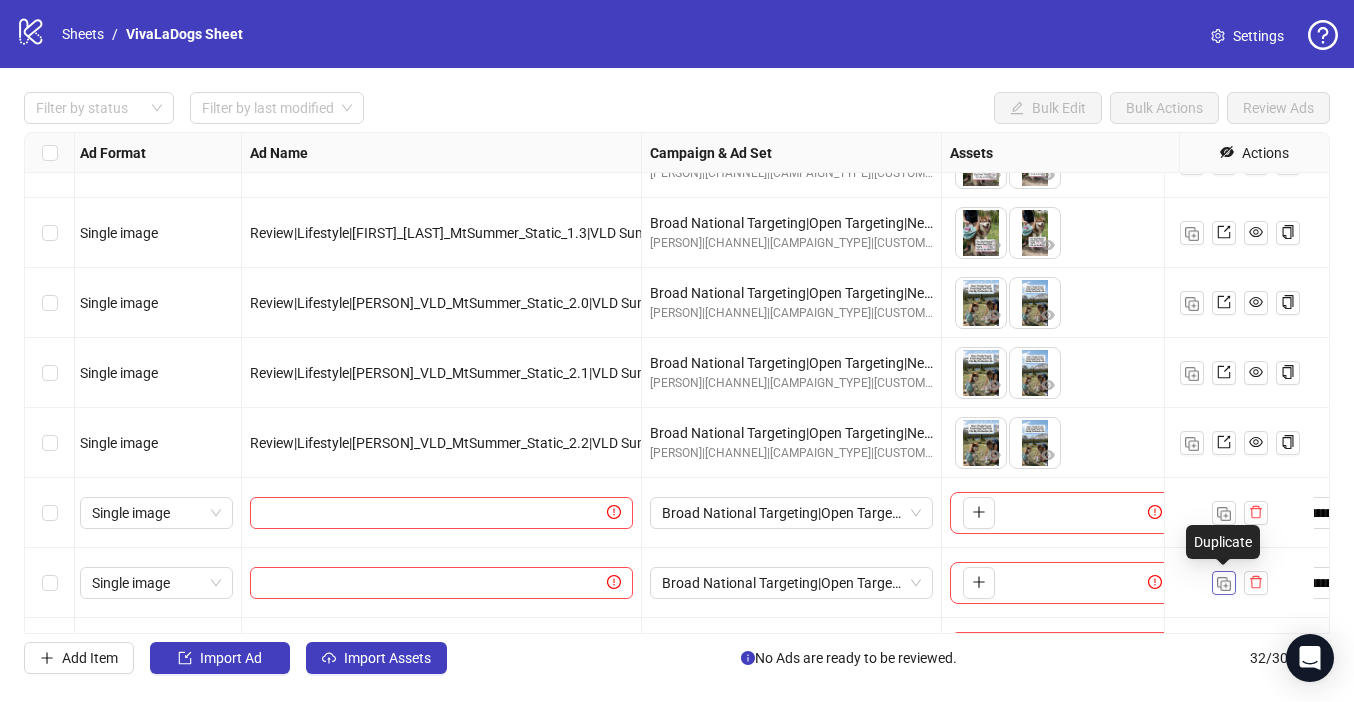 click at bounding box center [1224, 584] 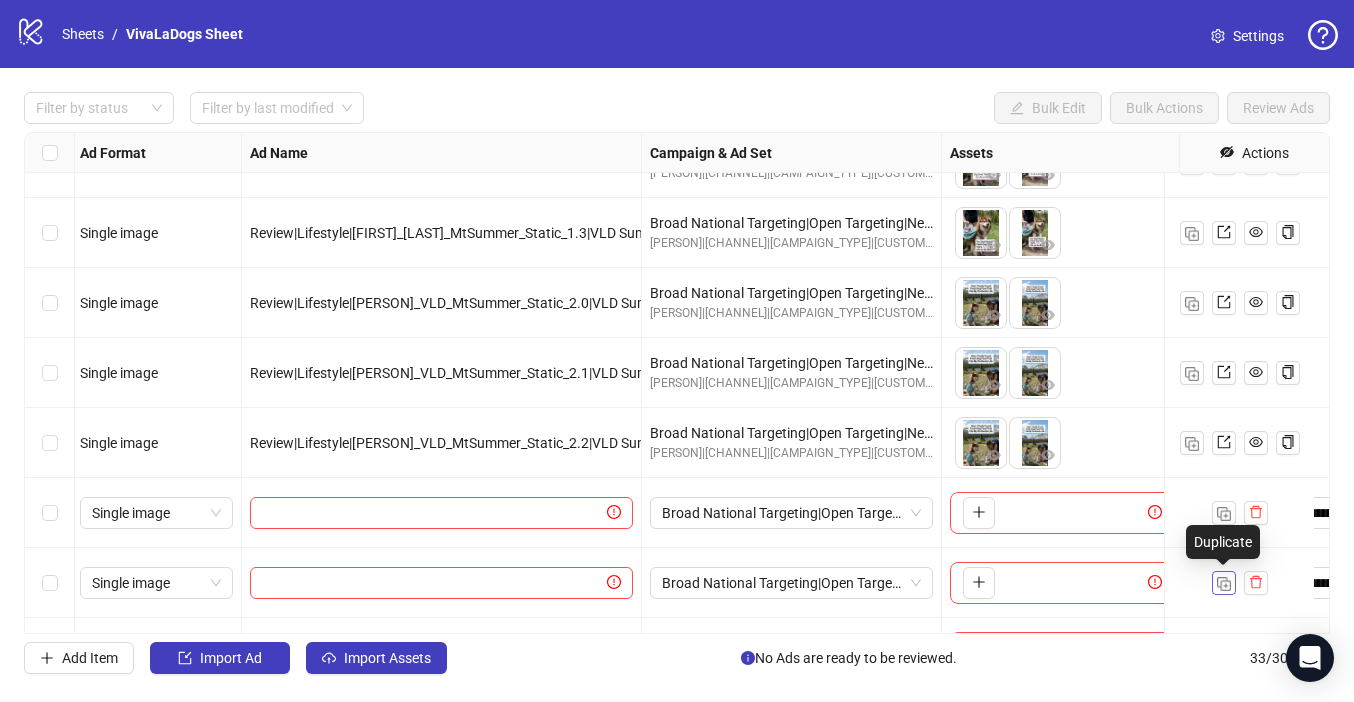 click at bounding box center (1224, 584) 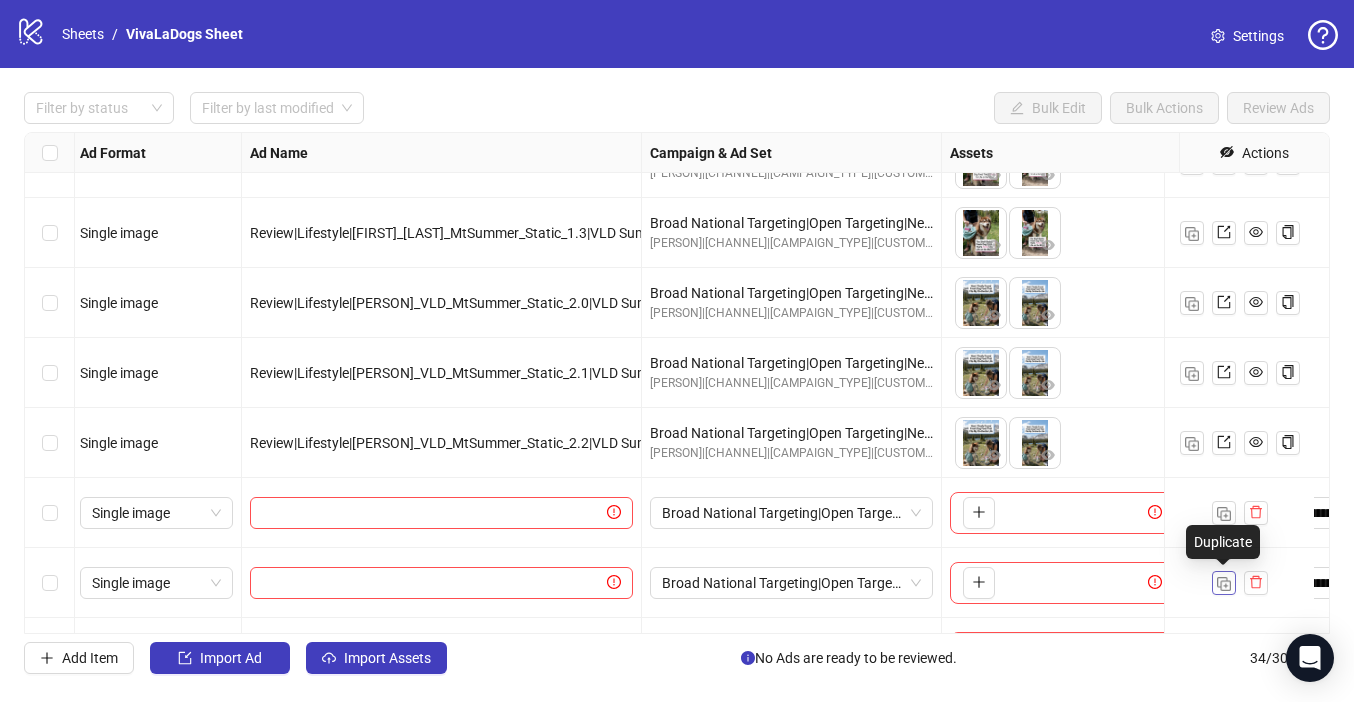 click at bounding box center (1224, 584) 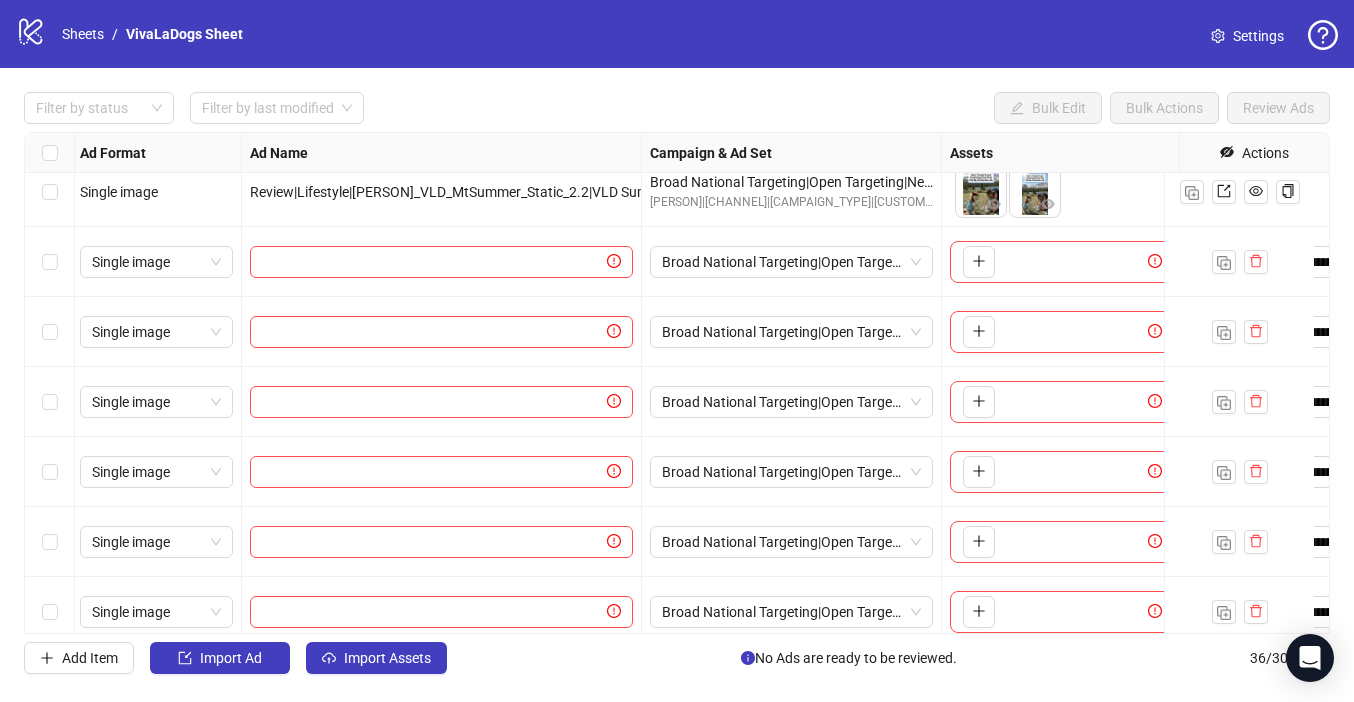 scroll, scrollTop: 1951, scrollLeft: 3, axis: both 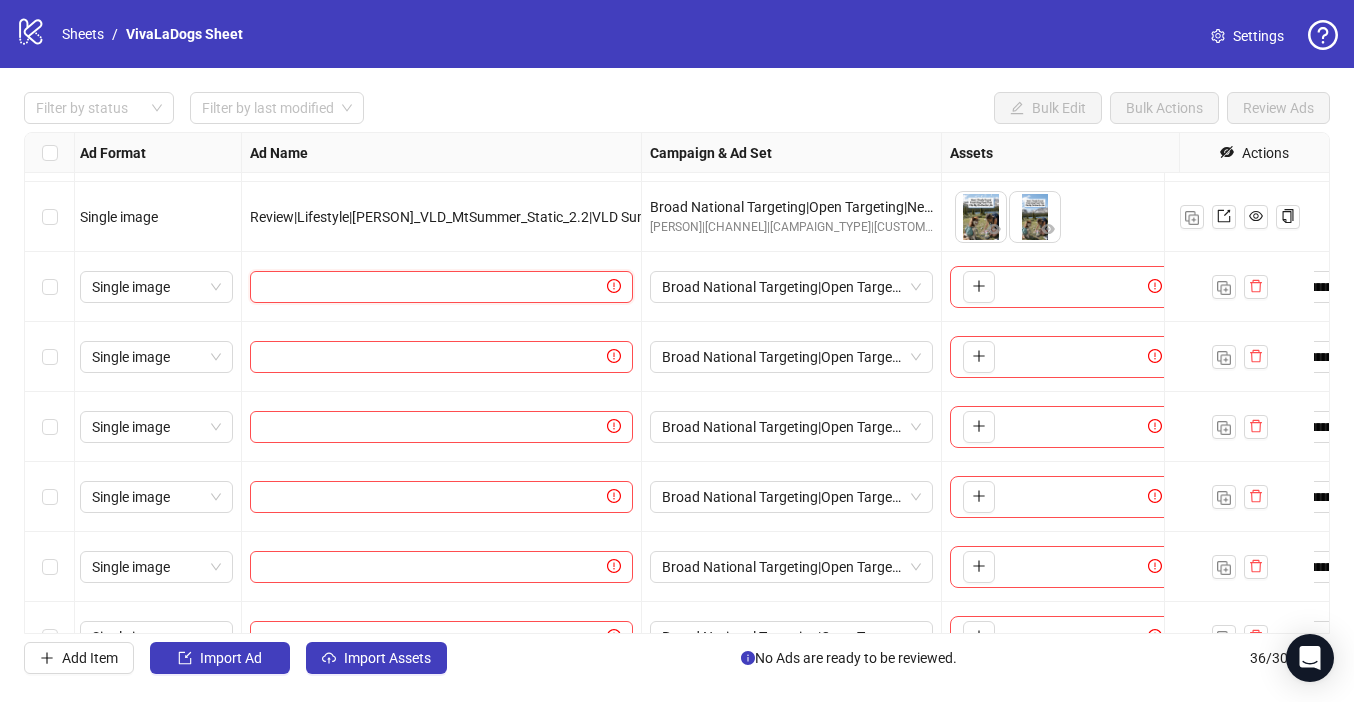 click at bounding box center (432, 287) 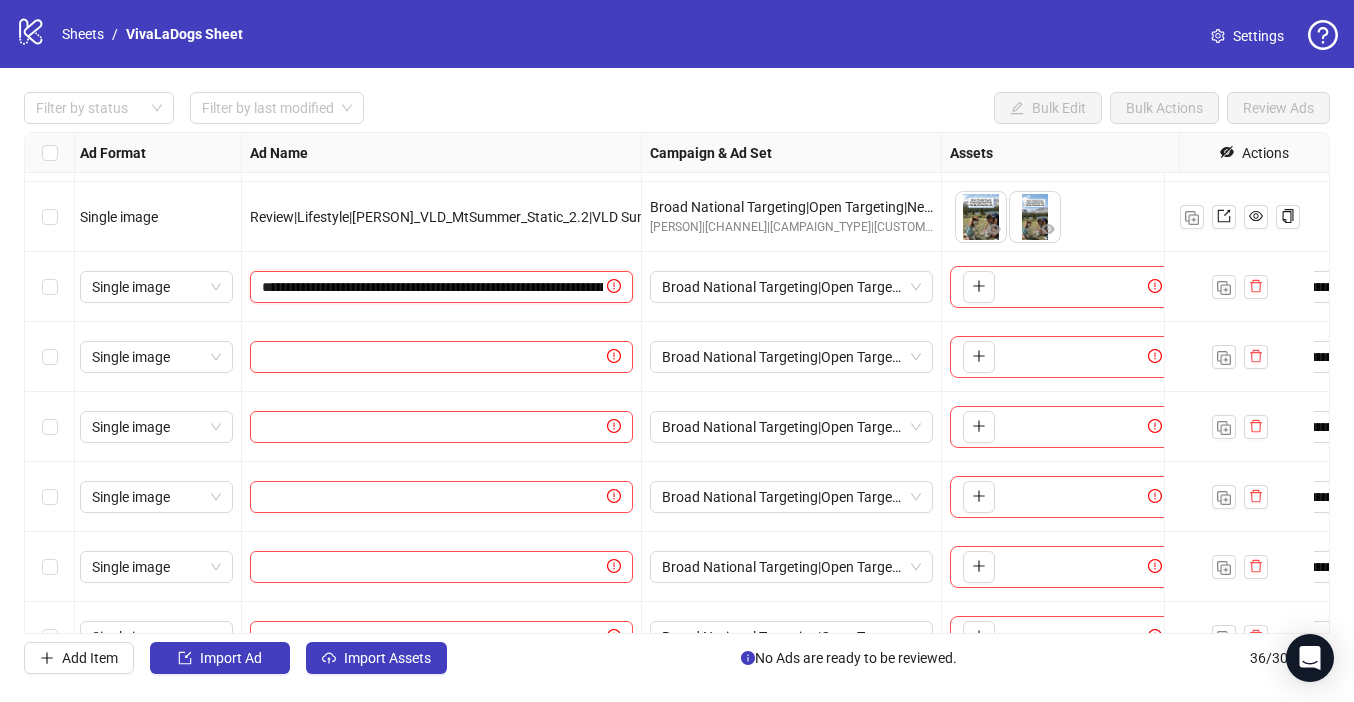 scroll, scrollTop: 0, scrollLeft: 145, axis: horizontal 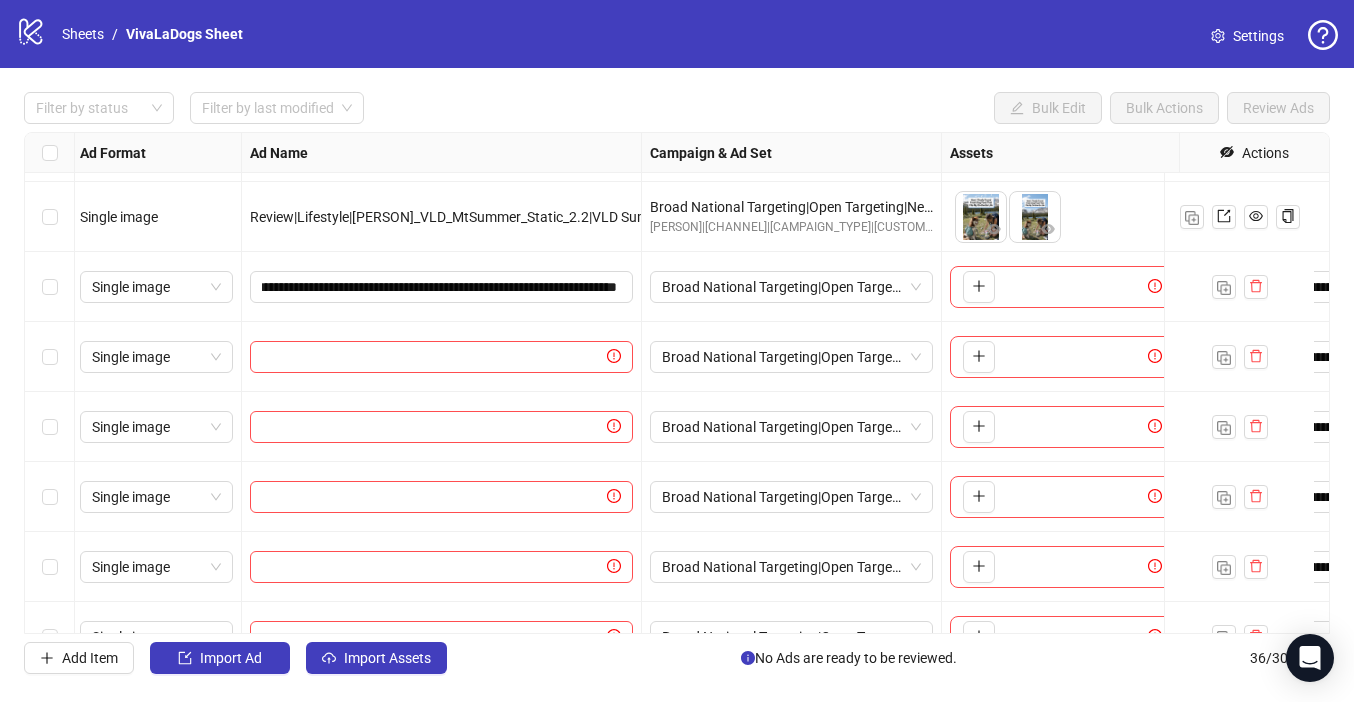 click on "Filter by status Filter by last modified Bulk Edit Bulk Actions Review Ads" at bounding box center [677, 108] 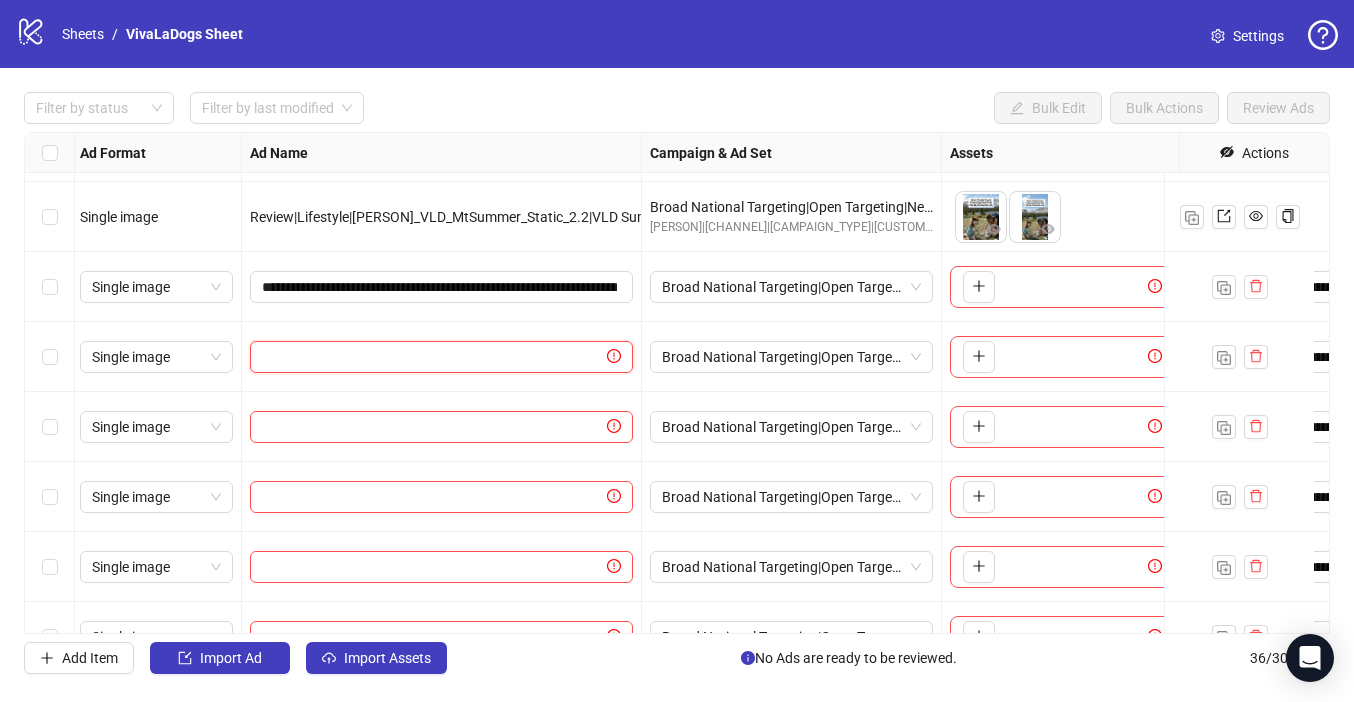 click at bounding box center [432, 357] 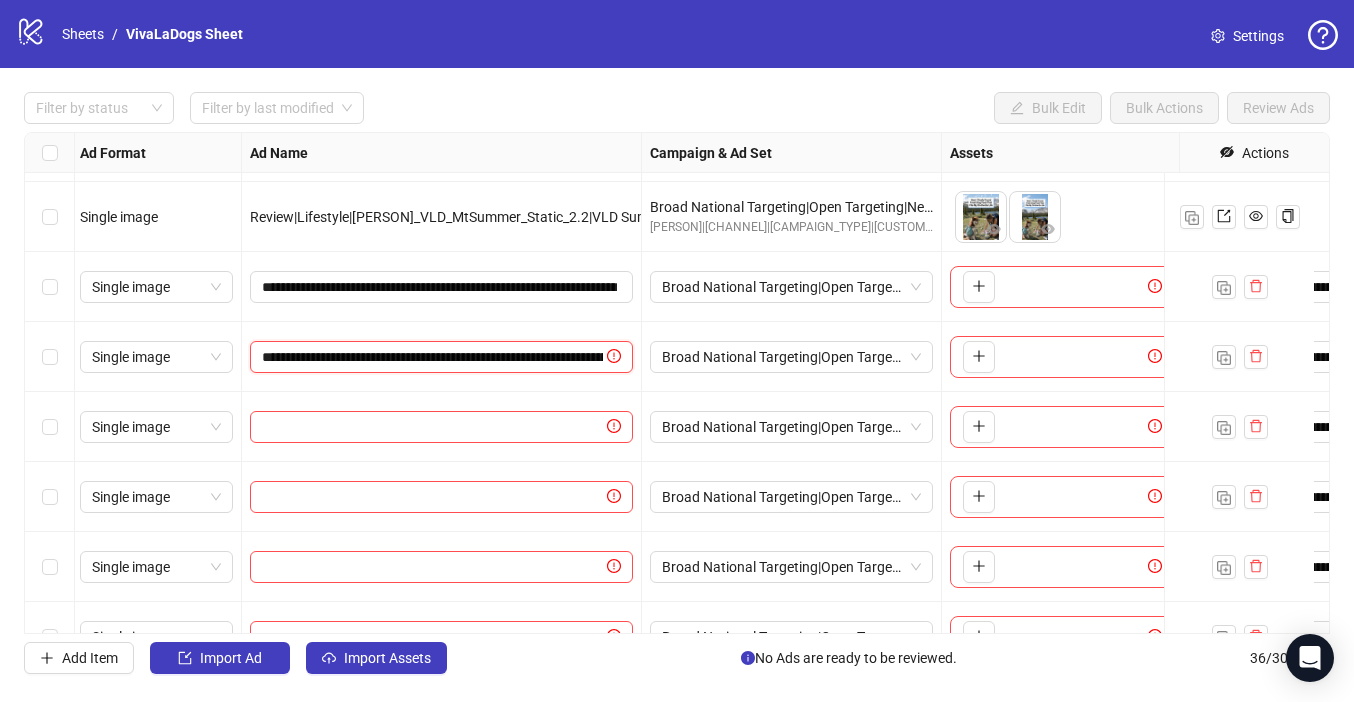 scroll, scrollTop: 0, scrollLeft: 172, axis: horizontal 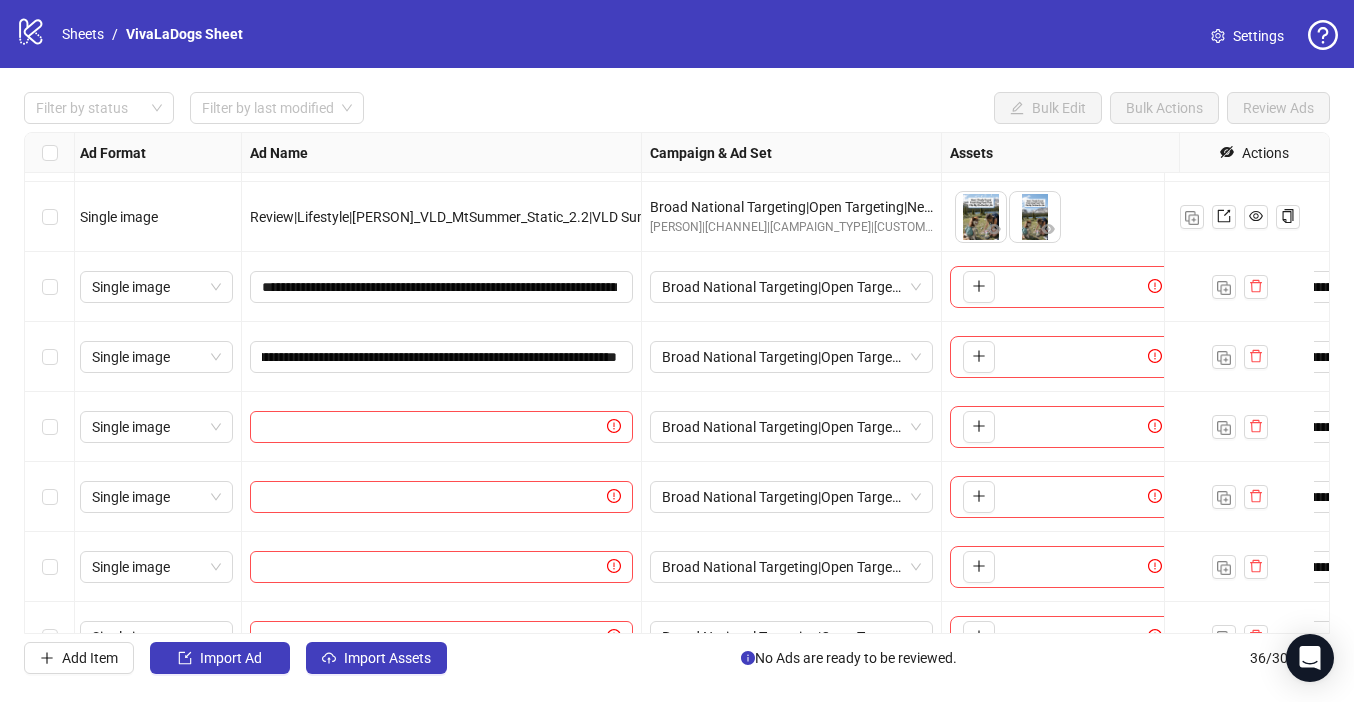 click on "Filter by status Filter by last modified Bulk Edit Bulk Actions Review Ads Ad Format Ad Name Campaign & Ad Set Assets Headlines Primary Texts Descriptions Destination URL App Product Page ID Display URL Leadgen Form Product Set ID Call to Action Actions Single image Review|Lifestyle|[PERSON]_VLD_MtSummer_Static_2.0|VLD Summer Activation|Static	 Broad National Targeting|Open Targeting|New Feeding Calculator|VLD|Summer [PERSON]|[CHANNEL]|[CAMPAIGN_TYPE]|[CUSTOMER_TYPE]|[BRAND]|[CAMPAIGN_NAME] 1 texts 5 texts Single image Review|Lifestyle|[PERSON]_VLD_MtSummer_Static_2.1|VLD Summer Activation|Static	 Broad National Targeting|Open Targeting|New Feeding Calculator|VLD|Summer [PERSON]|[CHANNEL]|[CAMPAIGN_TYPE]|[CUSTOMER_TYPE]|[BRAND]|[CAMPAIGN_NAME] 1 texts 5 texts Single image 1 texts 5 texts Single image + 4 + 4 Single image + 4 +" at bounding box center [677, 383] 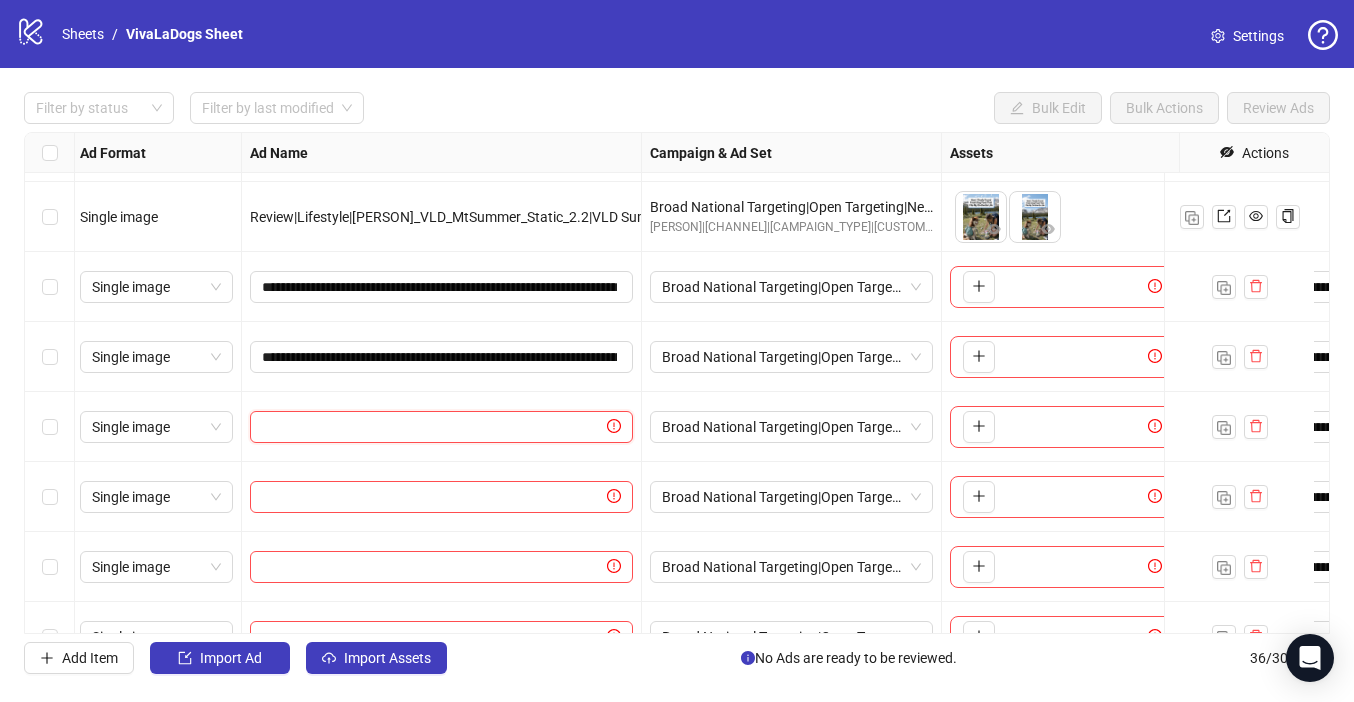 click at bounding box center (432, 427) 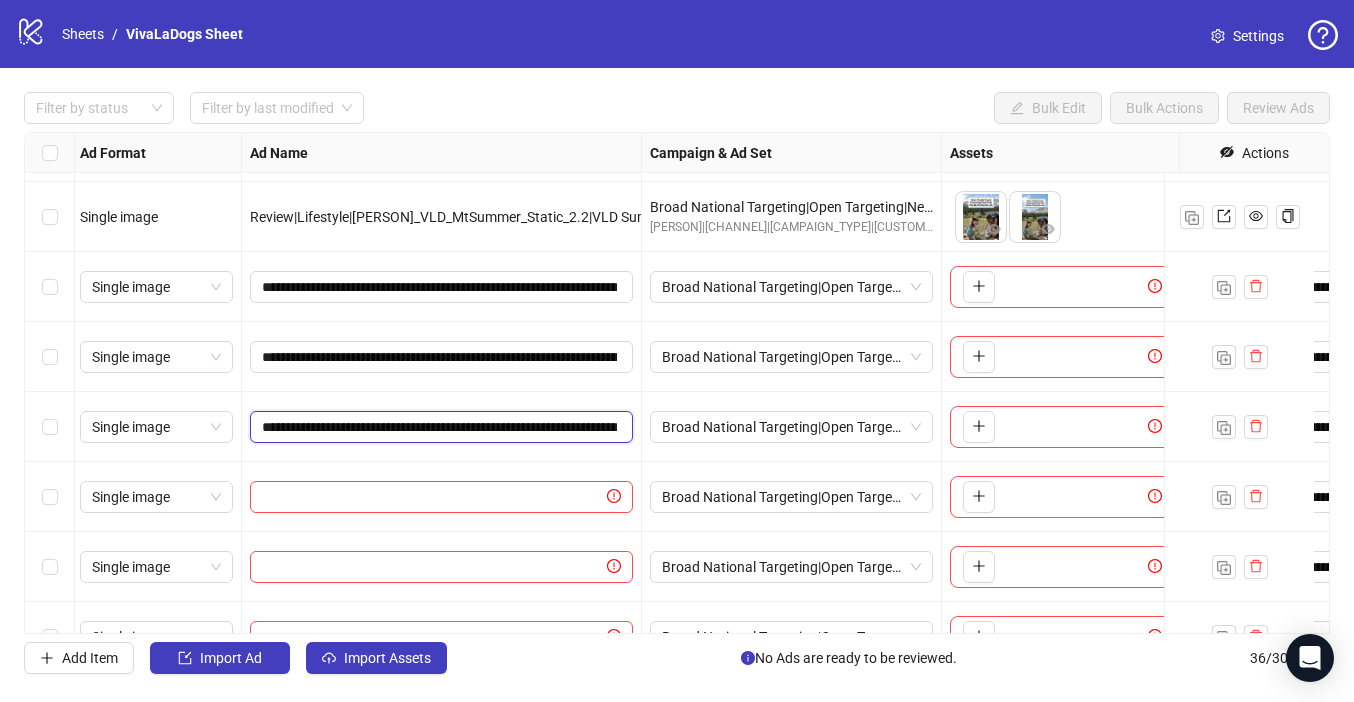 scroll, scrollTop: 0, scrollLeft: 145, axis: horizontal 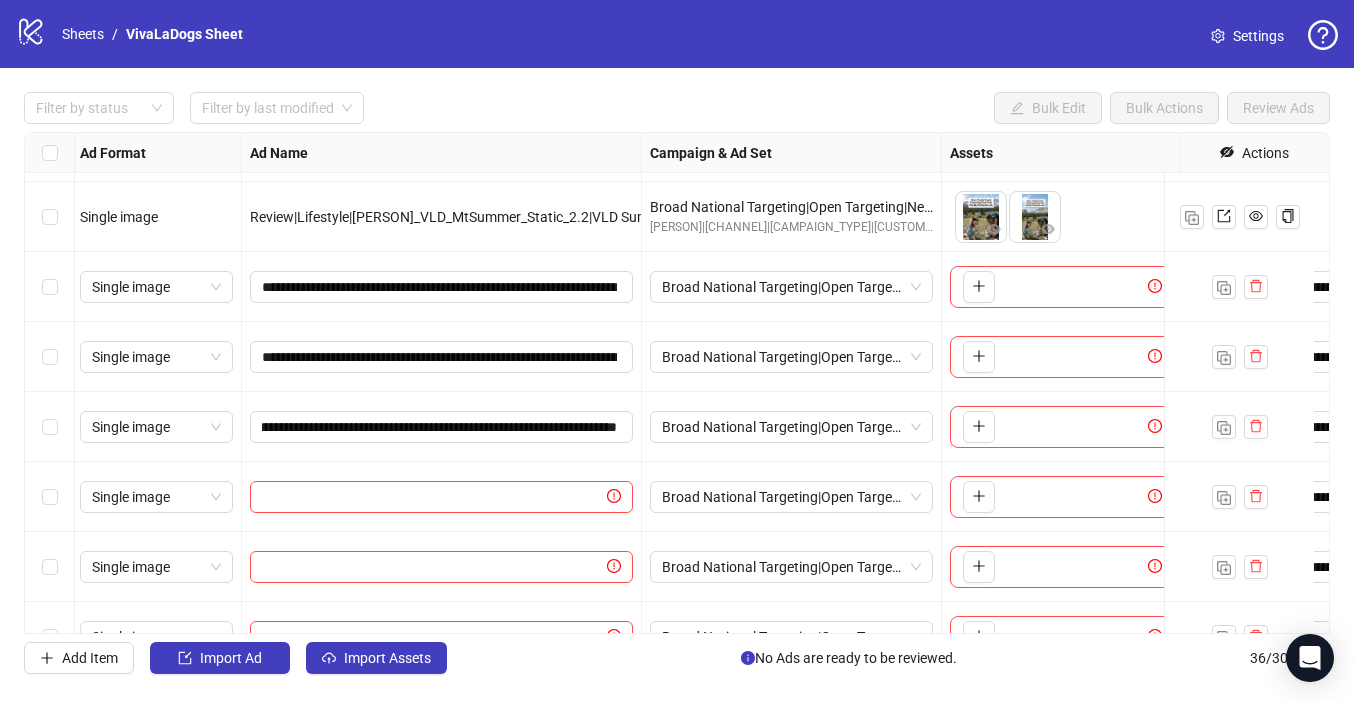 click on "Filter by status Filter by last modified Bulk Edit Bulk Actions Review Ads" at bounding box center (677, 108) 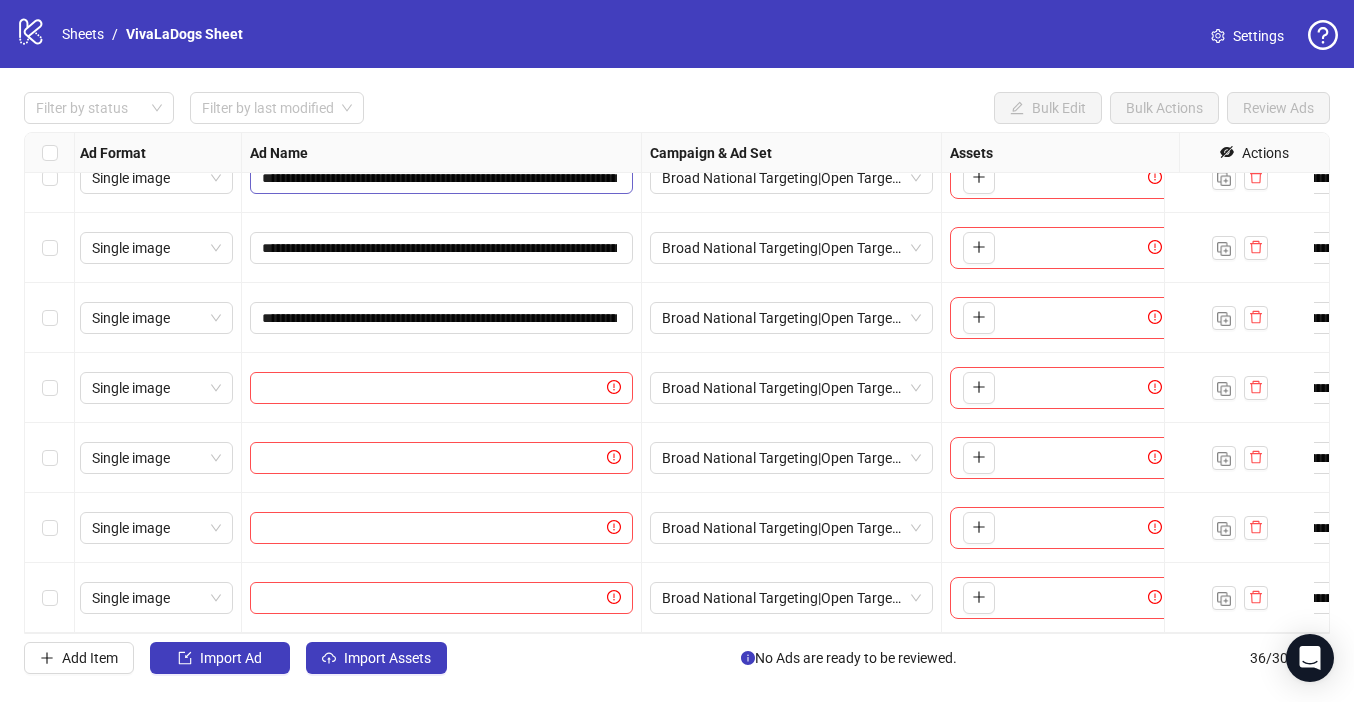 scroll, scrollTop: 2075, scrollLeft: 3, axis: both 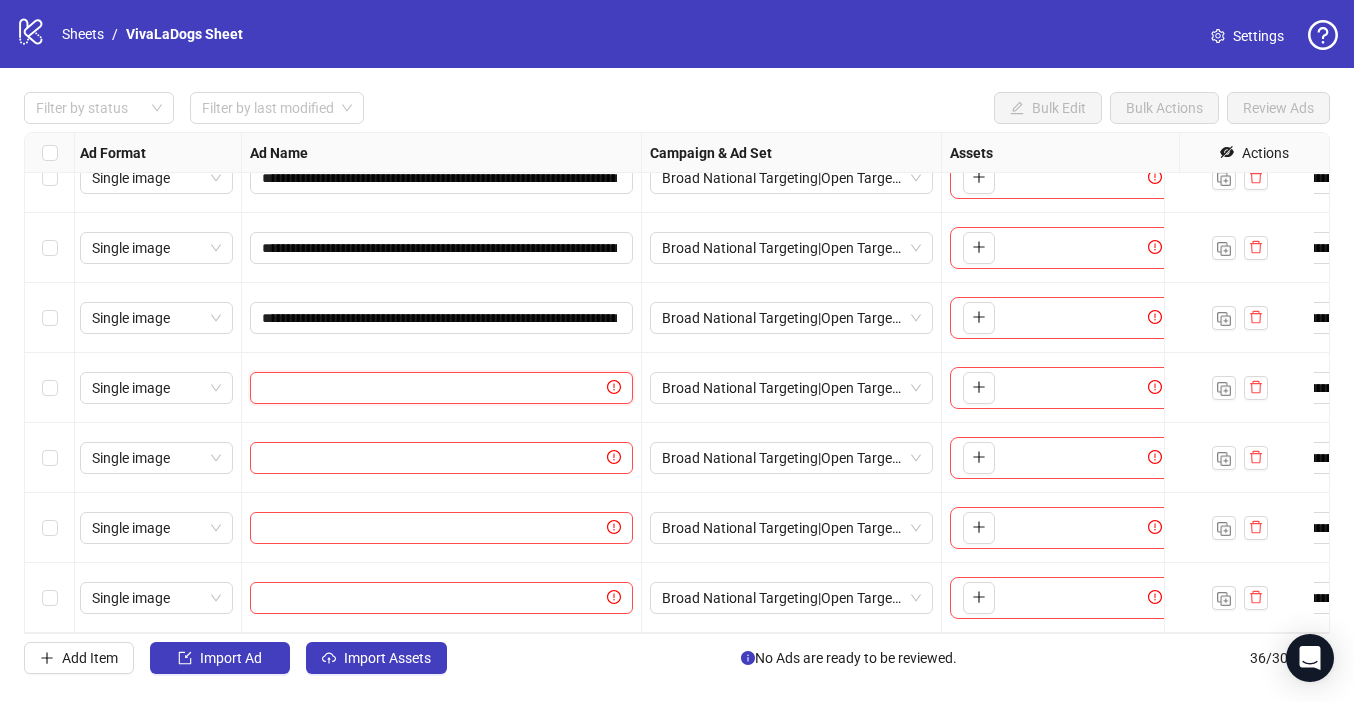 click at bounding box center (432, 388) 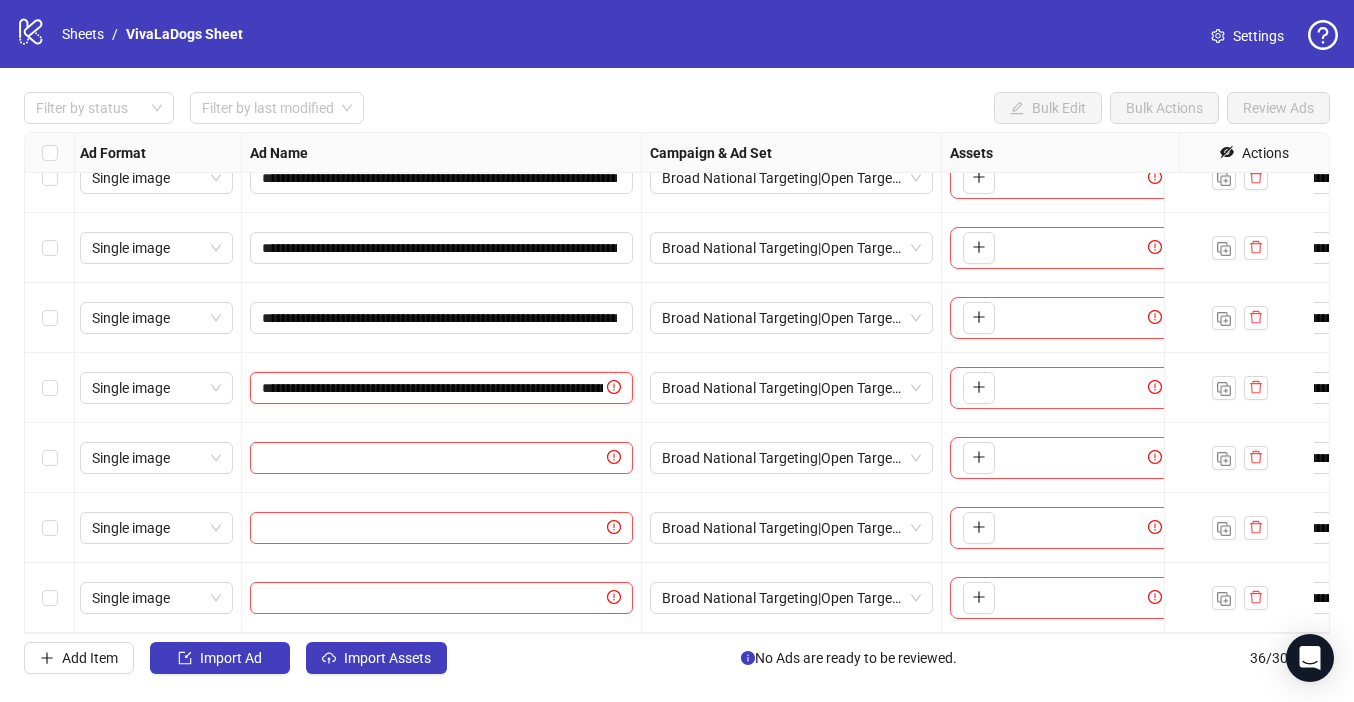 scroll, scrollTop: 0, scrollLeft: 145, axis: horizontal 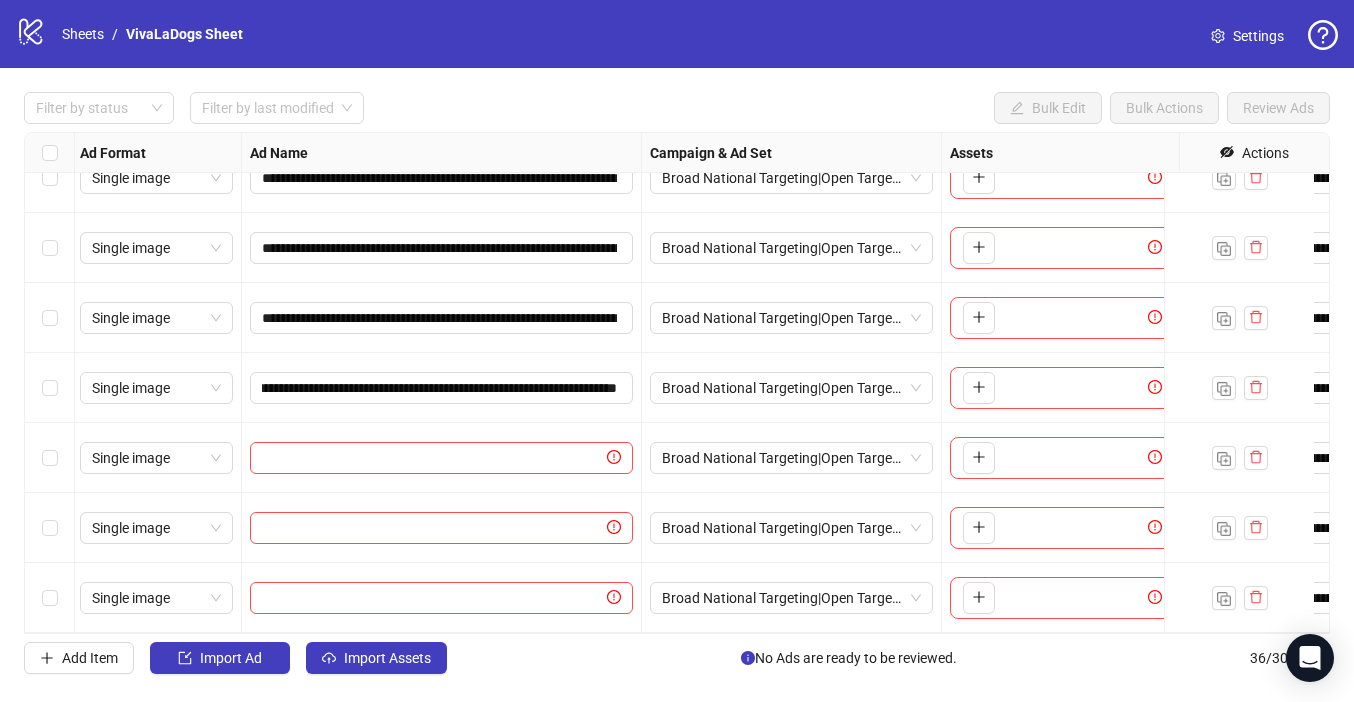 click on "Filter by status Filter by last modified Bulk Edit Bulk Actions Review Ads" at bounding box center (677, 108) 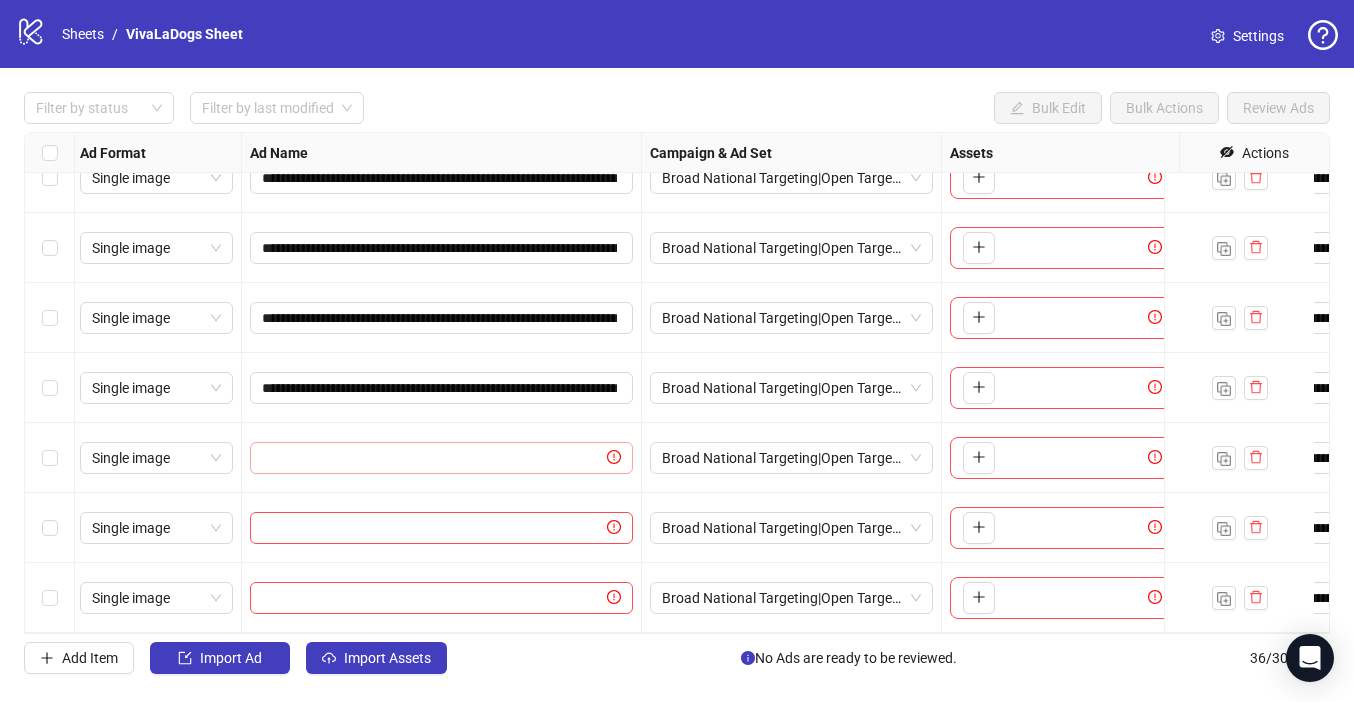 click at bounding box center (441, 458) 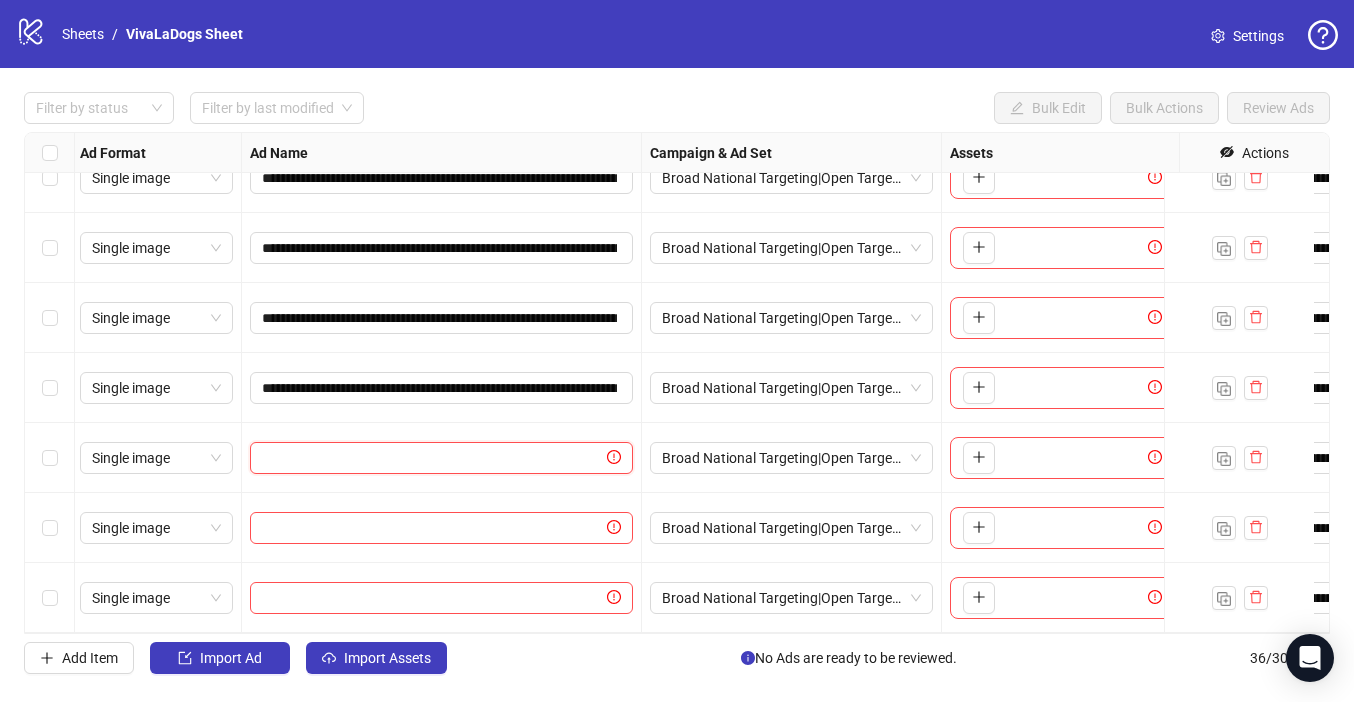 paste on "**********" 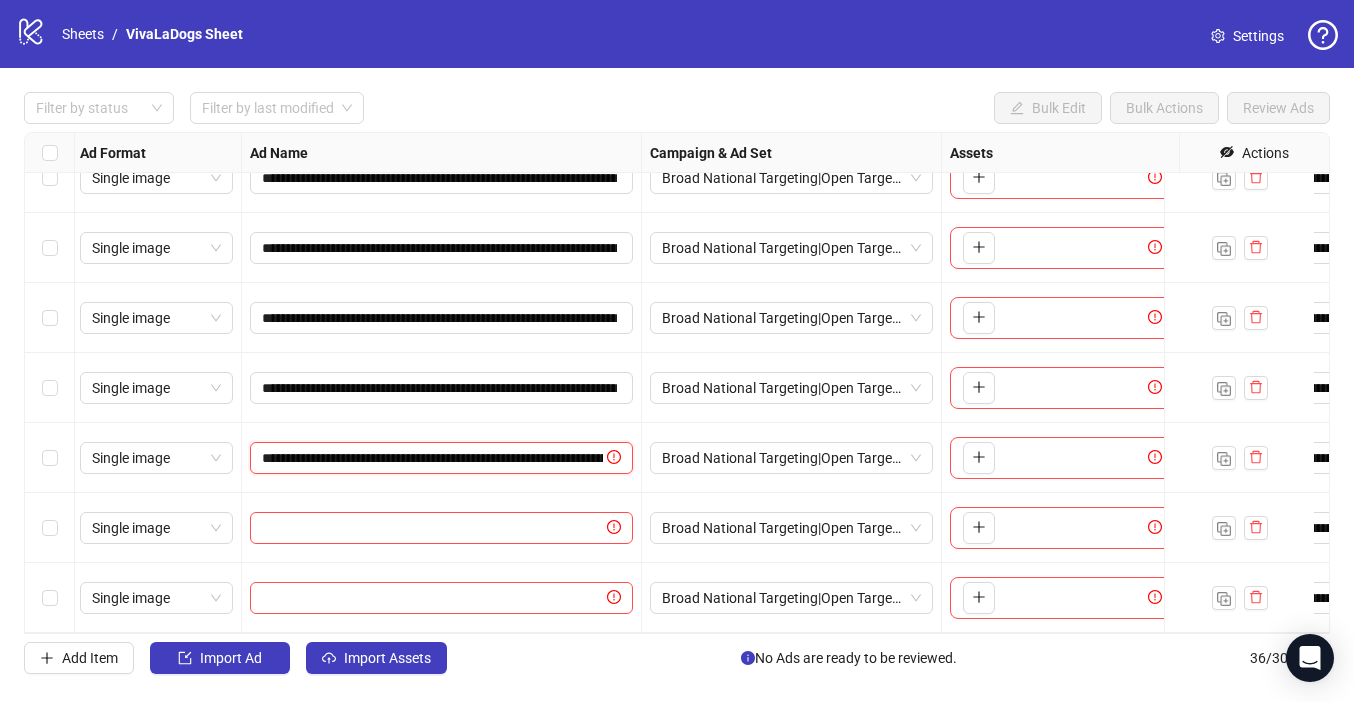 scroll, scrollTop: 0, scrollLeft: 145, axis: horizontal 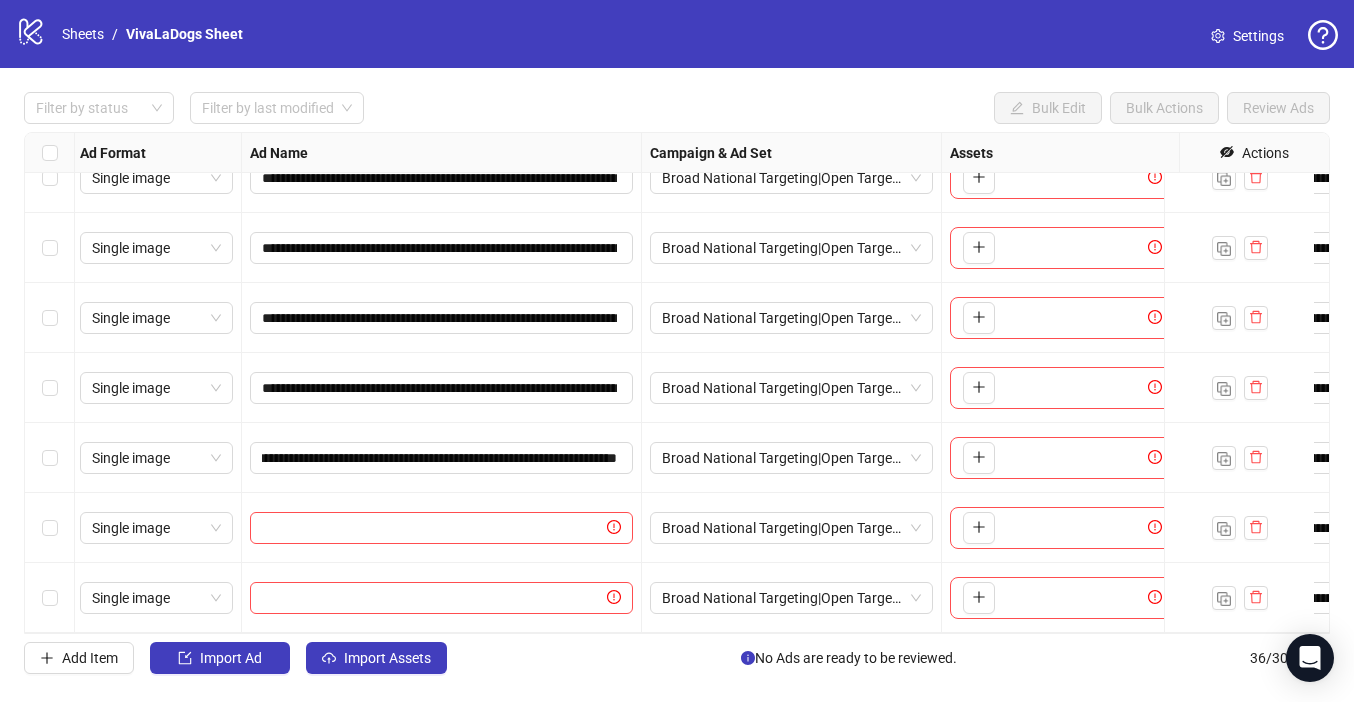 click on "Filter by status Filter by last modified Bulk Edit Bulk Actions Review Ads" at bounding box center (677, 108) 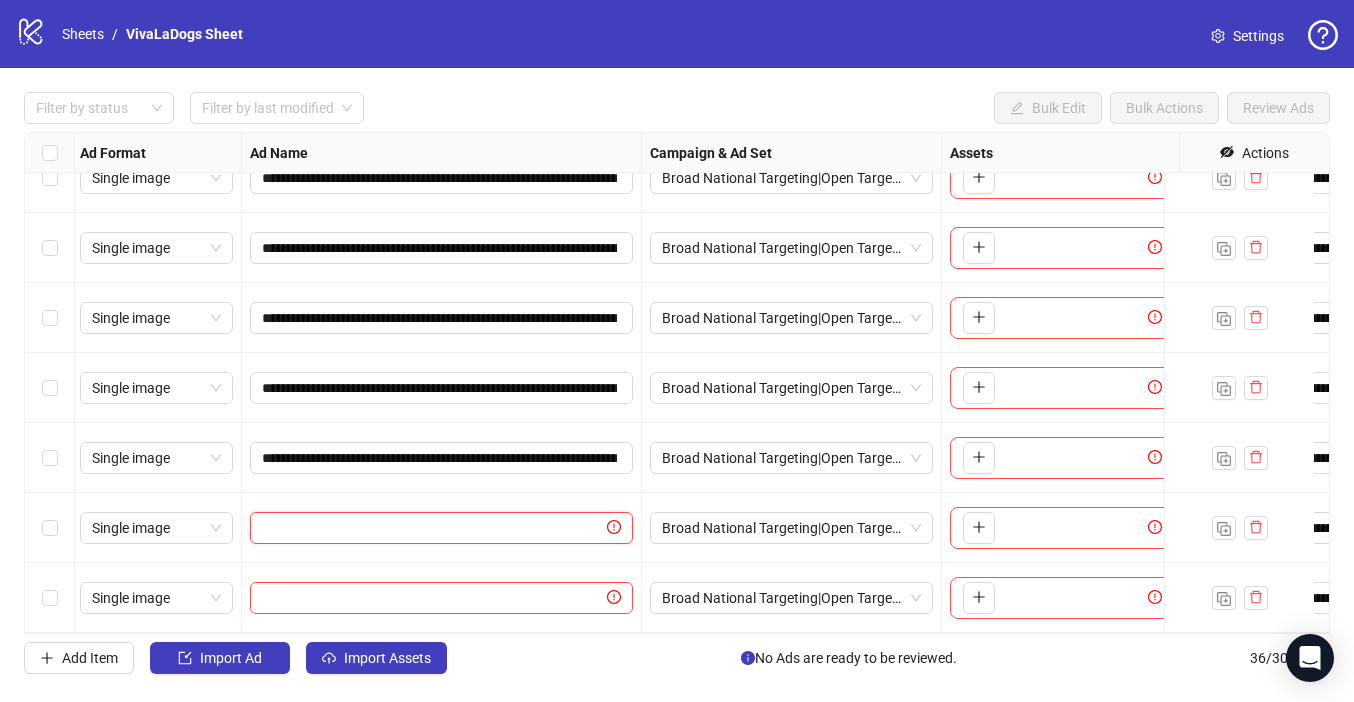 click at bounding box center [432, 528] 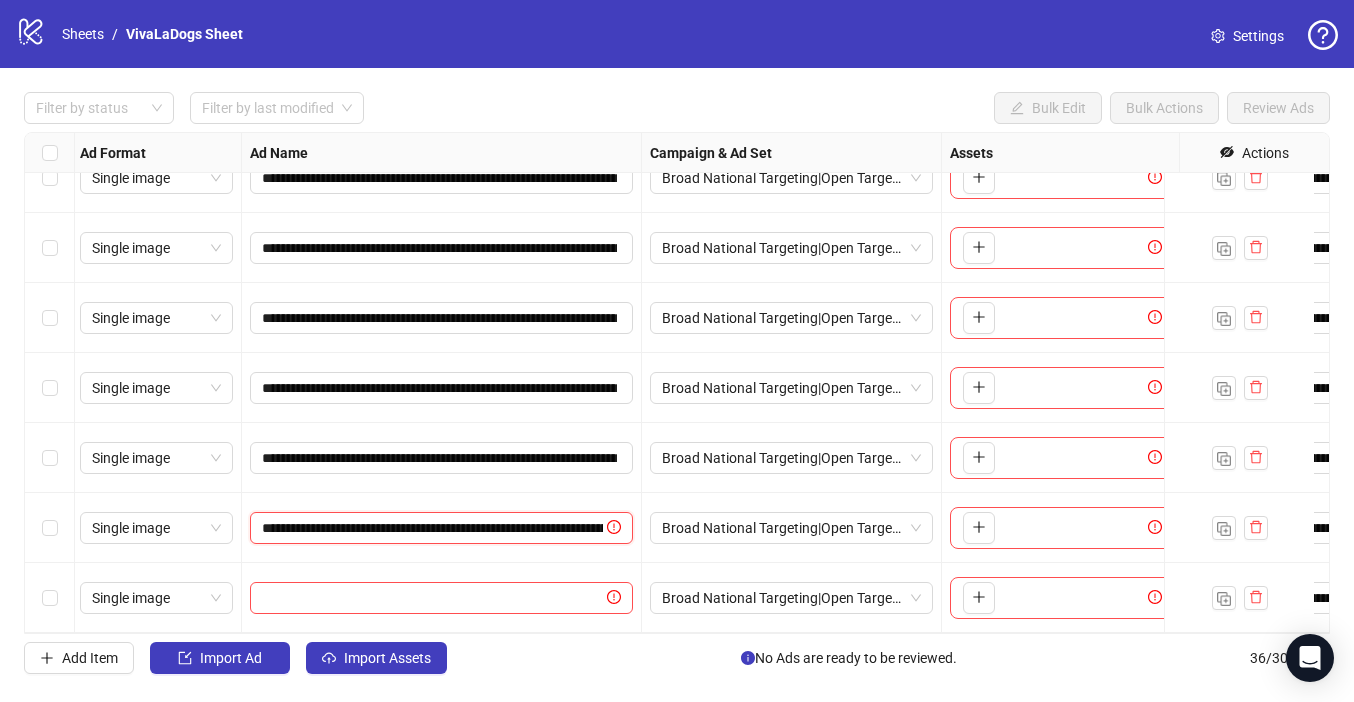 scroll, scrollTop: 0, scrollLeft: 145, axis: horizontal 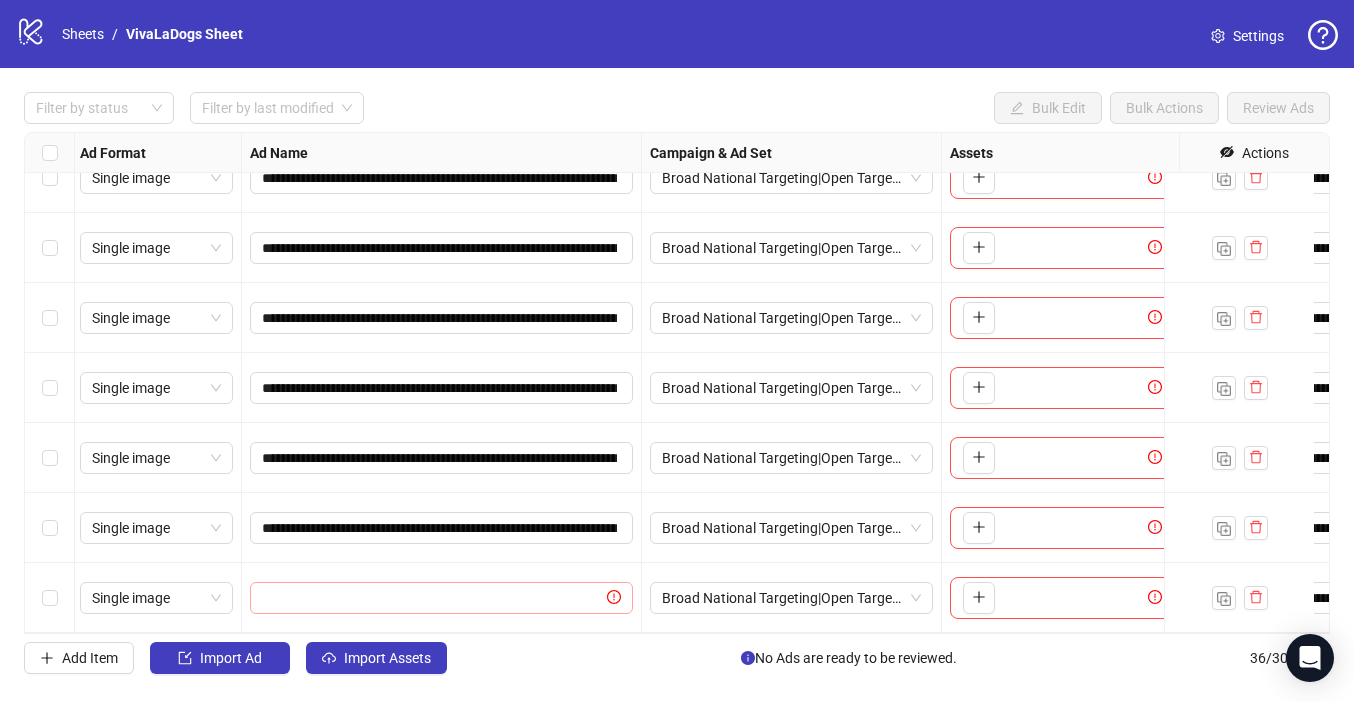 click at bounding box center [441, 598] 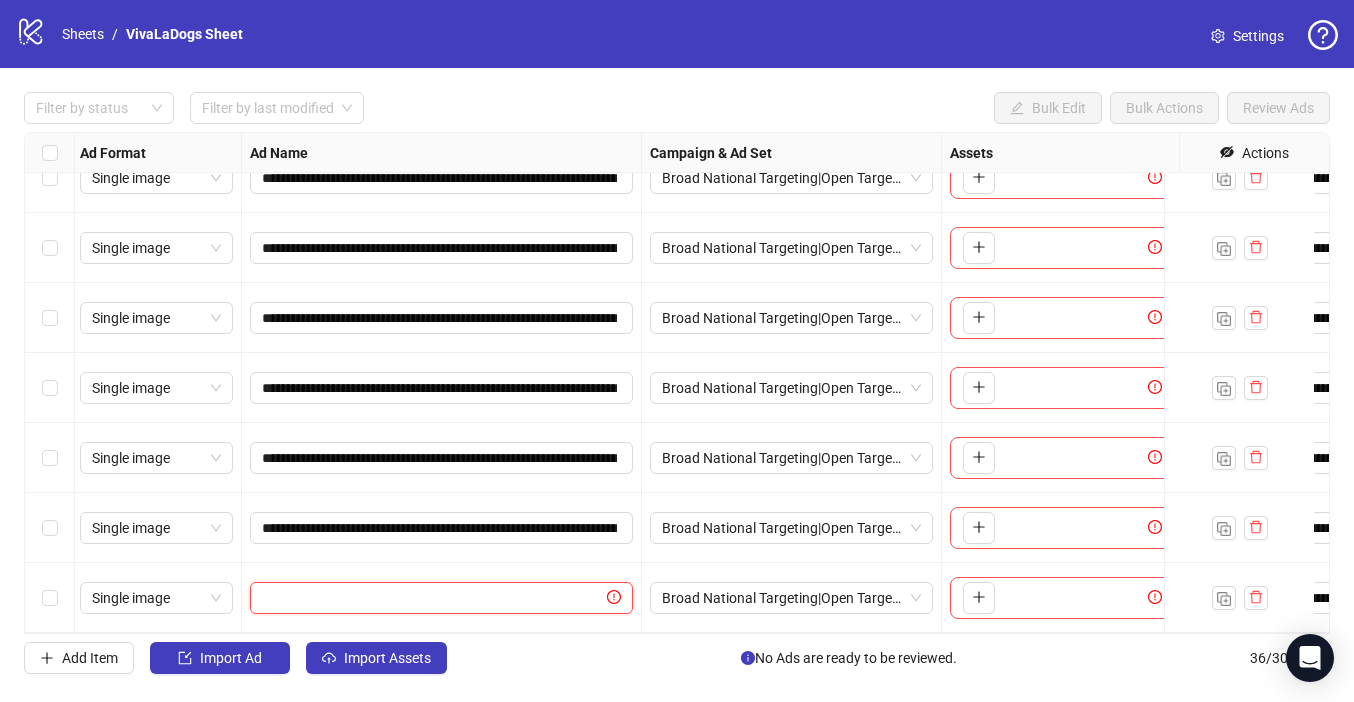 paste on "**********" 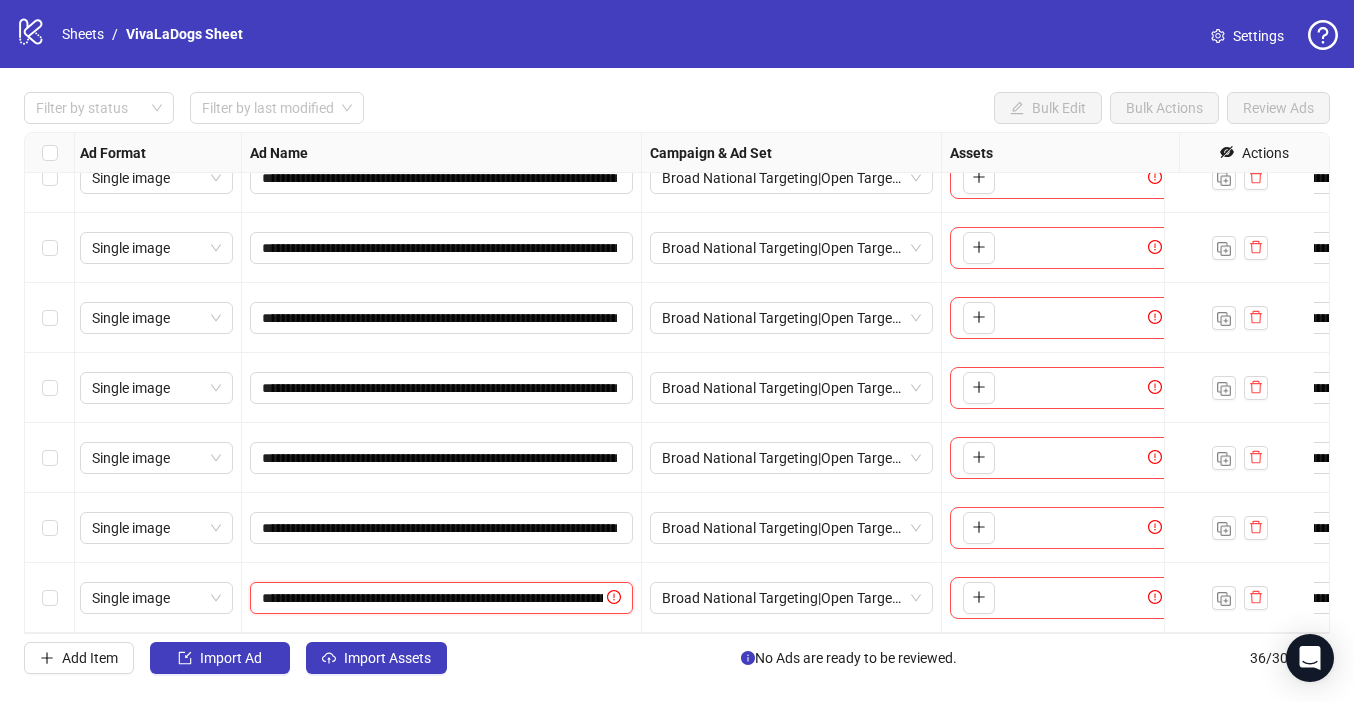 scroll, scrollTop: 0, scrollLeft: 145, axis: horizontal 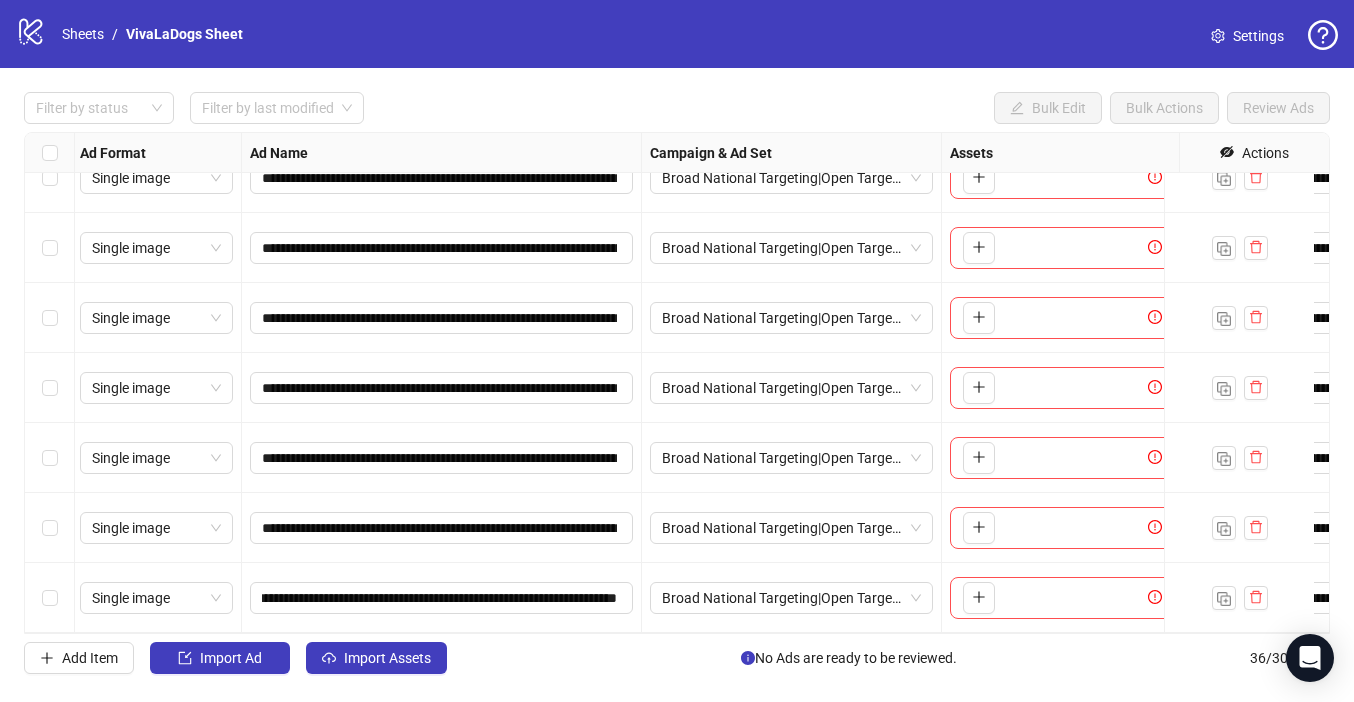 click on "Filter by status Filter by last modified Bulk Edit Bulk Actions Review Ads" at bounding box center [677, 108] 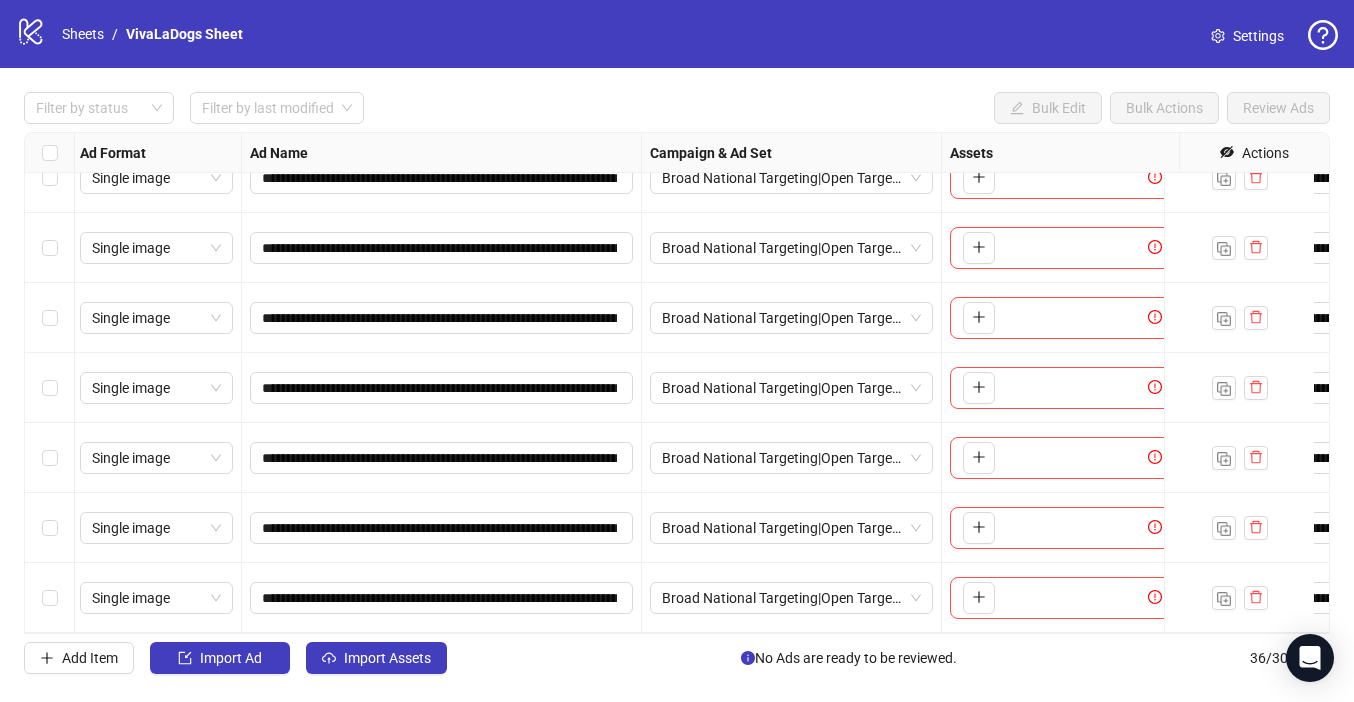 scroll, scrollTop: 1876, scrollLeft: 3, axis: both 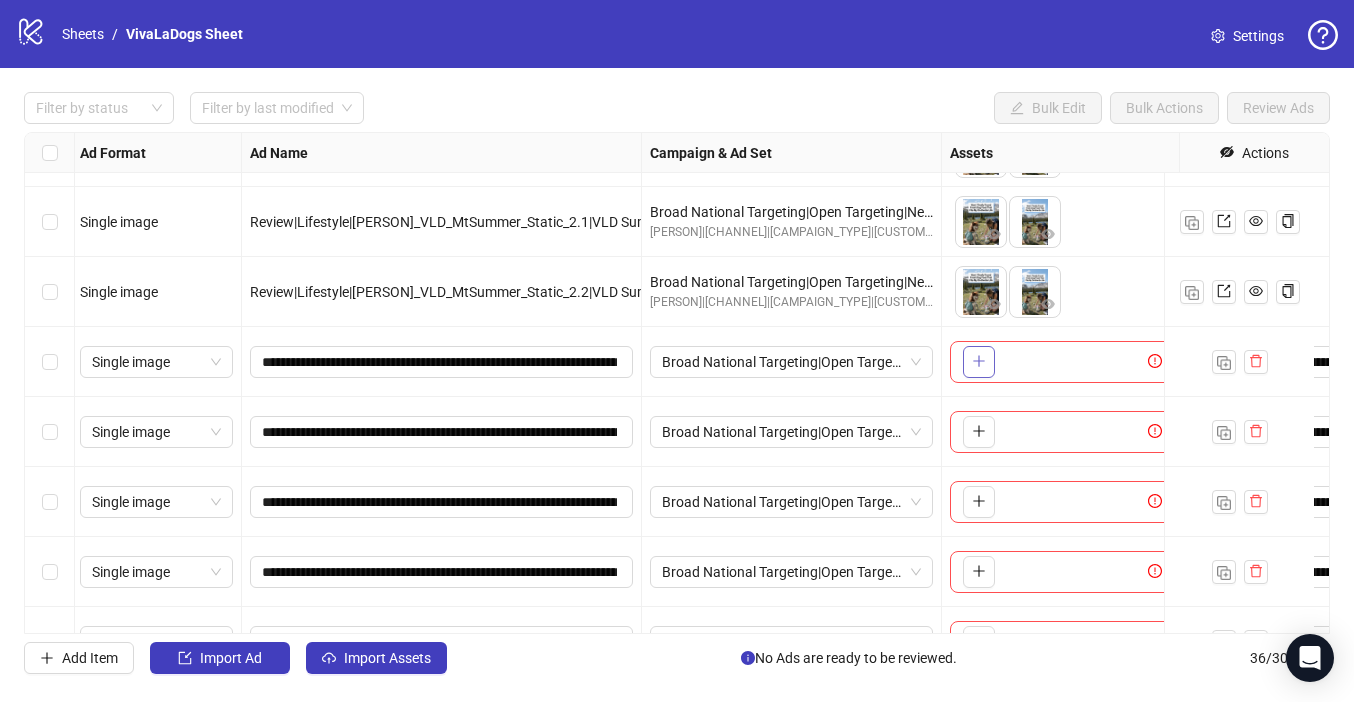 click at bounding box center (979, 362) 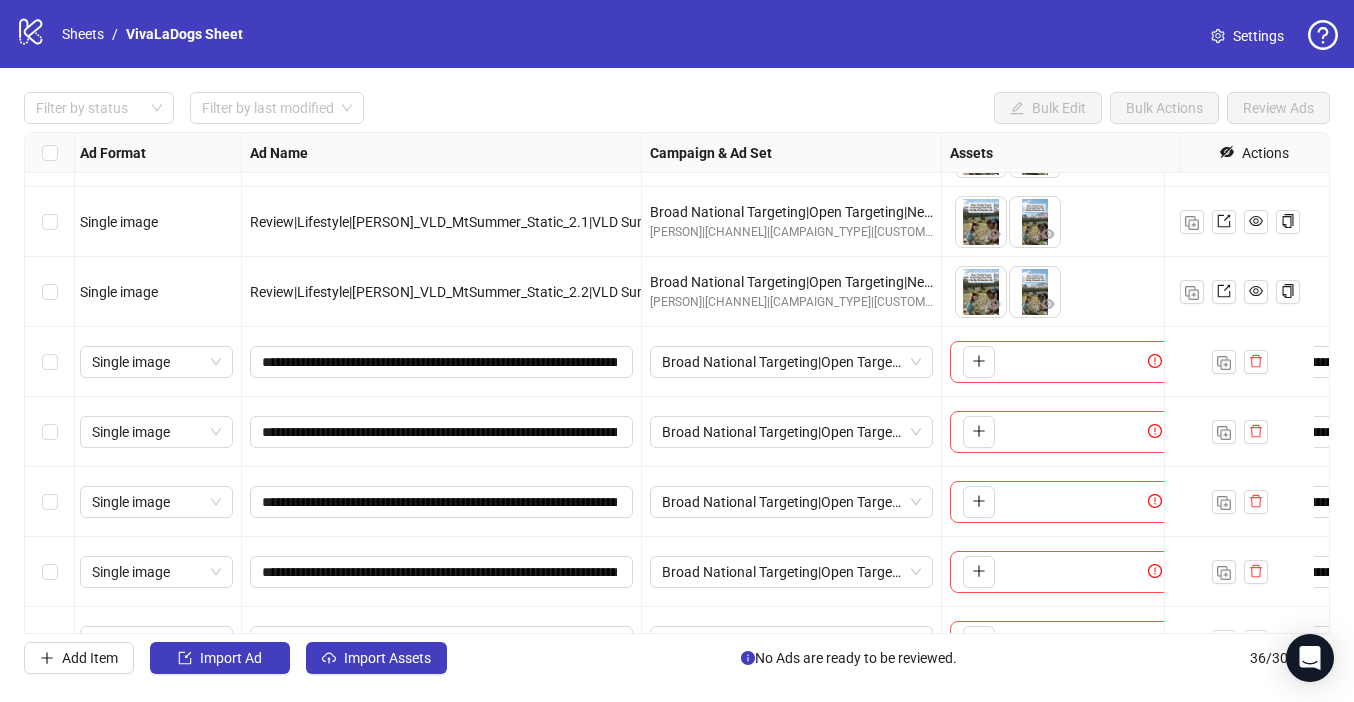 click on "Filter by status Filter by last modified Bulk Edit Bulk Actions Review Ads Ad Format Ad Name Campaign & Ad Set Assets Headlines Primary Texts Descriptions Destination URL App Product Page ID Display URL Leadgen Form Product Set ID Call to Action Actions Single image Review|Lifestyle|[PERSON]_VLD_MtSummer_Static_1.3|VLD Summer Activation|Static	 Broad National Targeting|Open Targeting|New Feeding Calculator|VLD|Summer [PERSON]|[CHANNEL]|[CAMPAIGN_TYPE]|[CUSTOMER_TYPE]|[BRAND]|[CAMPAIGN_NAME] 1 texts 5 texts Single image Review|Lifestyle|[PERSON]_VLD_MtSummer_Static_2.0|VLD Summer Activation|Static	 Broad National Targeting|Open Targeting|New Feeding Calculator|VLD|Summer [PERSON]|[CHANNEL]|[CAMPAIGN_TYPE]|[CUSTOMER_TYPE]|[BRAND]|[CAMPAIGN_NAME] 1 texts 5 texts Single image 1 texts 5 texts Single image 1 texts 5 texts + 4 + 4 + 4" at bounding box center [677, 383] 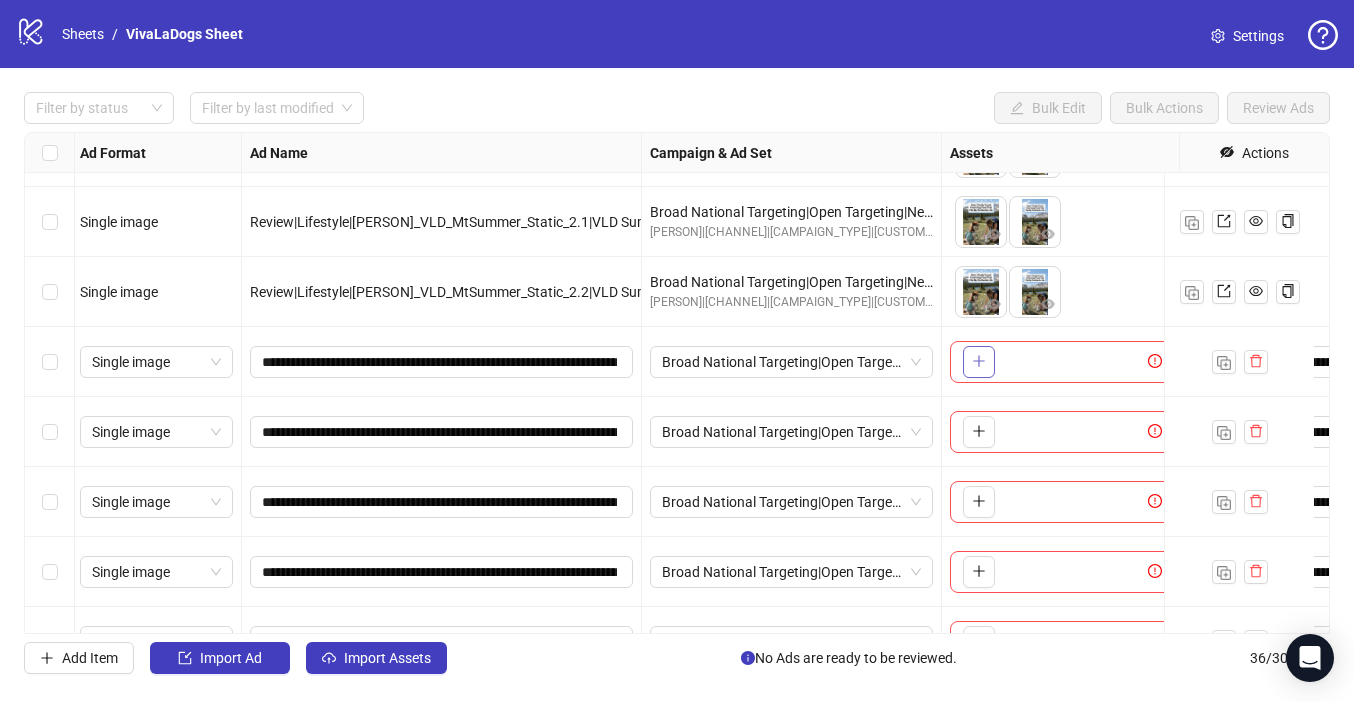 click at bounding box center [979, 362] 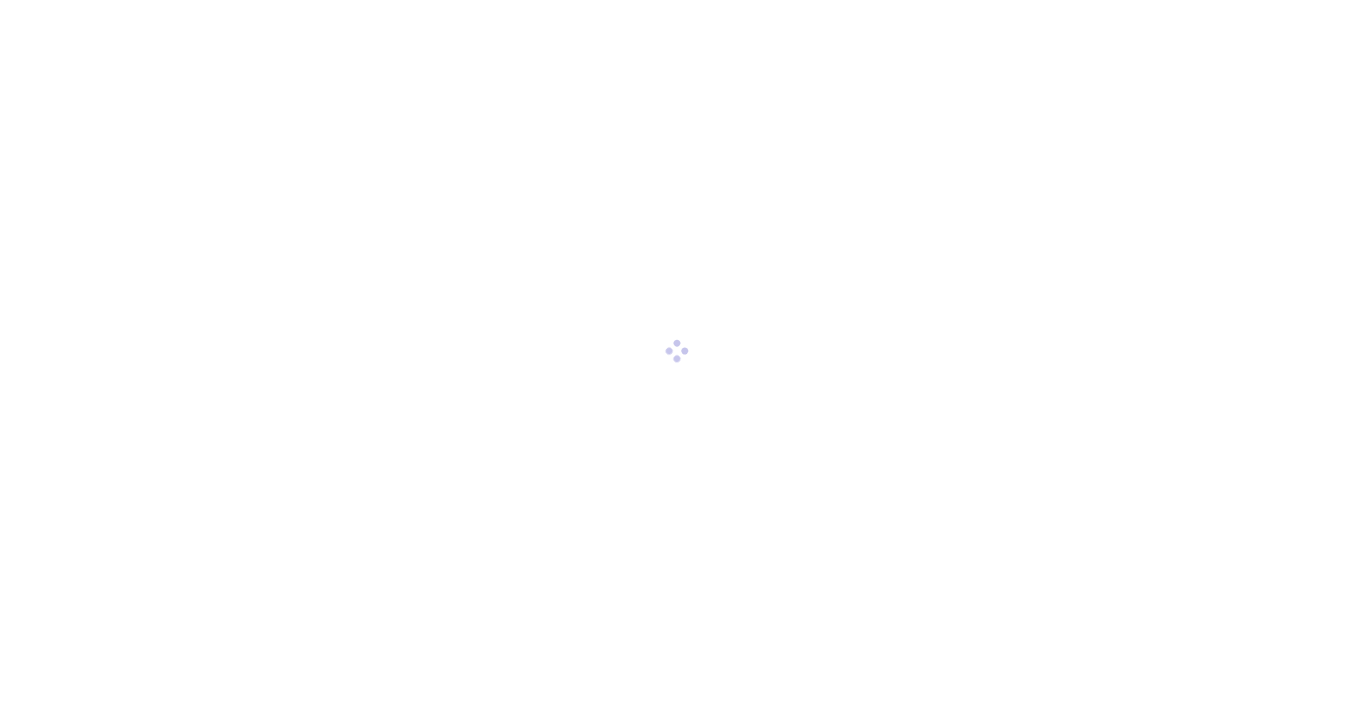 scroll, scrollTop: 0, scrollLeft: 0, axis: both 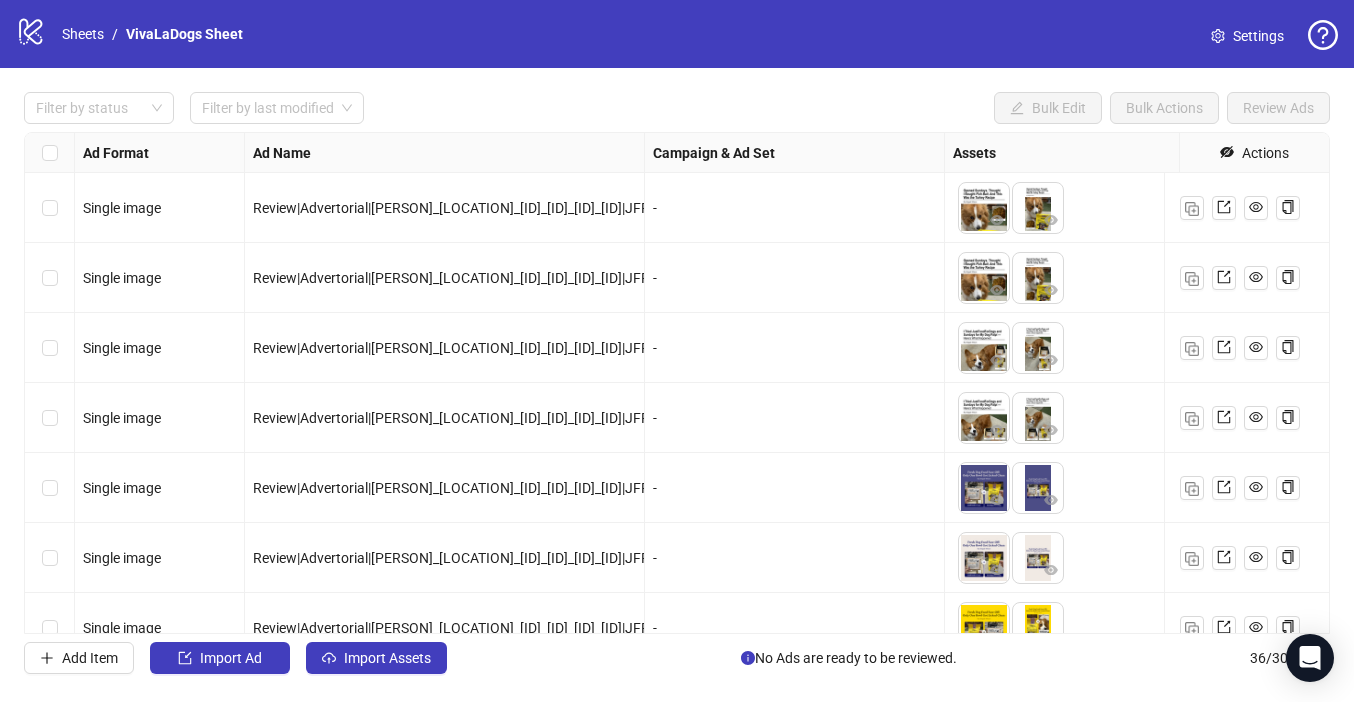 click on "Filter by status Filter by last modified Bulk Edit Bulk Actions Review Ads" at bounding box center [677, 108] 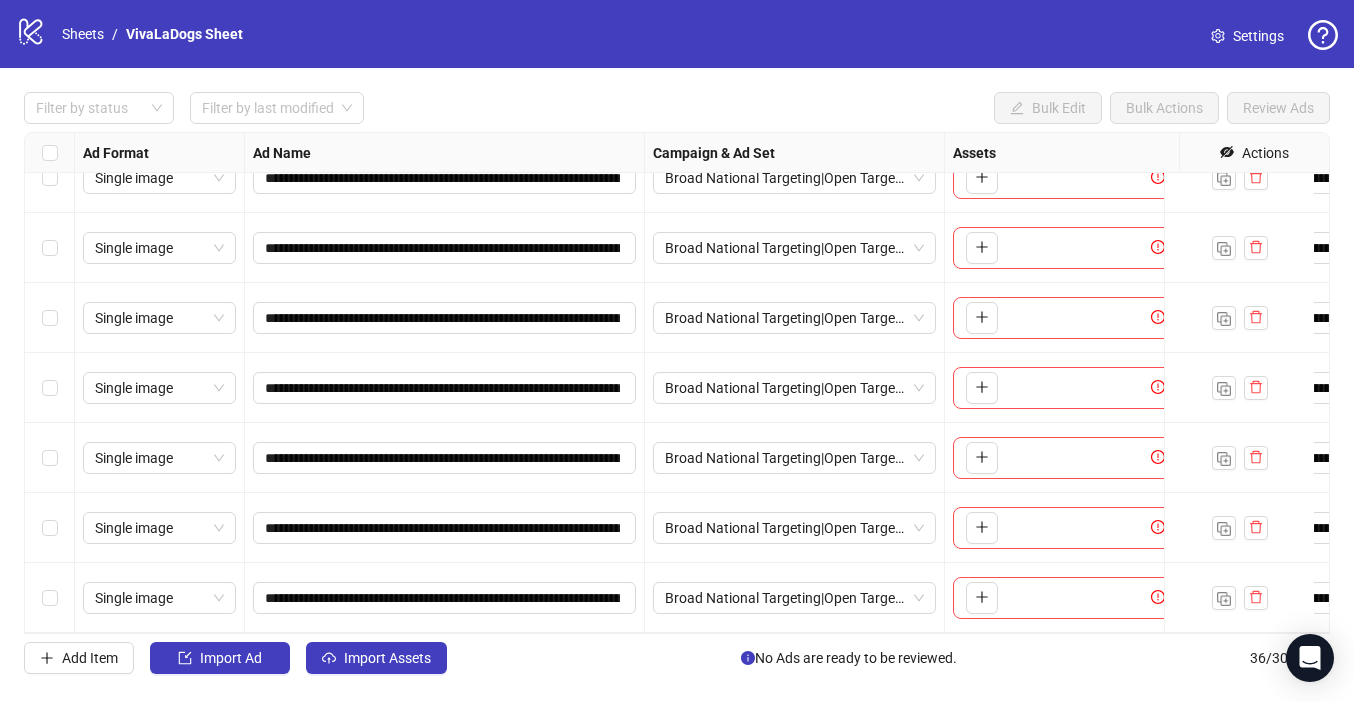 scroll, scrollTop: 1975, scrollLeft: 0, axis: vertical 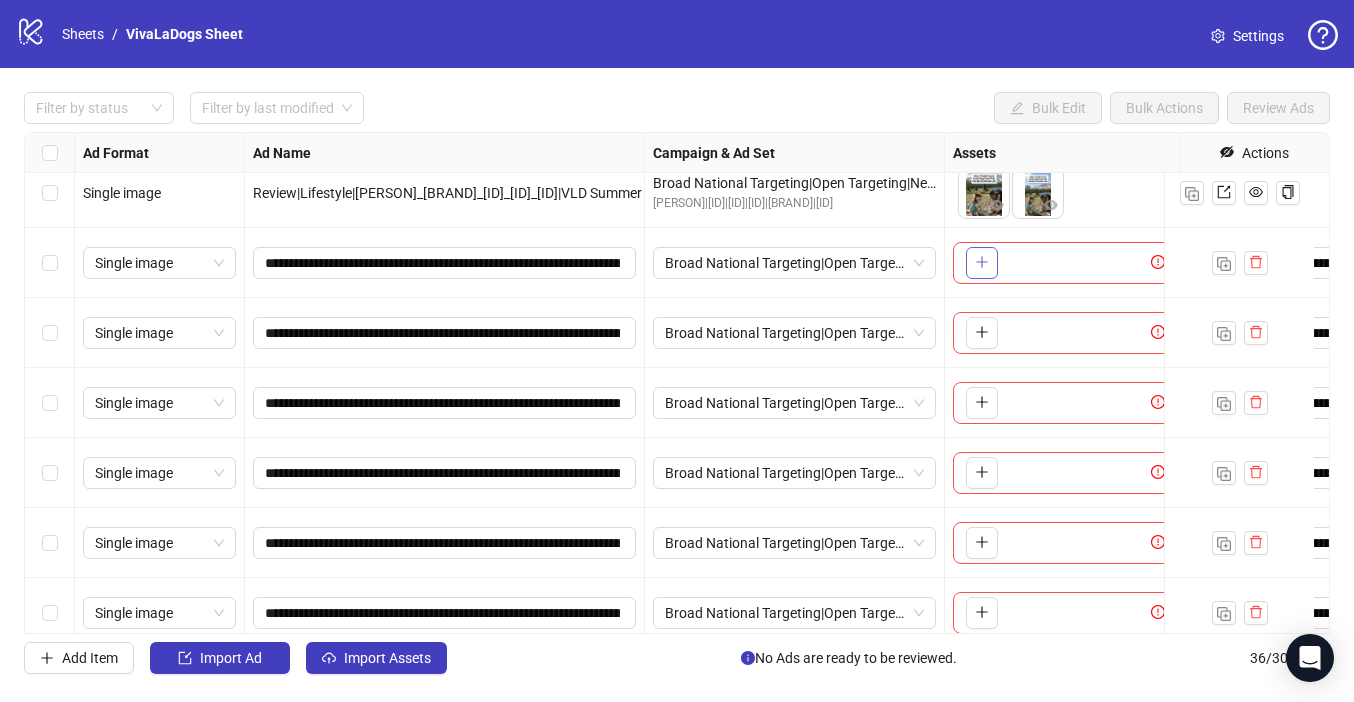 click at bounding box center [982, 263] 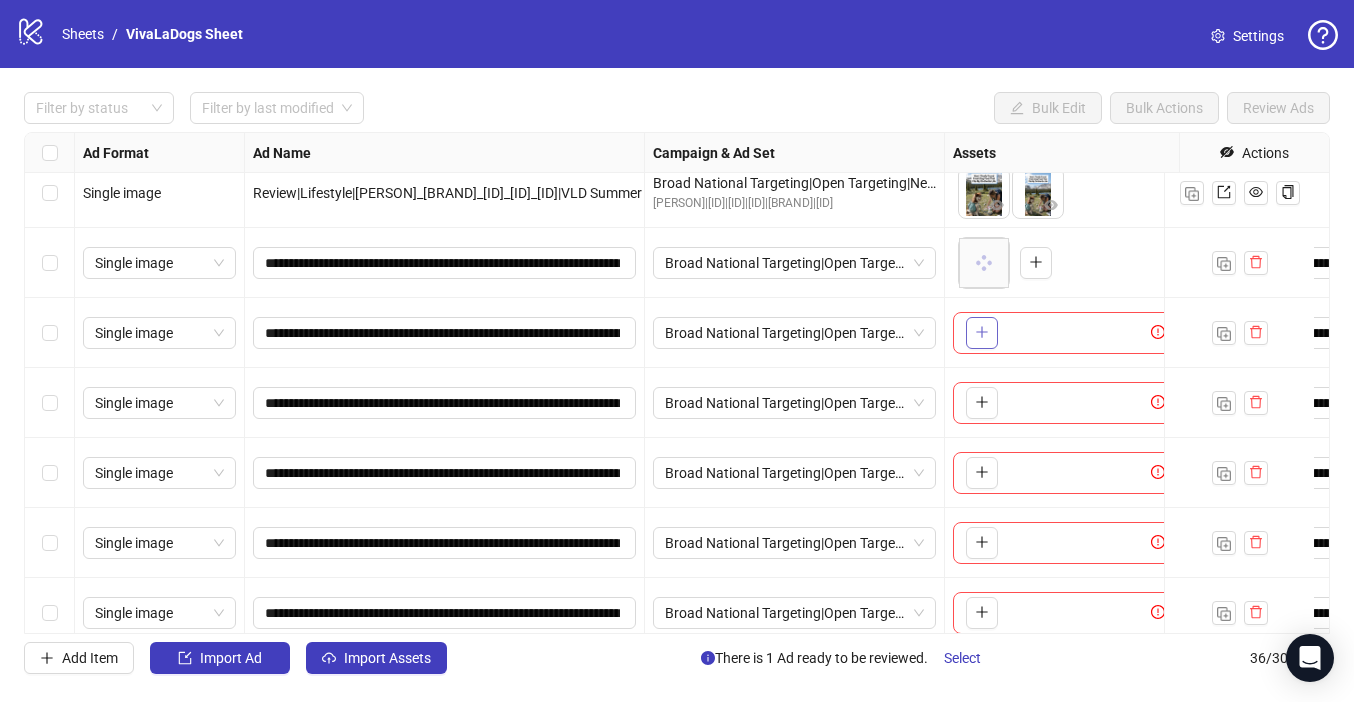 click 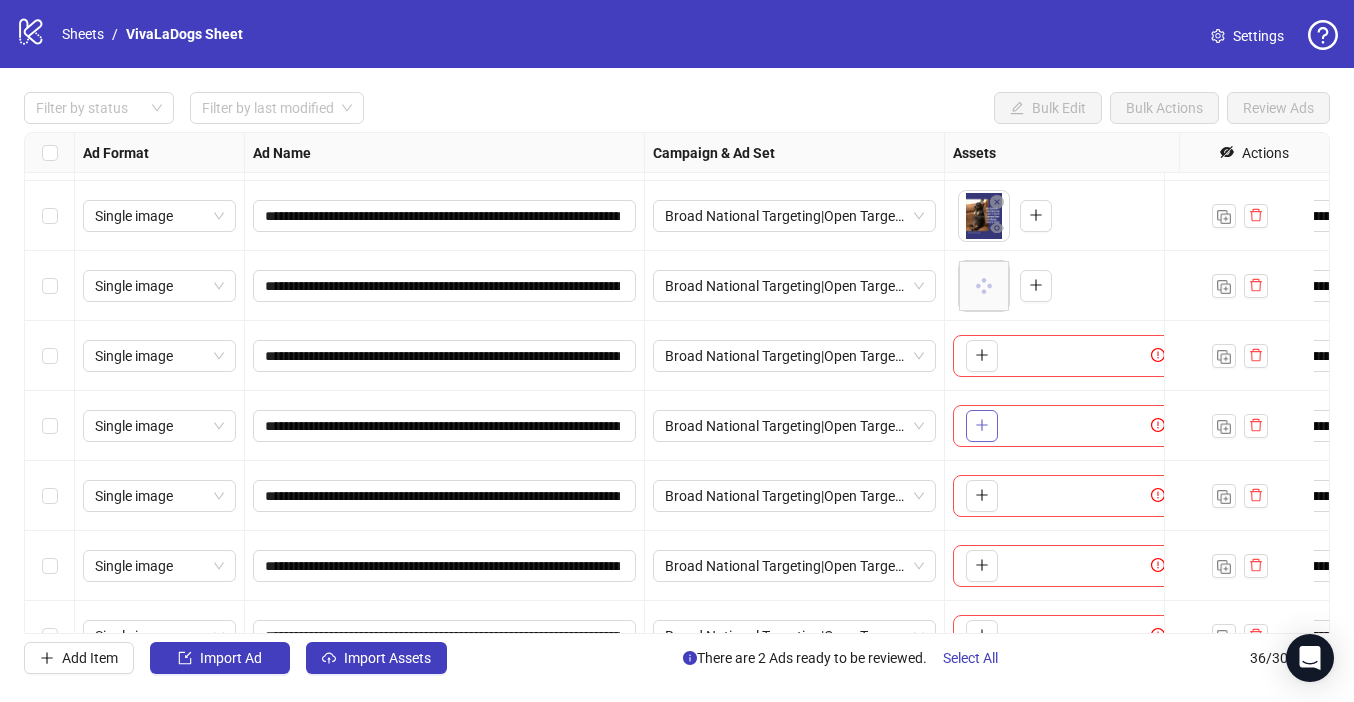 scroll, scrollTop: 2034, scrollLeft: 0, axis: vertical 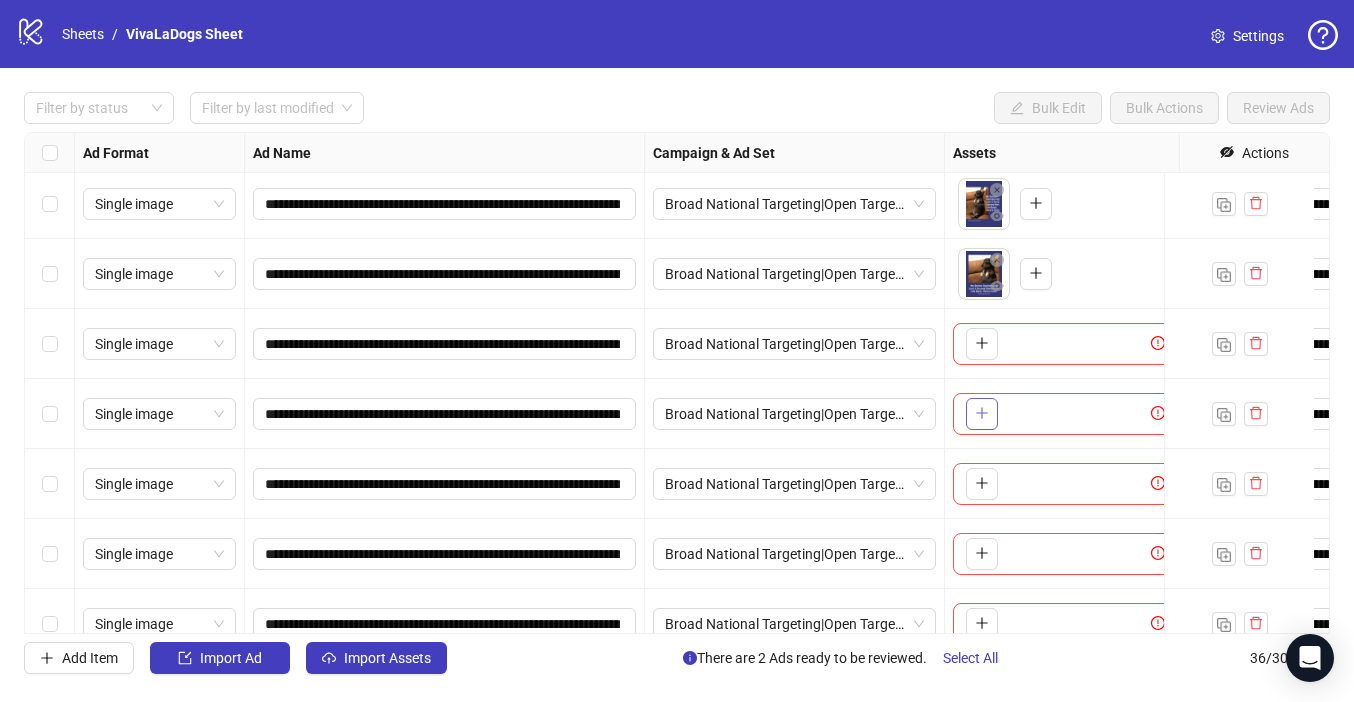 click 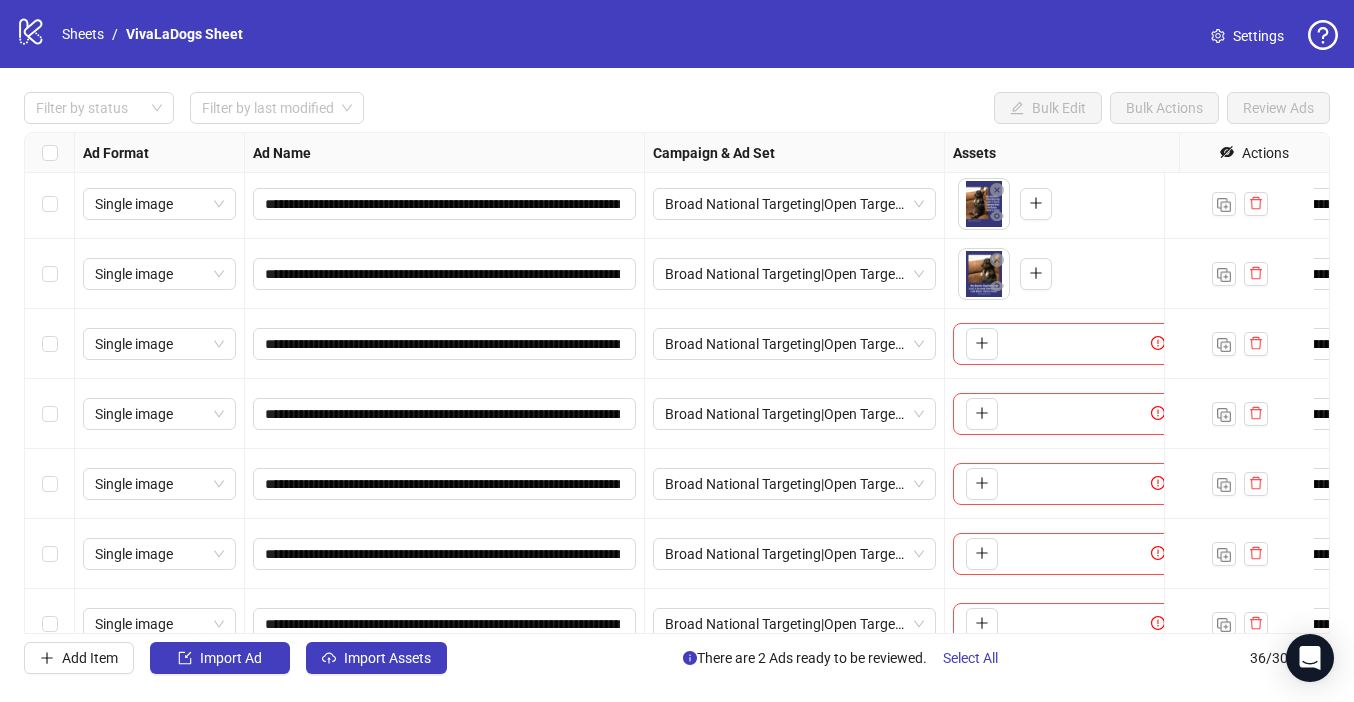 scroll, scrollTop: 2075, scrollLeft: 0, axis: vertical 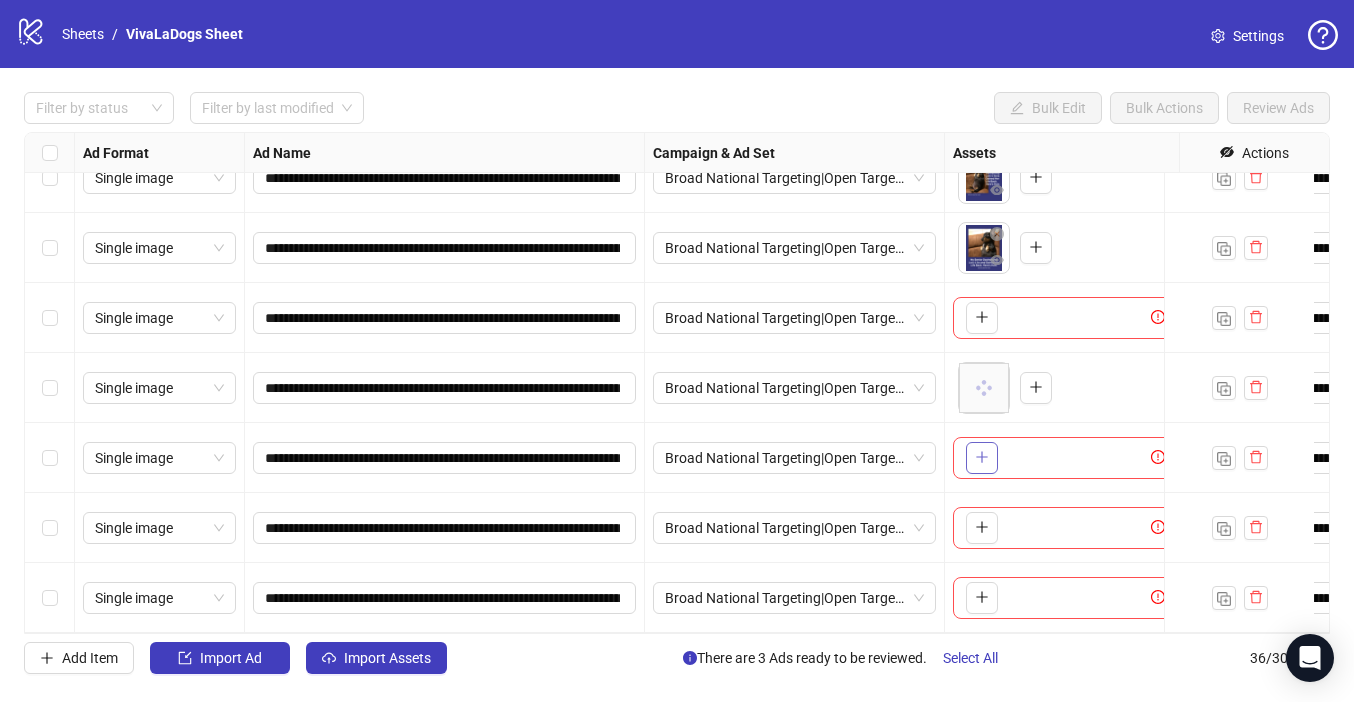 click at bounding box center (982, 458) 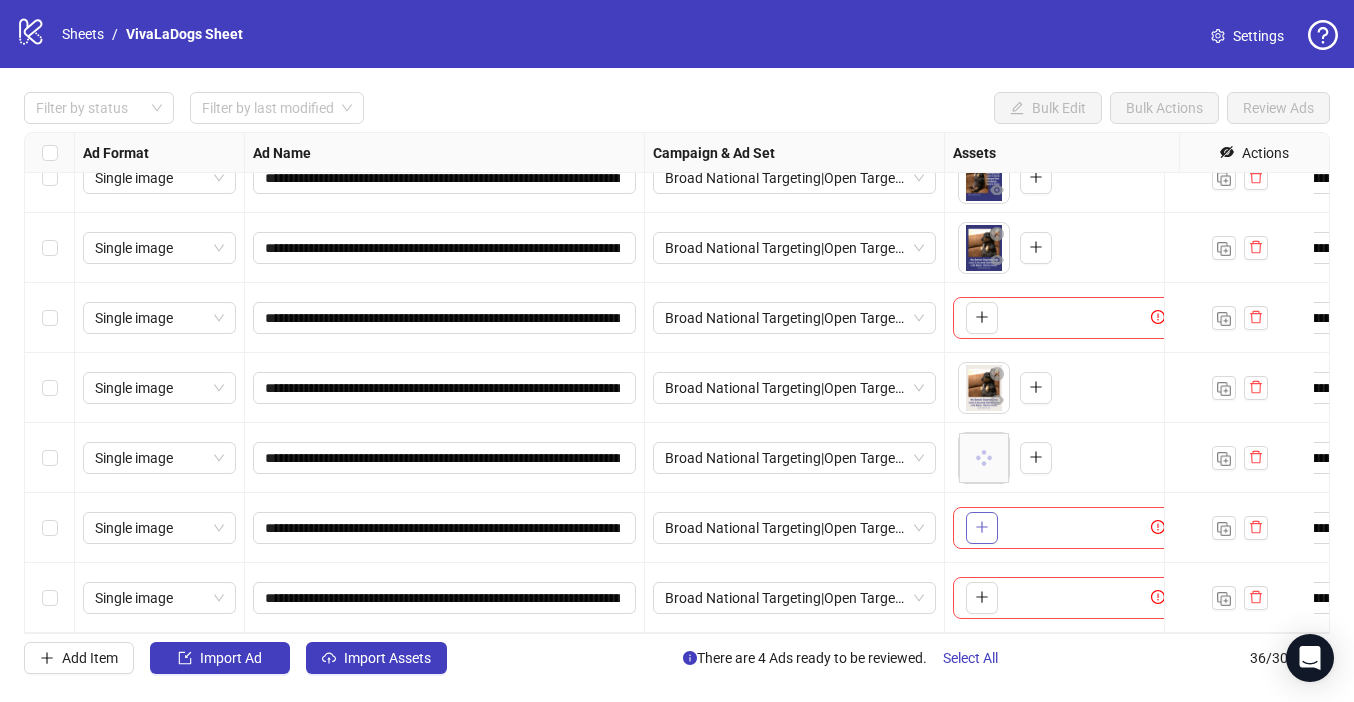 click 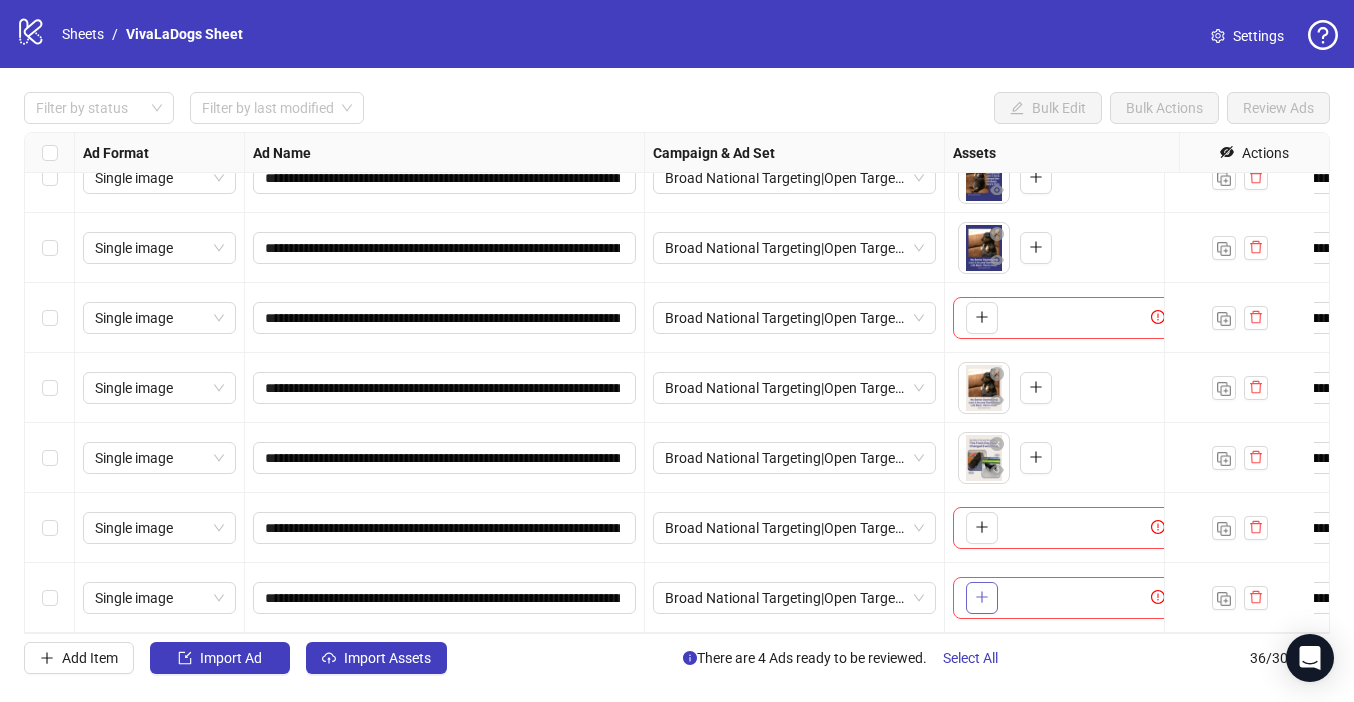 click at bounding box center [982, 598] 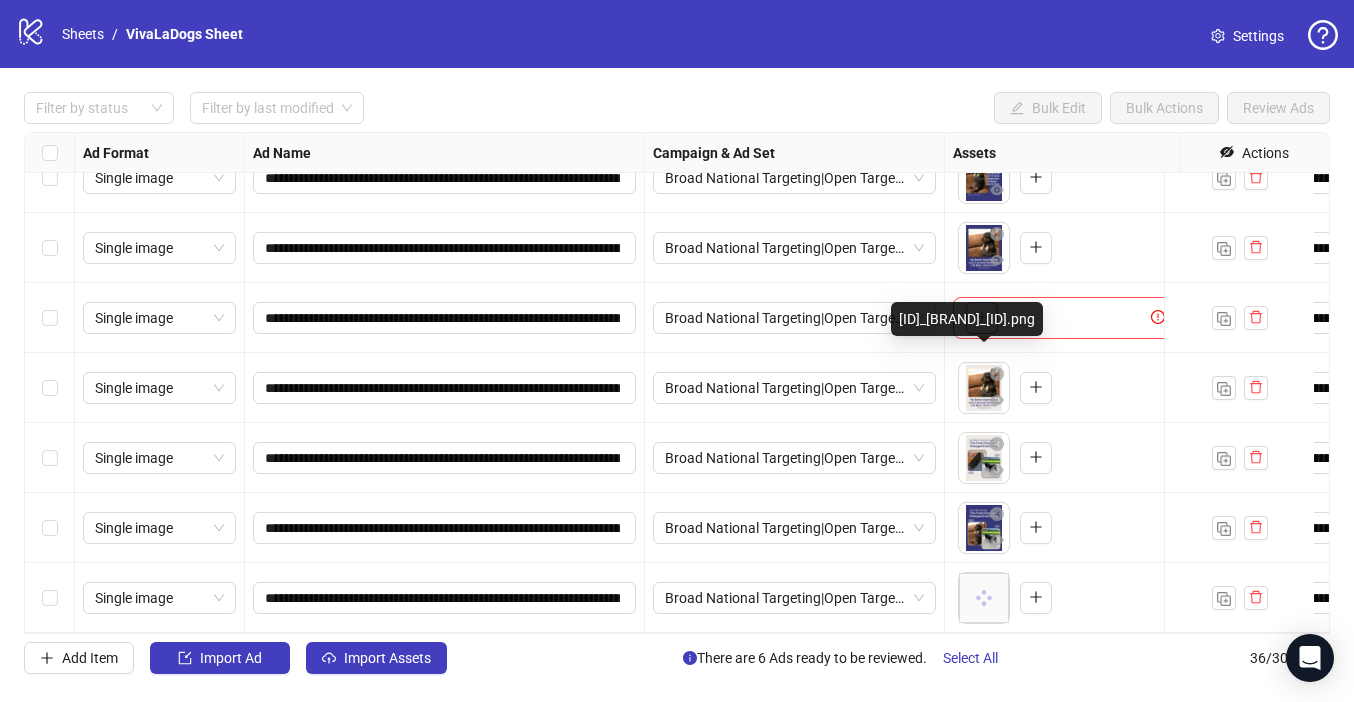 click 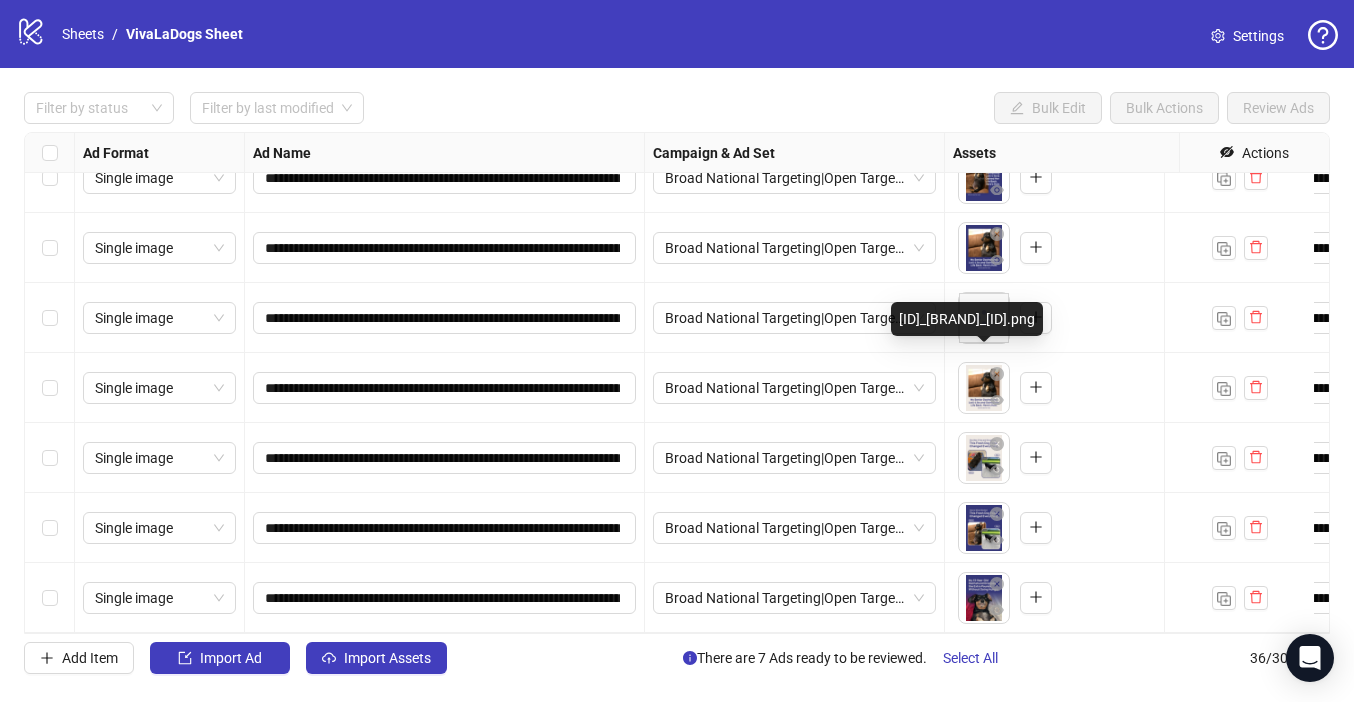 scroll, scrollTop: 2020, scrollLeft: 0, axis: vertical 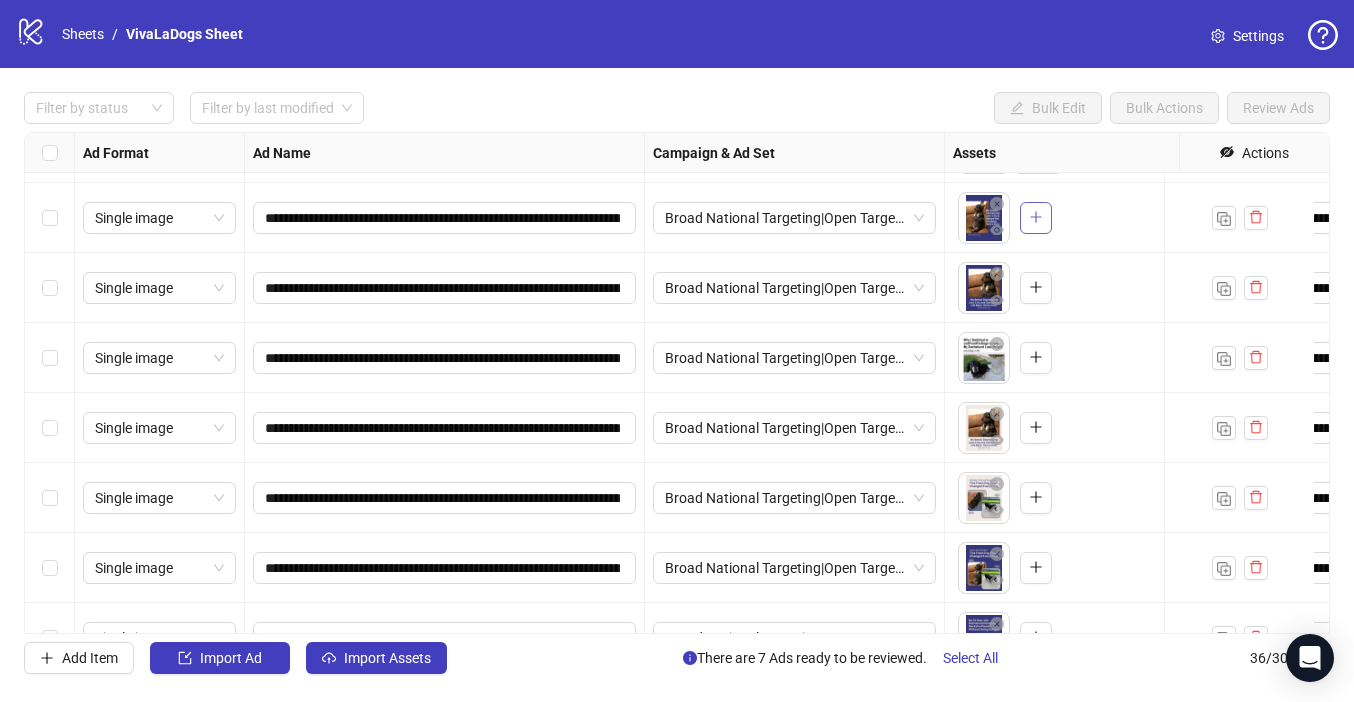 click 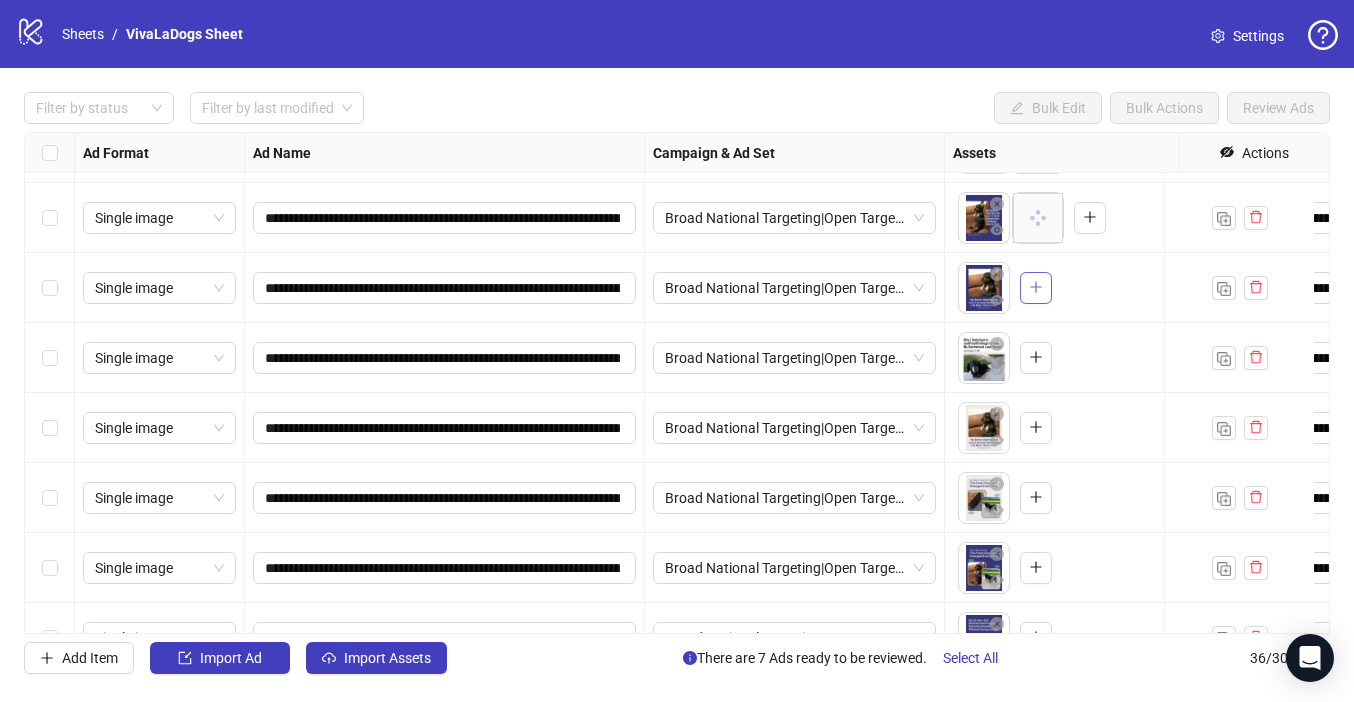 scroll, scrollTop: 2008, scrollLeft: 0, axis: vertical 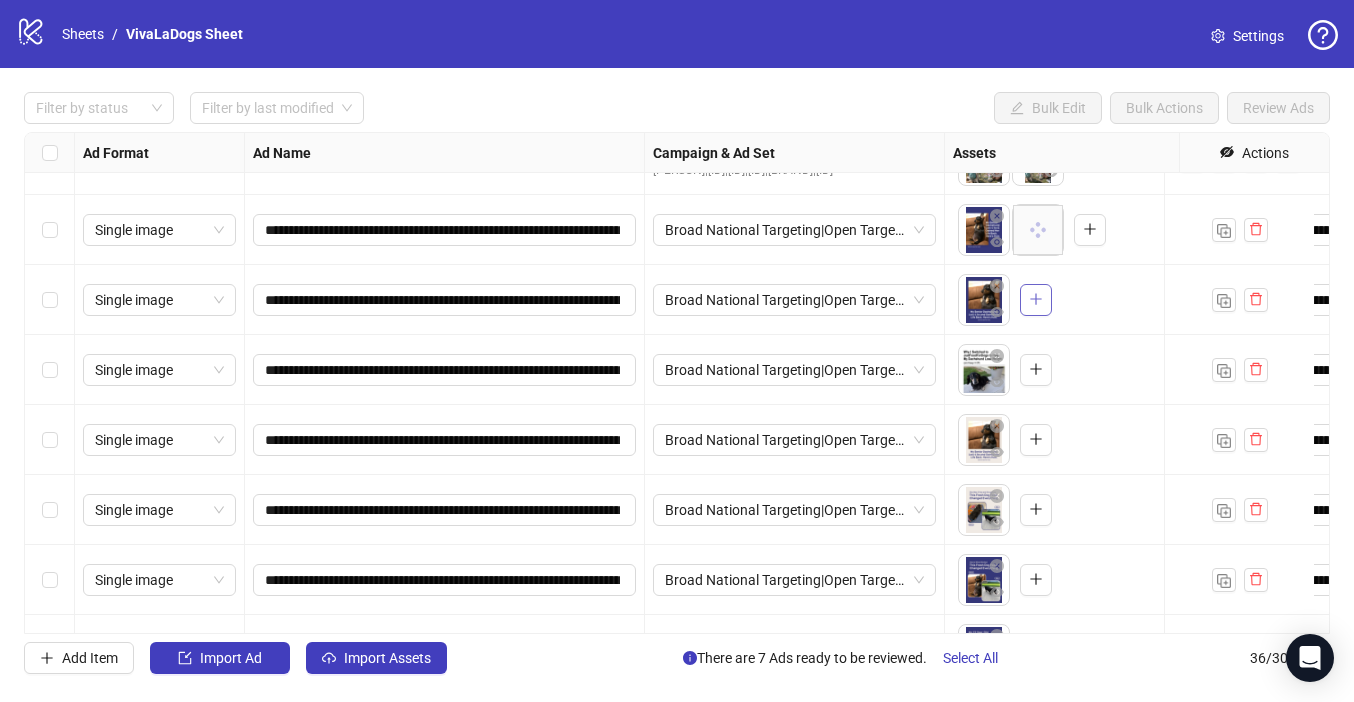 click 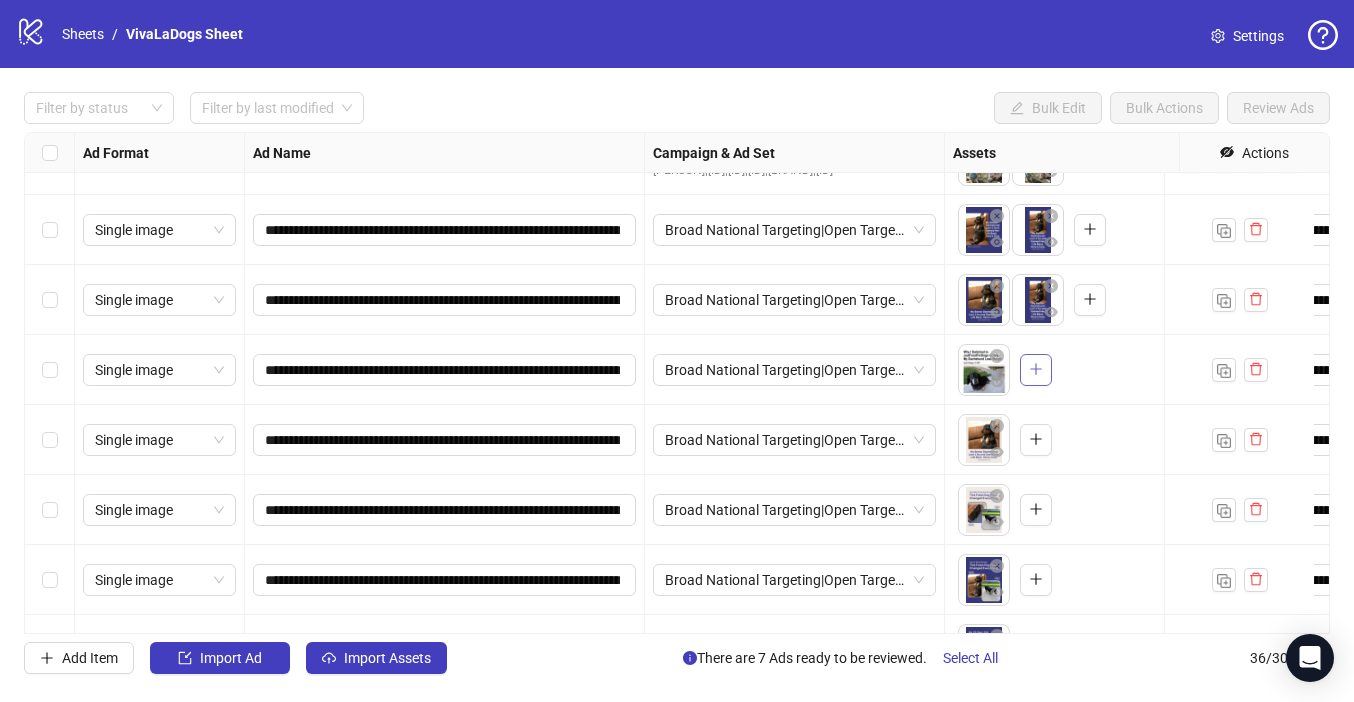 click at bounding box center [1036, 370] 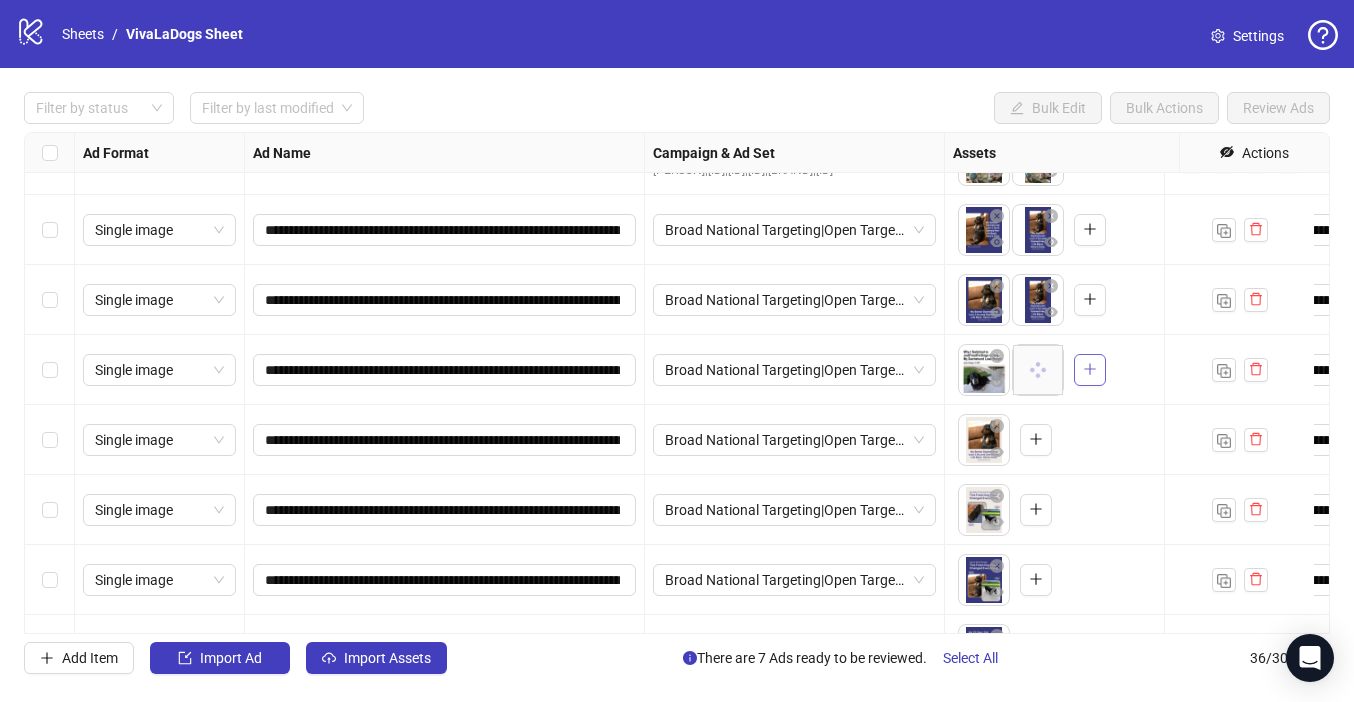 scroll, scrollTop: 2075, scrollLeft: 0, axis: vertical 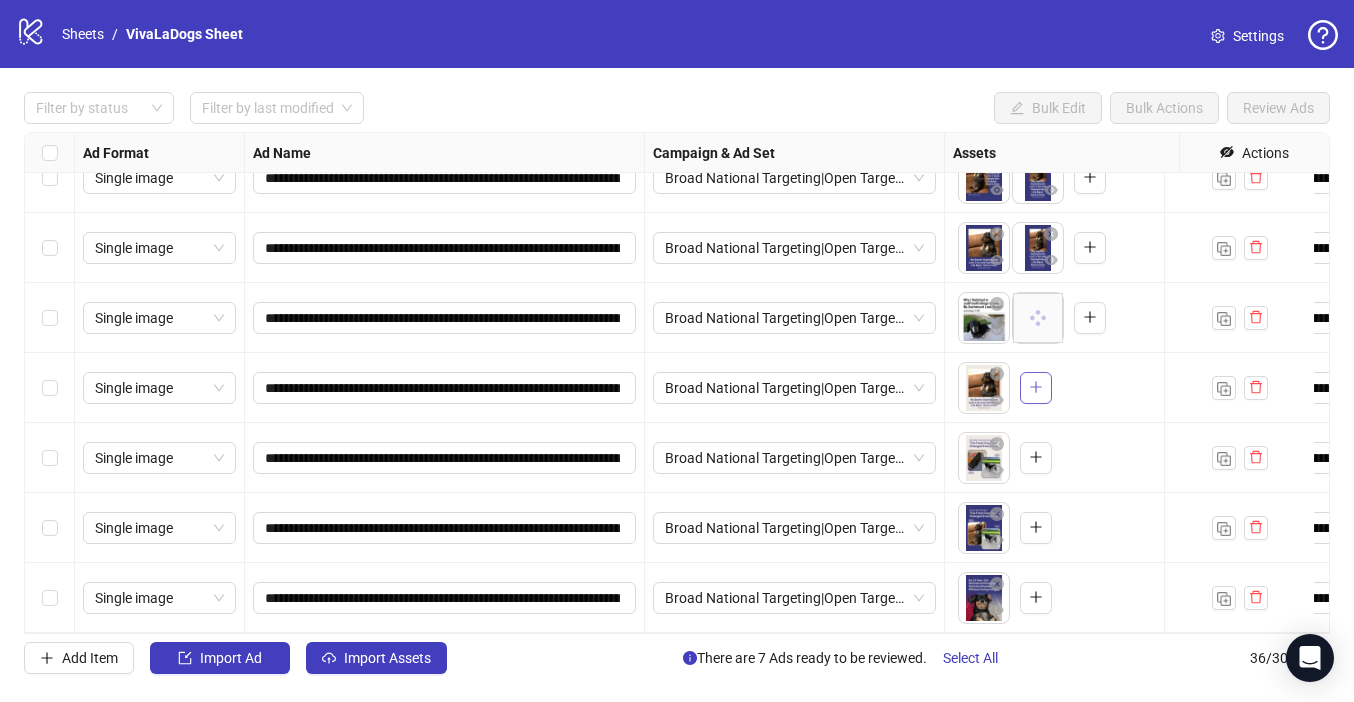 click 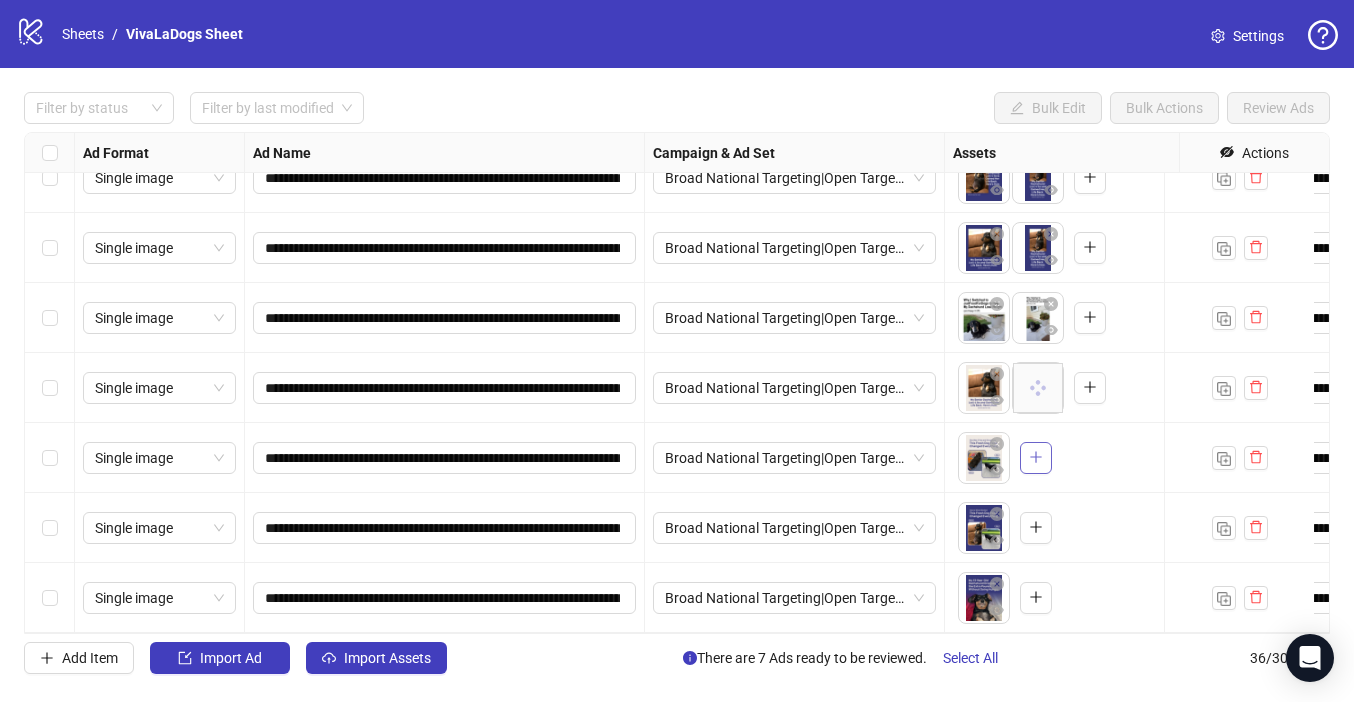 click 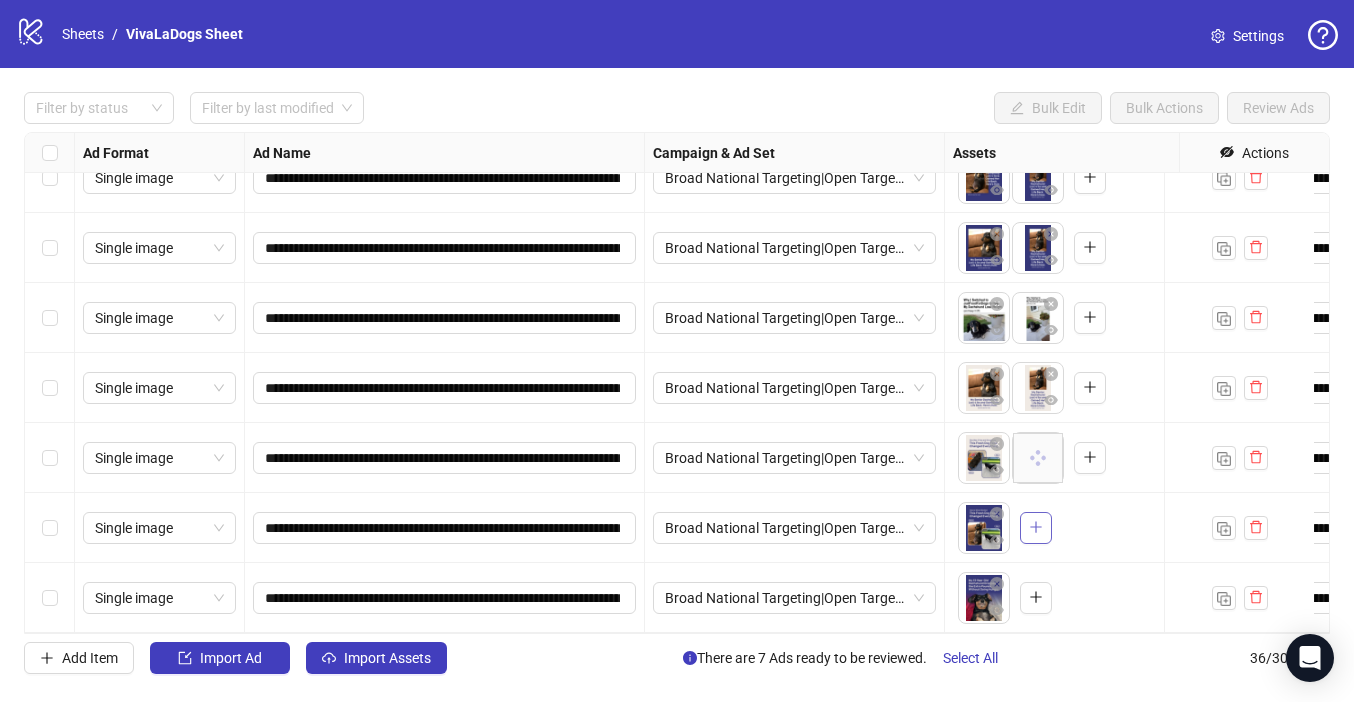 click 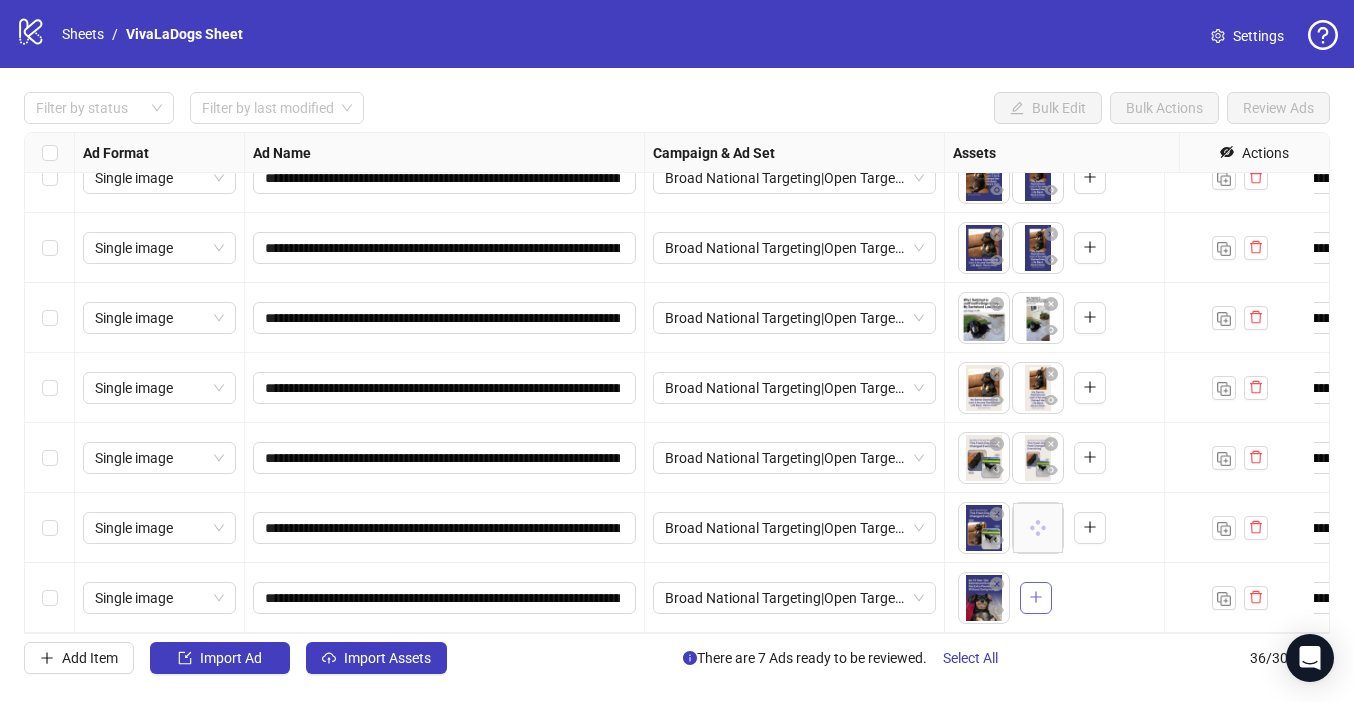 click 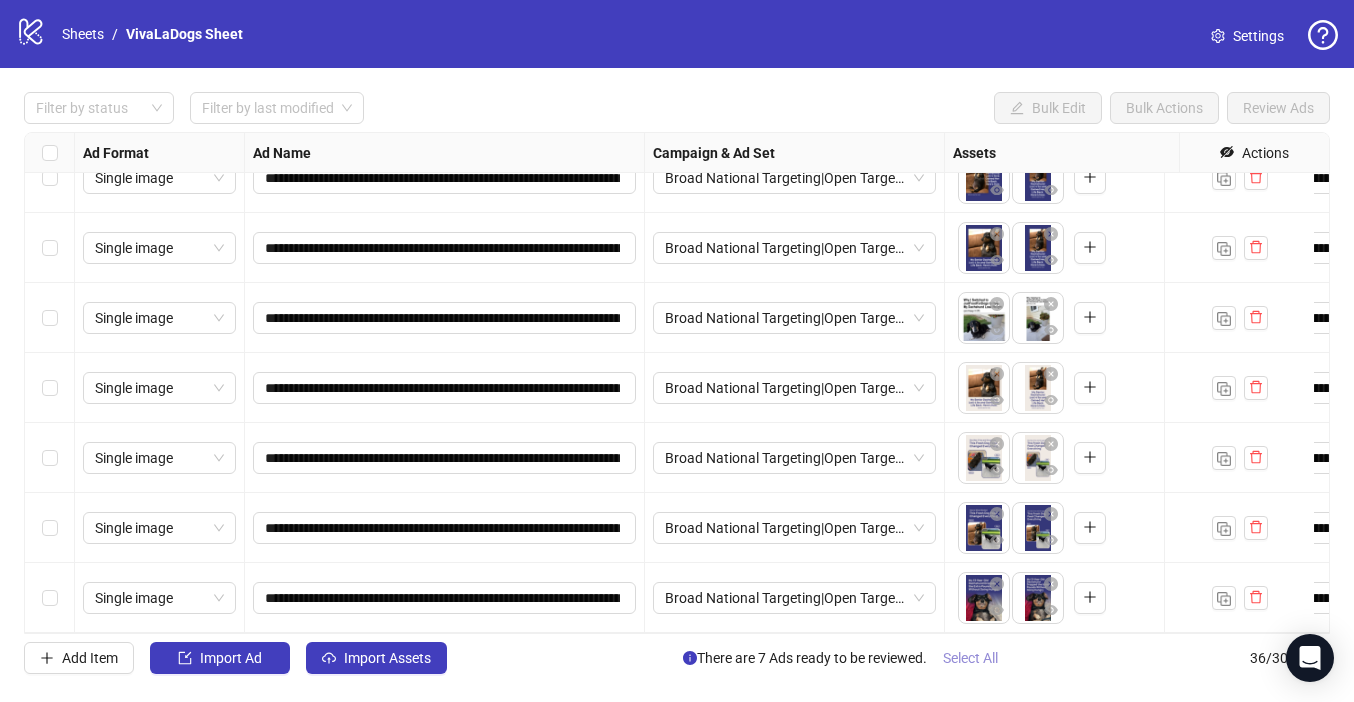 click on "Select All" at bounding box center (970, 658) 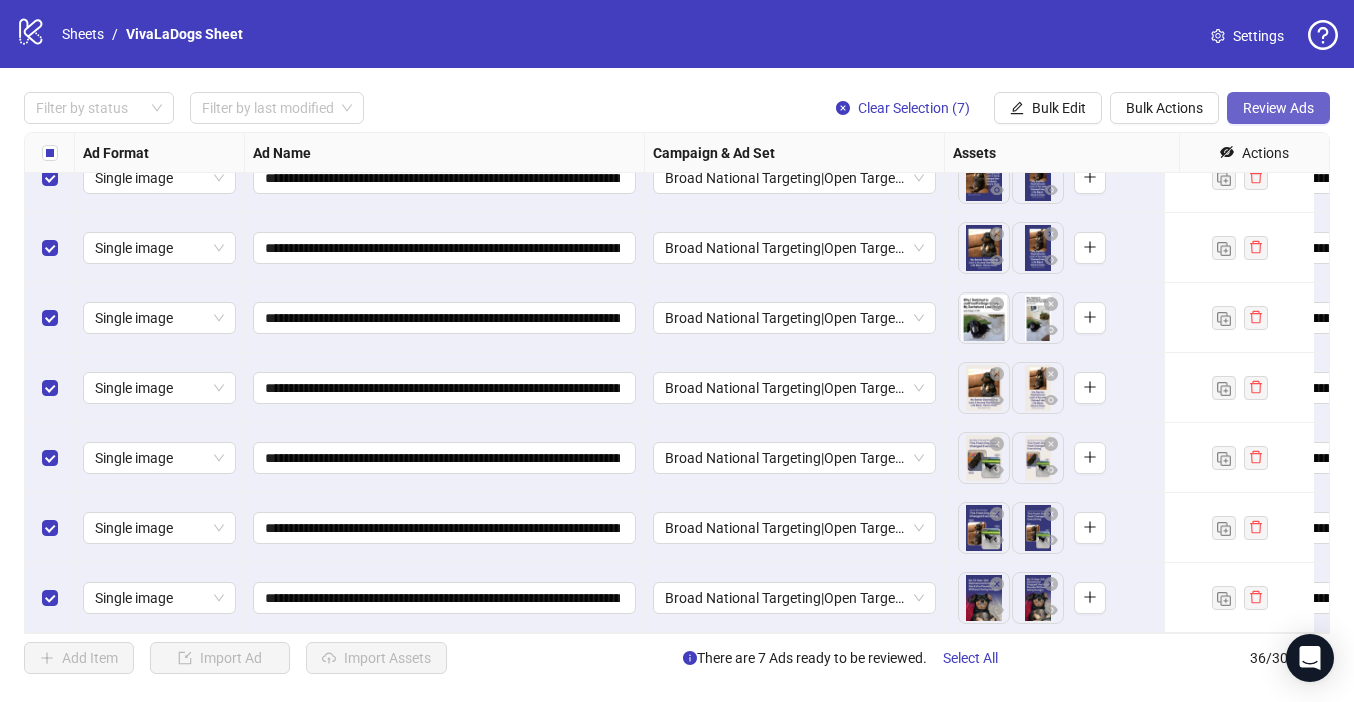 click on "Review Ads" at bounding box center (1278, 108) 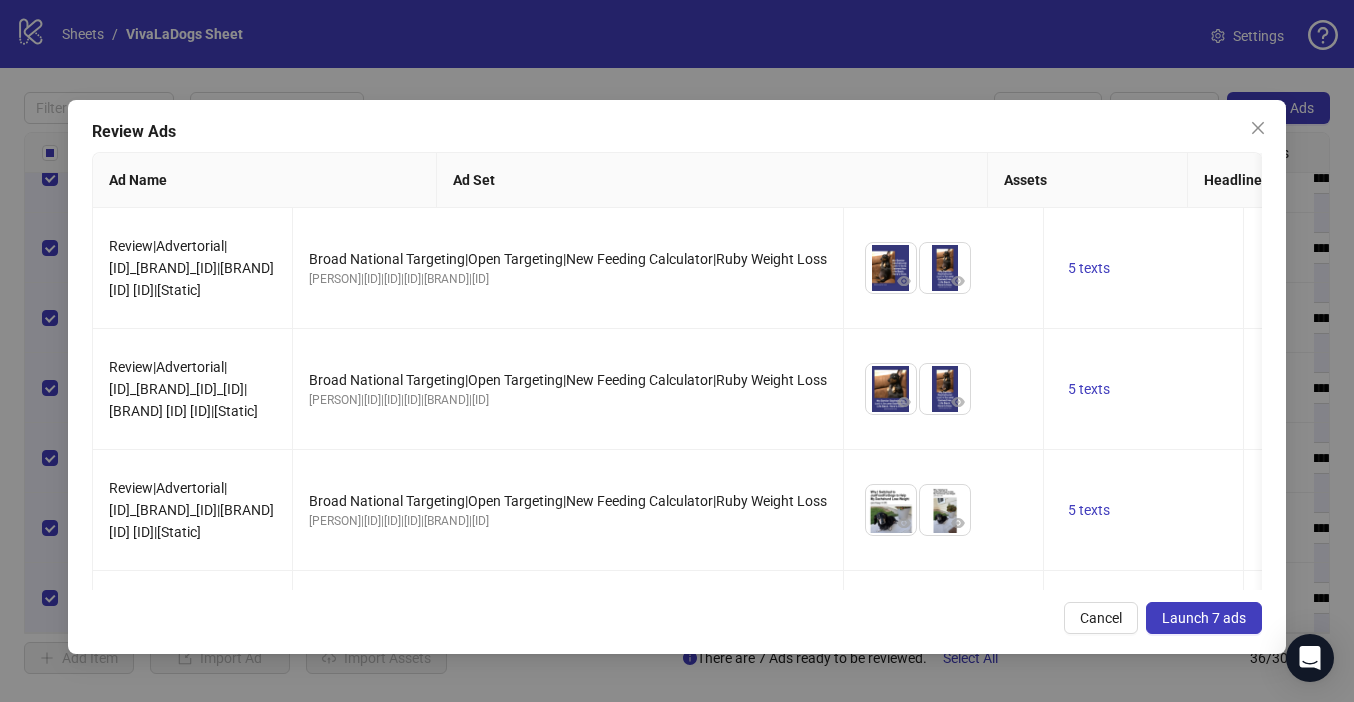 click on "Launch 7 ads" at bounding box center (1204, 618) 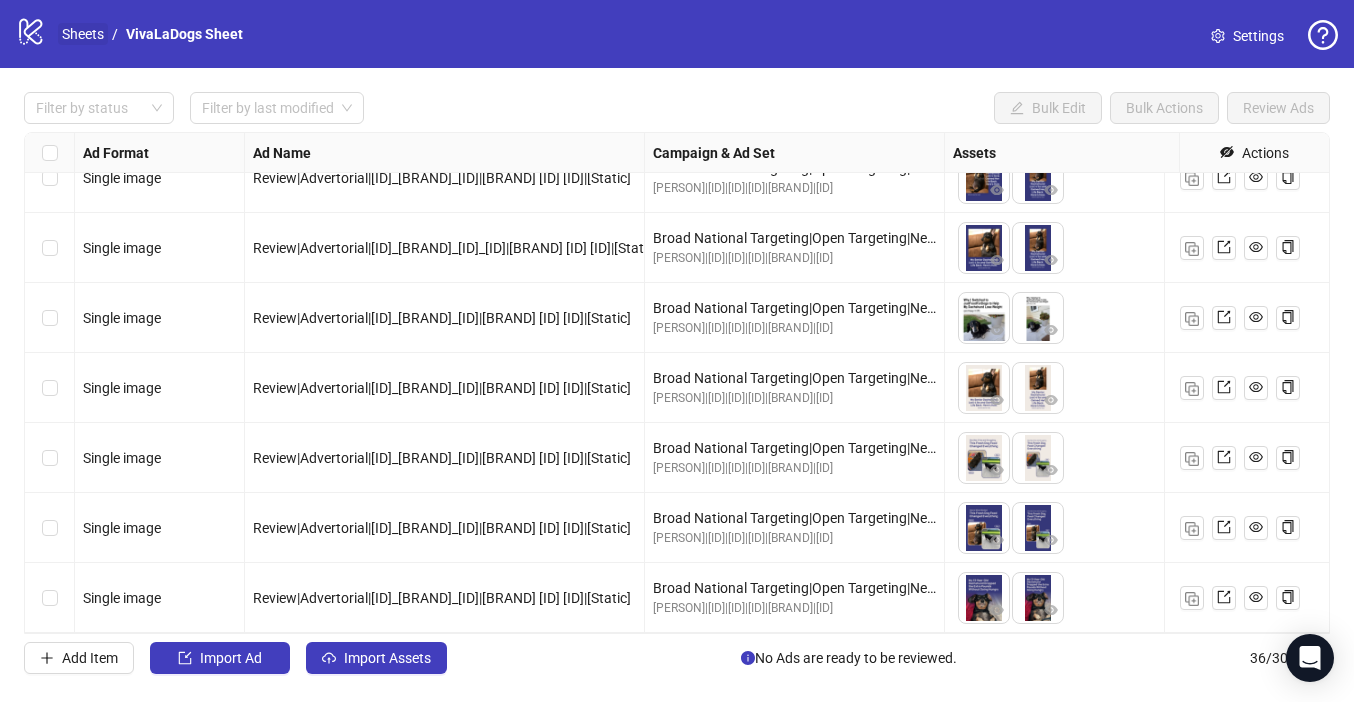 click on "Sheets" at bounding box center (83, 34) 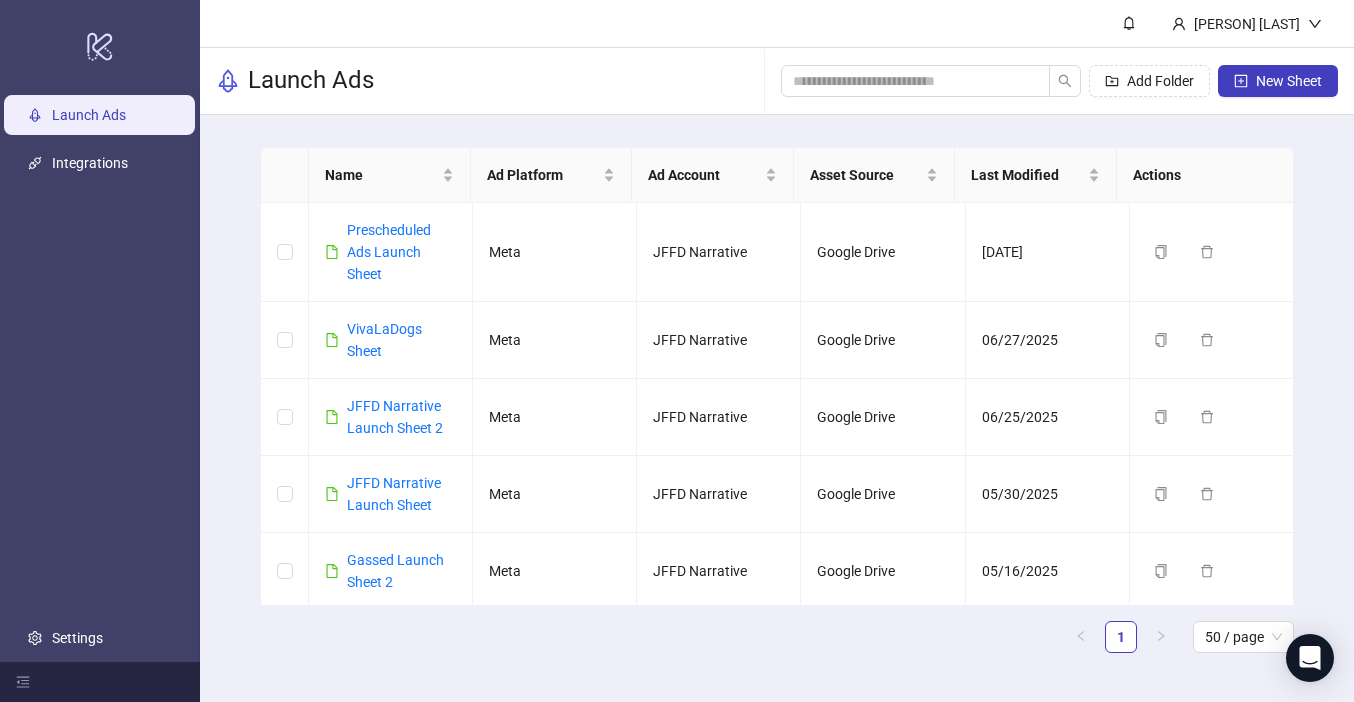 click on "VivaLaDogs Sheet" at bounding box center (401, 340) 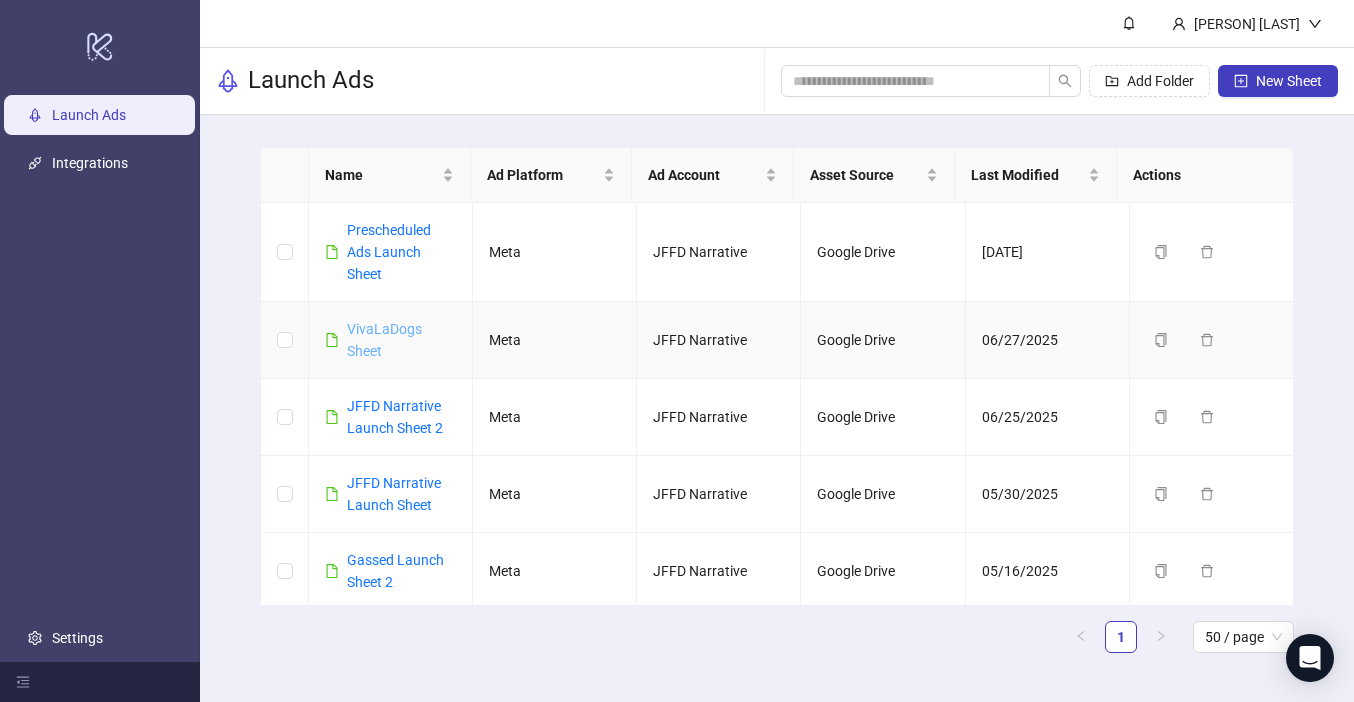 click on "VivaLaDogs Sheet" at bounding box center (384, 340) 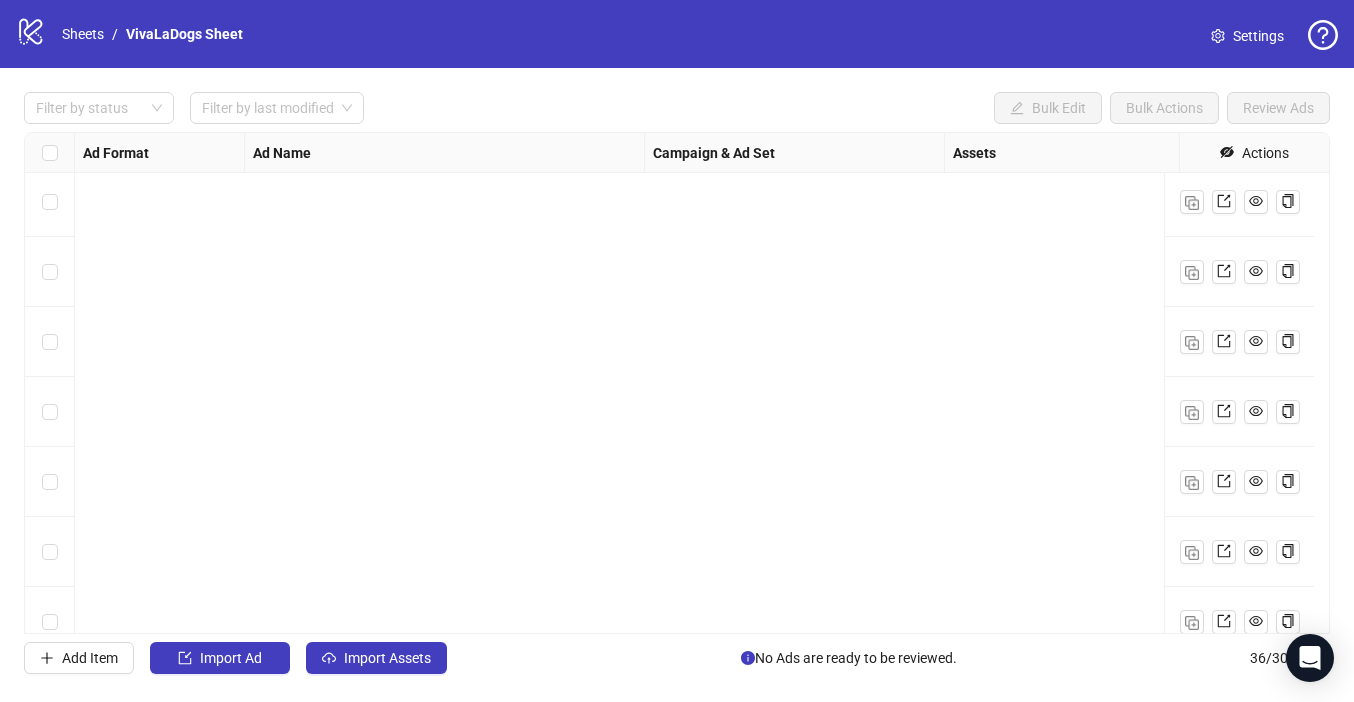 scroll, scrollTop: 2075, scrollLeft: 0, axis: vertical 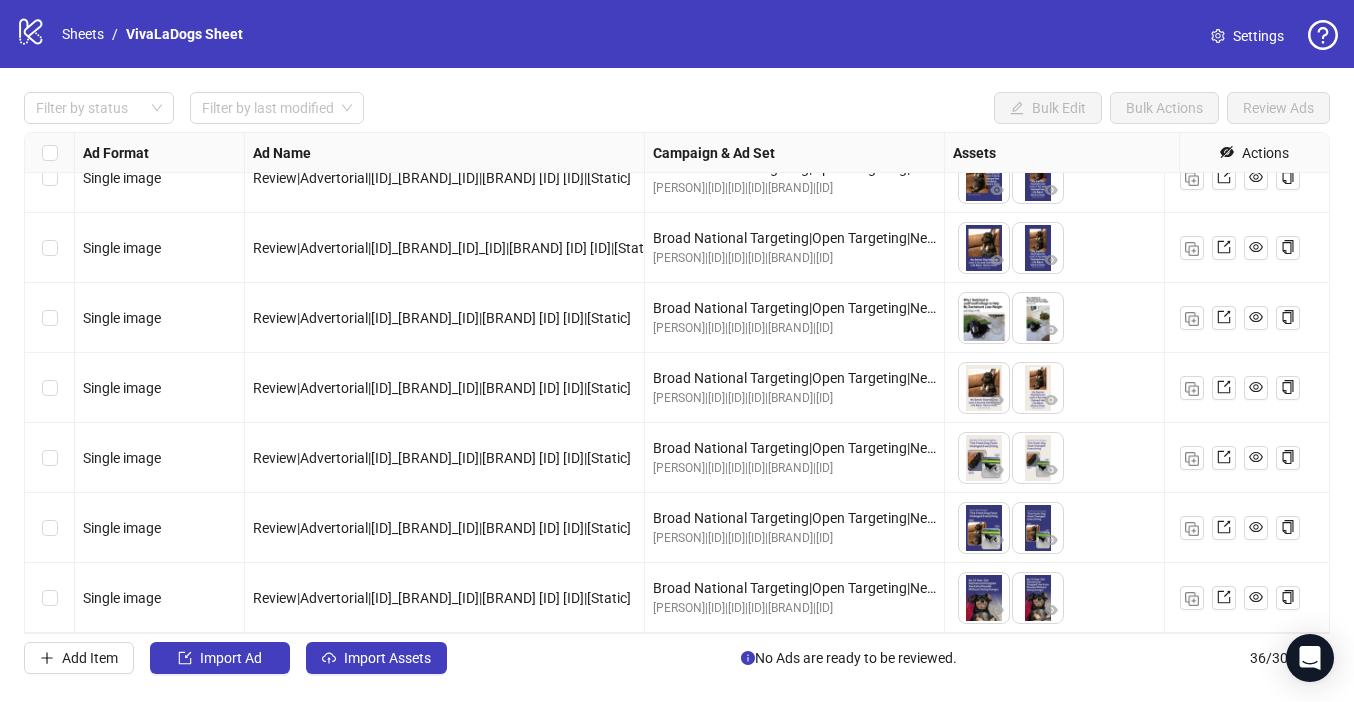 click on "Filter by status Filter by last modified Bulk Edit Bulk Actions Review Ads" at bounding box center (677, 108) 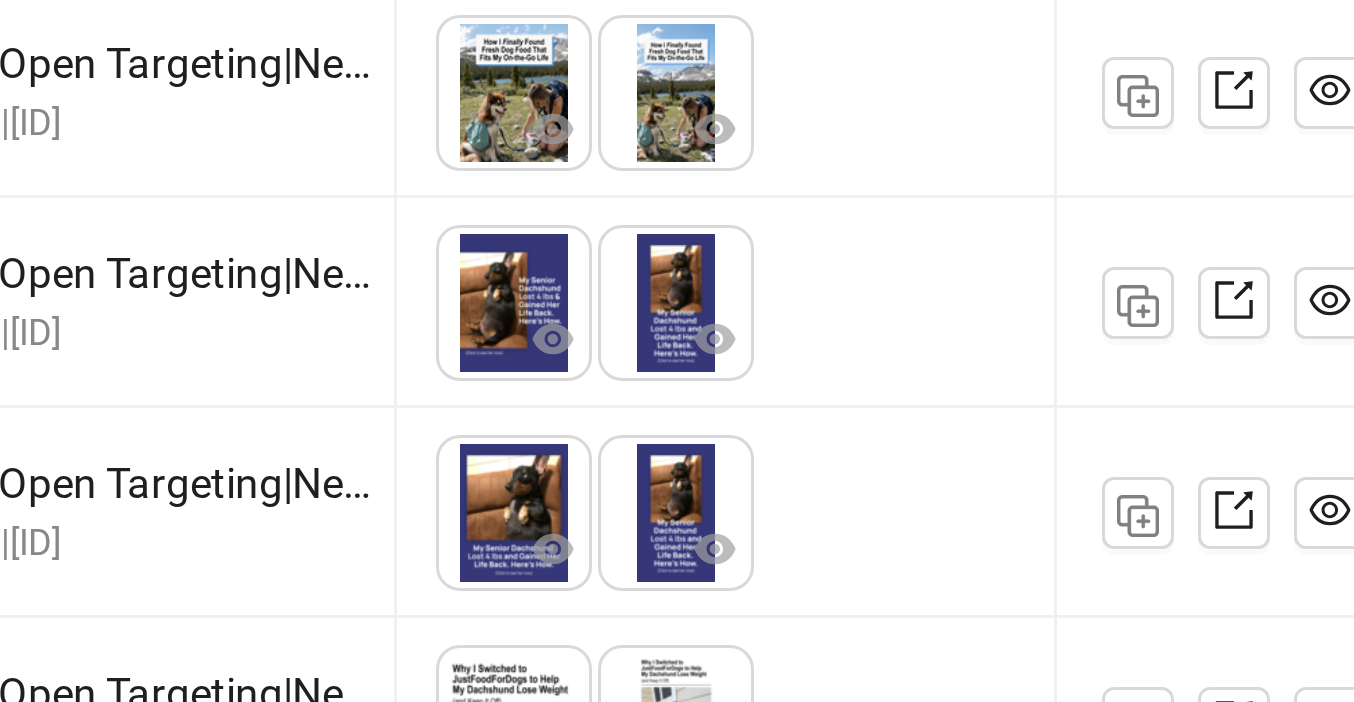scroll, scrollTop: 1924, scrollLeft: 0, axis: vertical 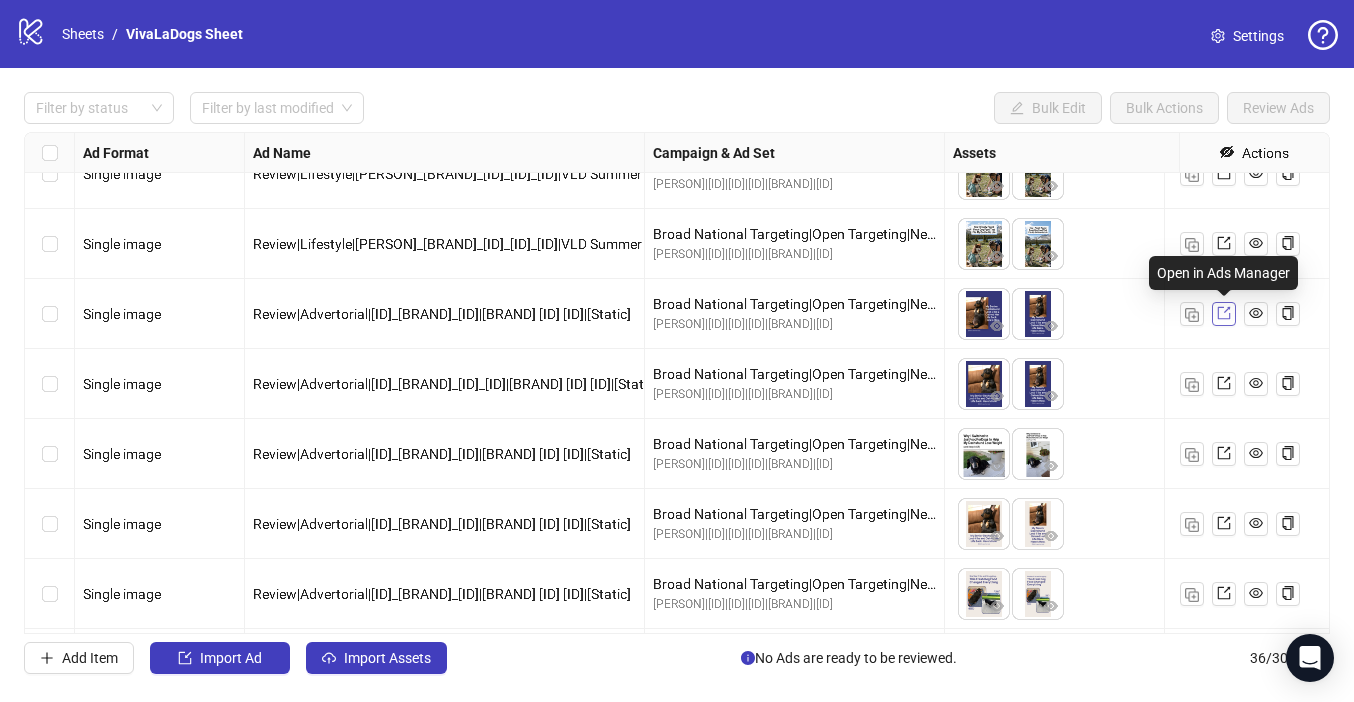 click 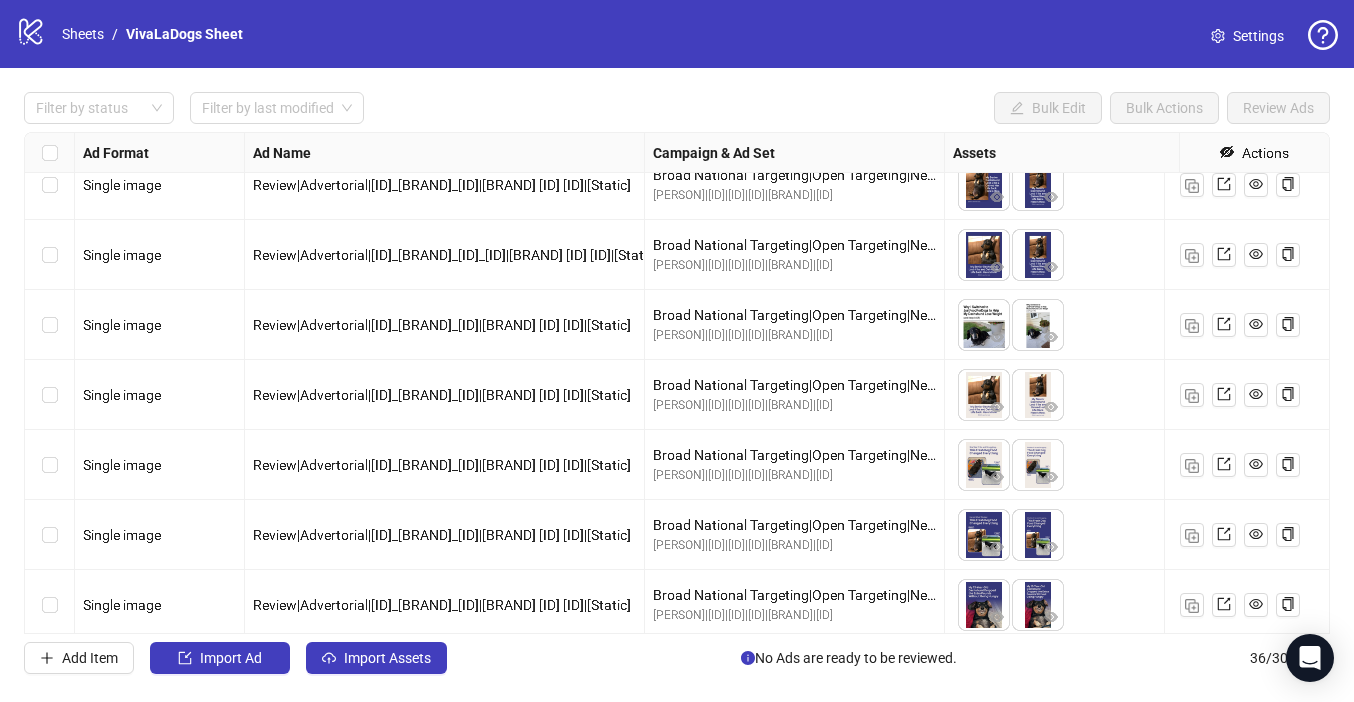 scroll, scrollTop: 2075, scrollLeft: 0, axis: vertical 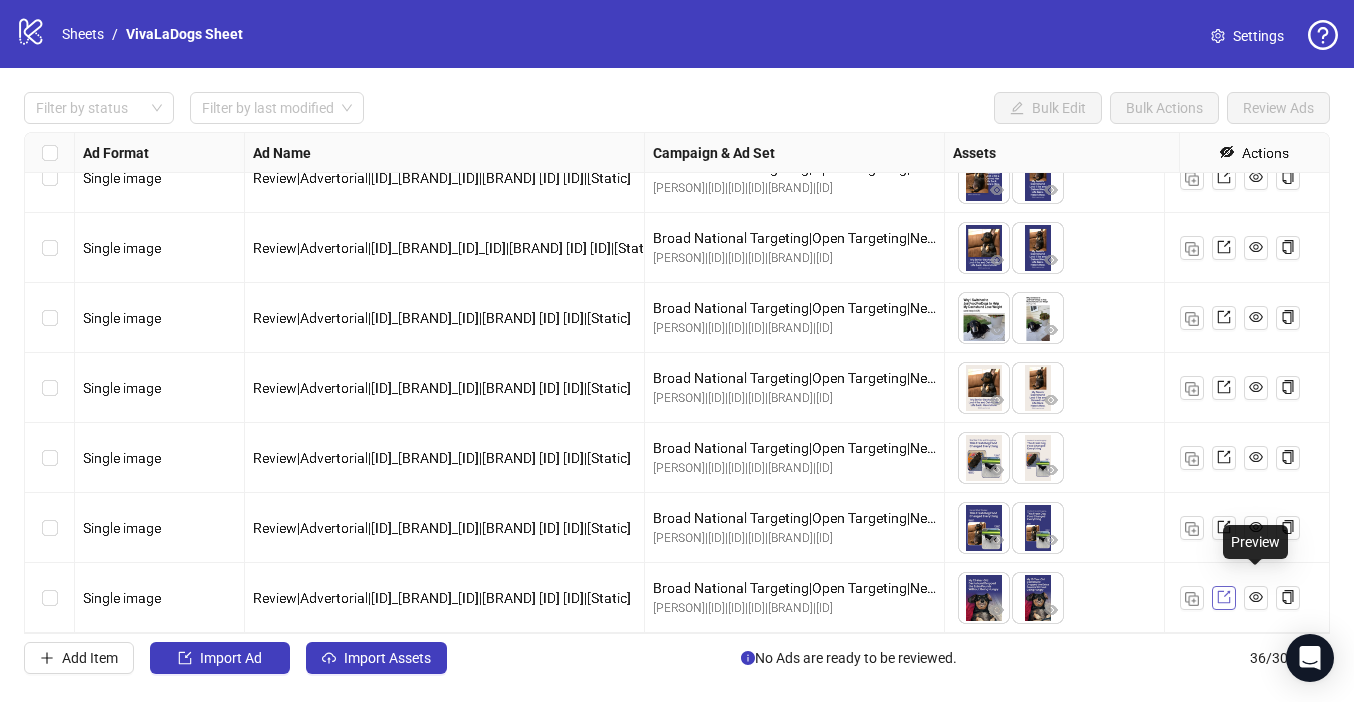 click 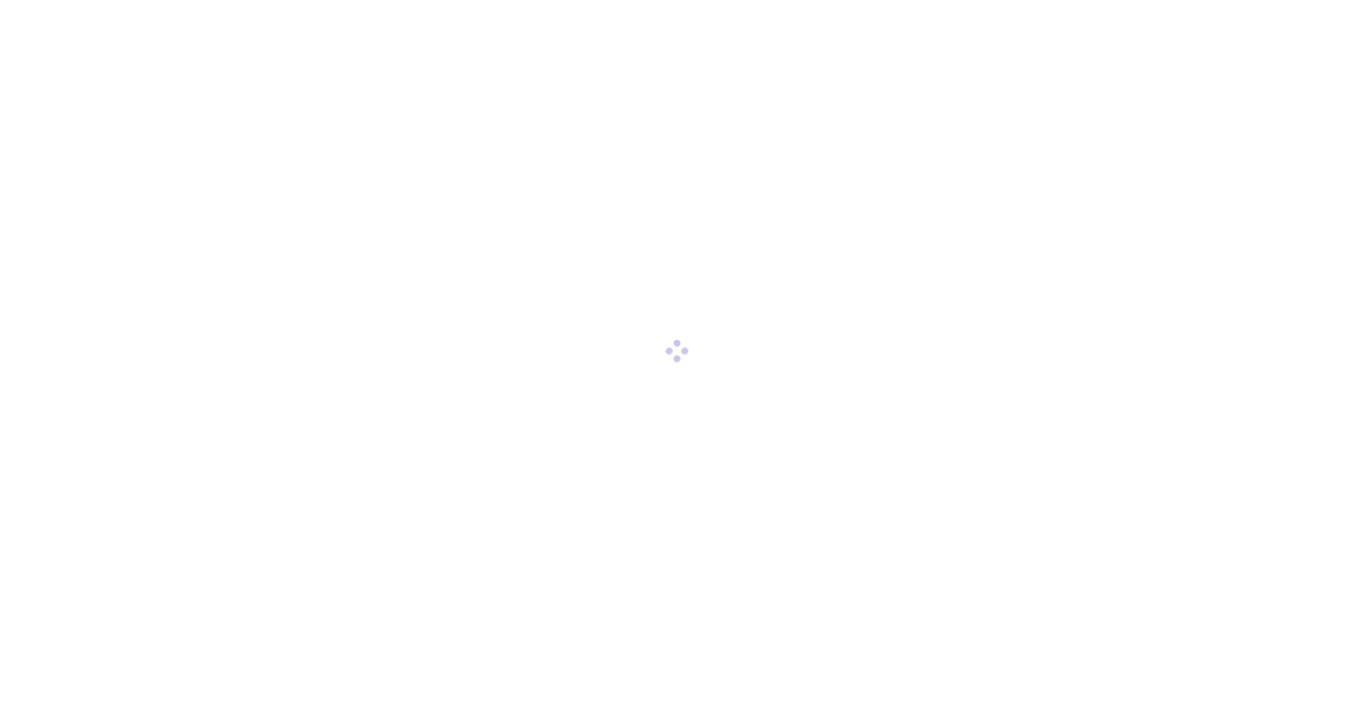 scroll, scrollTop: 0, scrollLeft: 0, axis: both 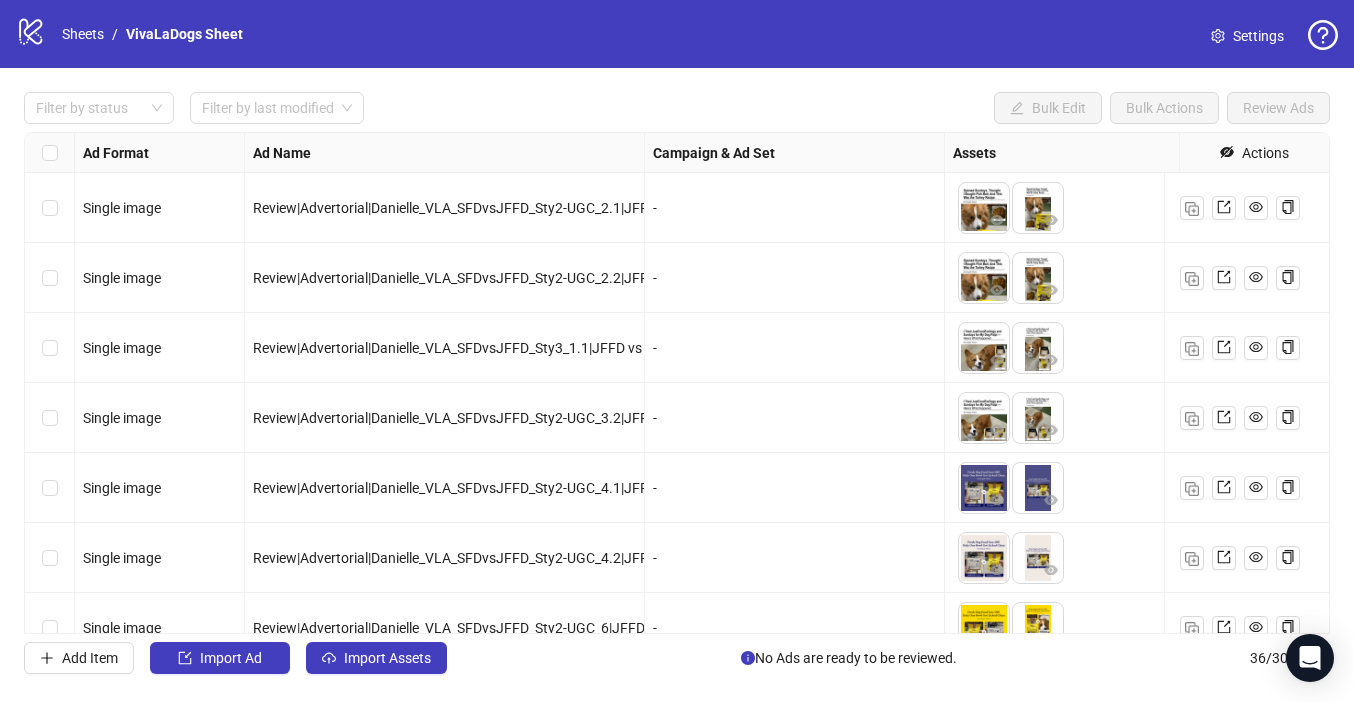 click on "Filter by status Filter by last modified Bulk Edit Bulk Actions Review Ads" at bounding box center (677, 108) 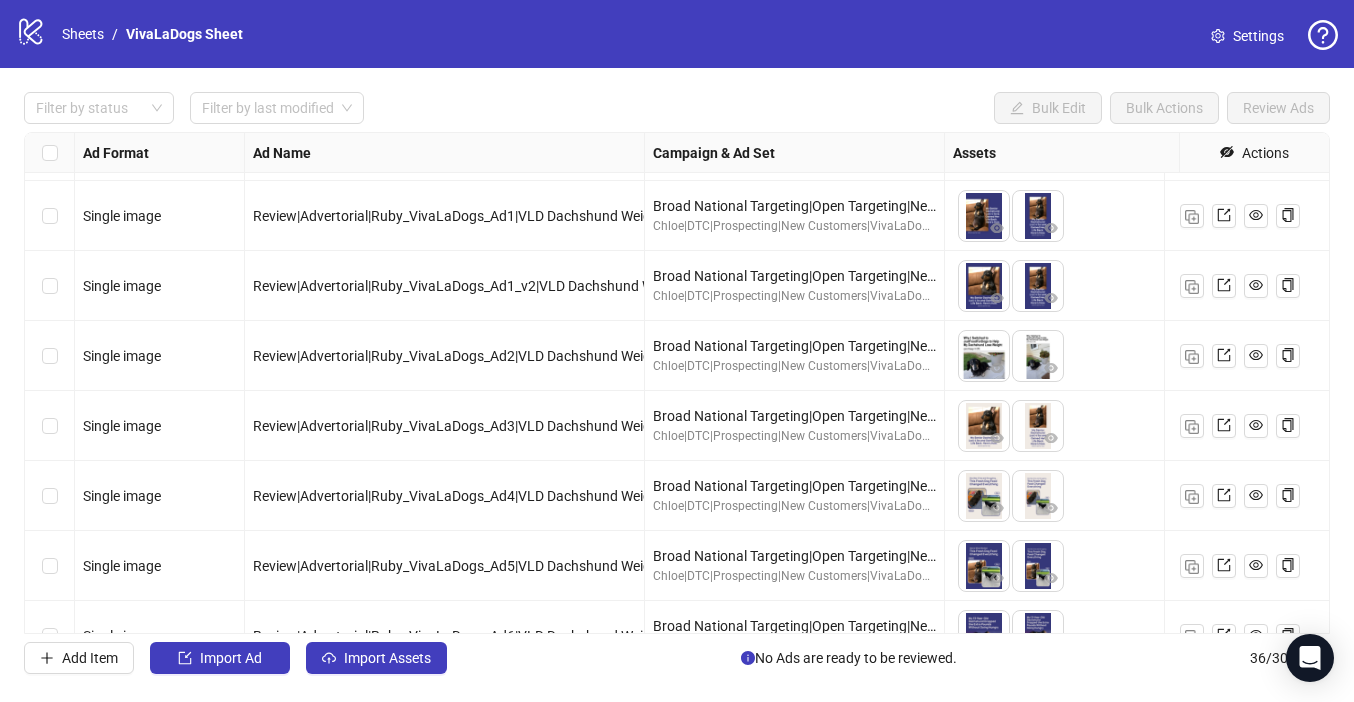 scroll, scrollTop: 2075, scrollLeft: 0, axis: vertical 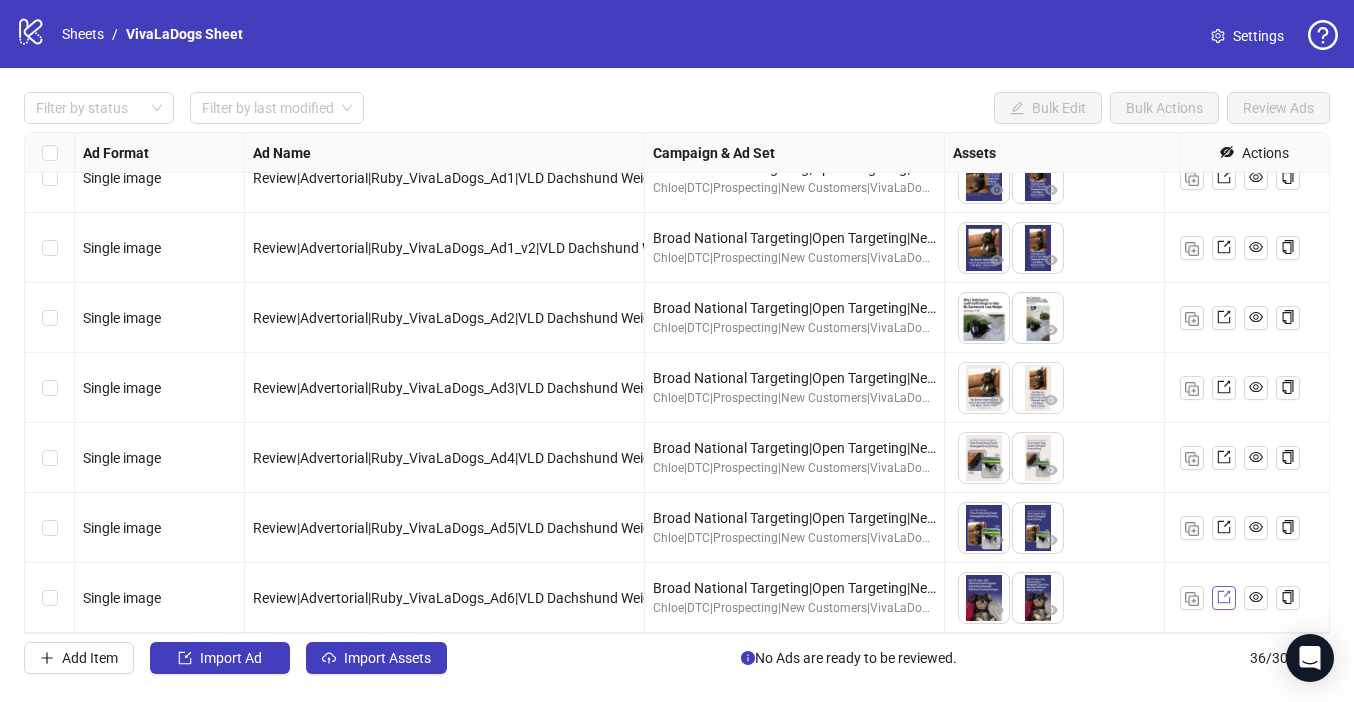 click 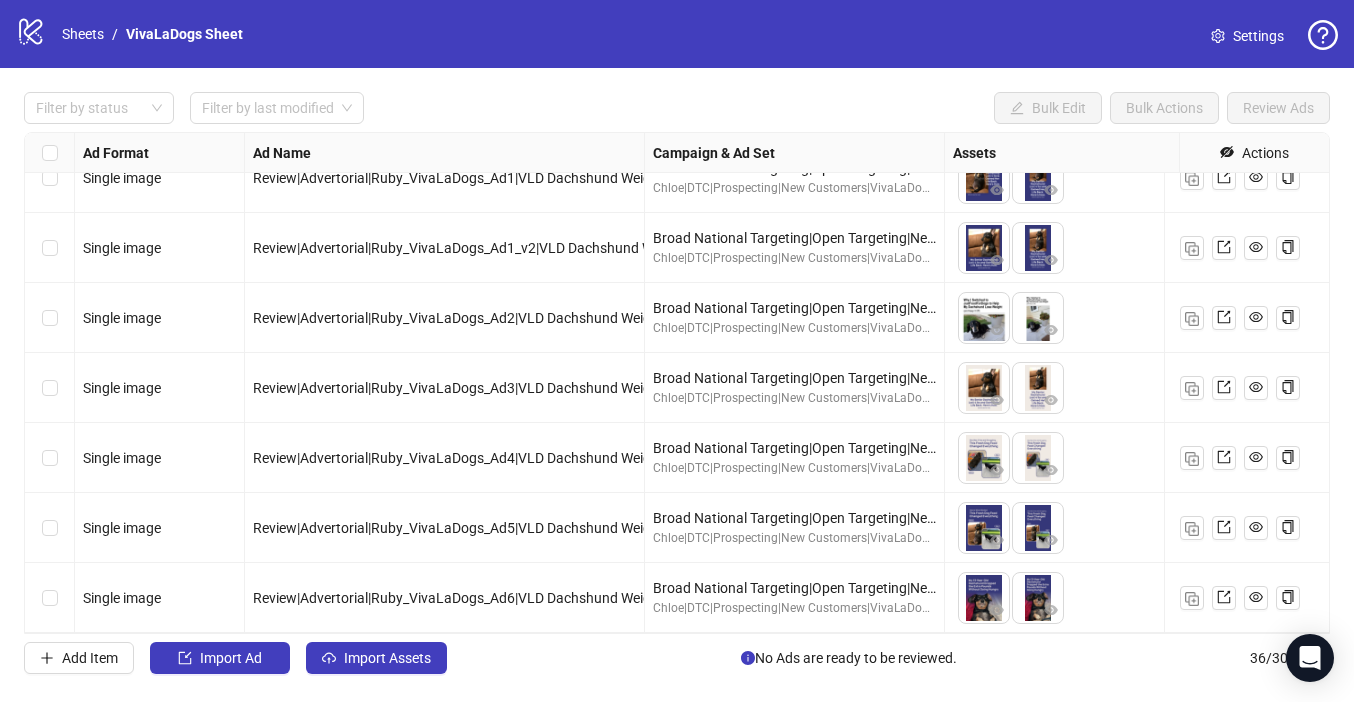 click on "Filter by status Filter by last modified Bulk Edit Bulk Actions Review Ads" at bounding box center [677, 108] 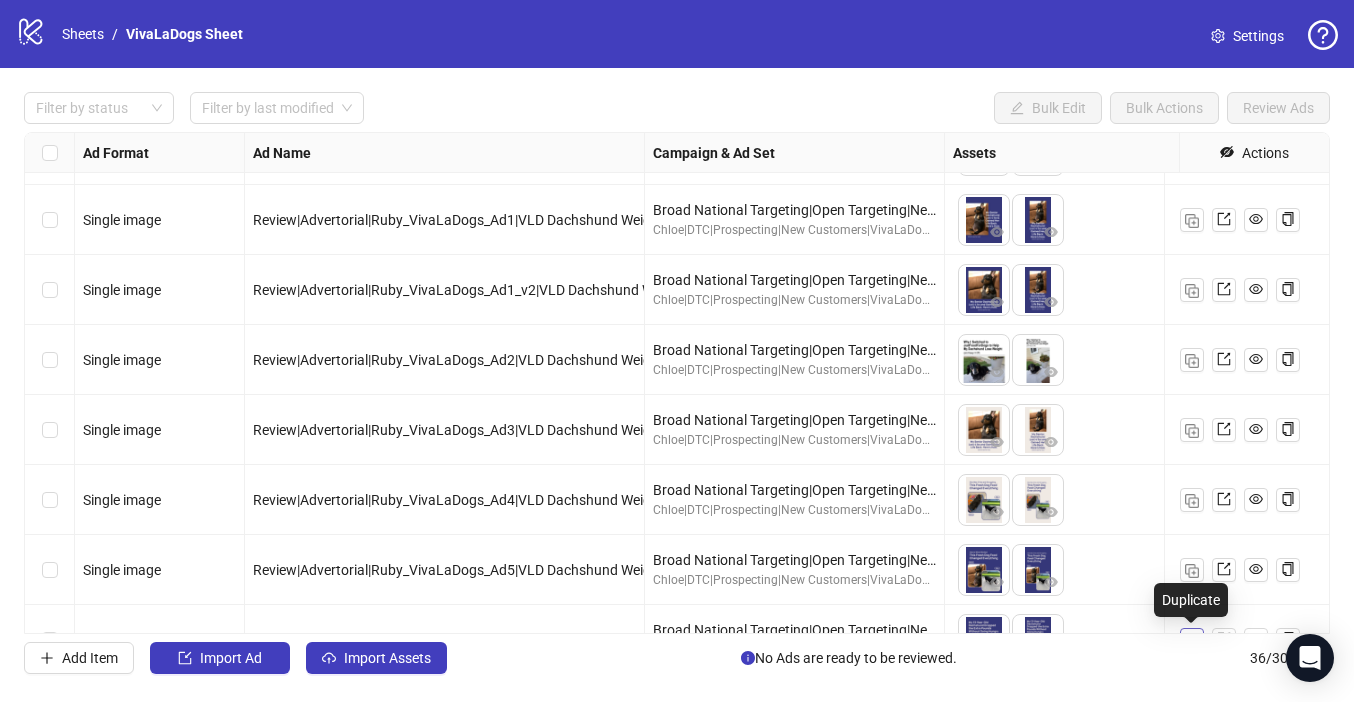 scroll, scrollTop: 2017, scrollLeft: 0, axis: vertical 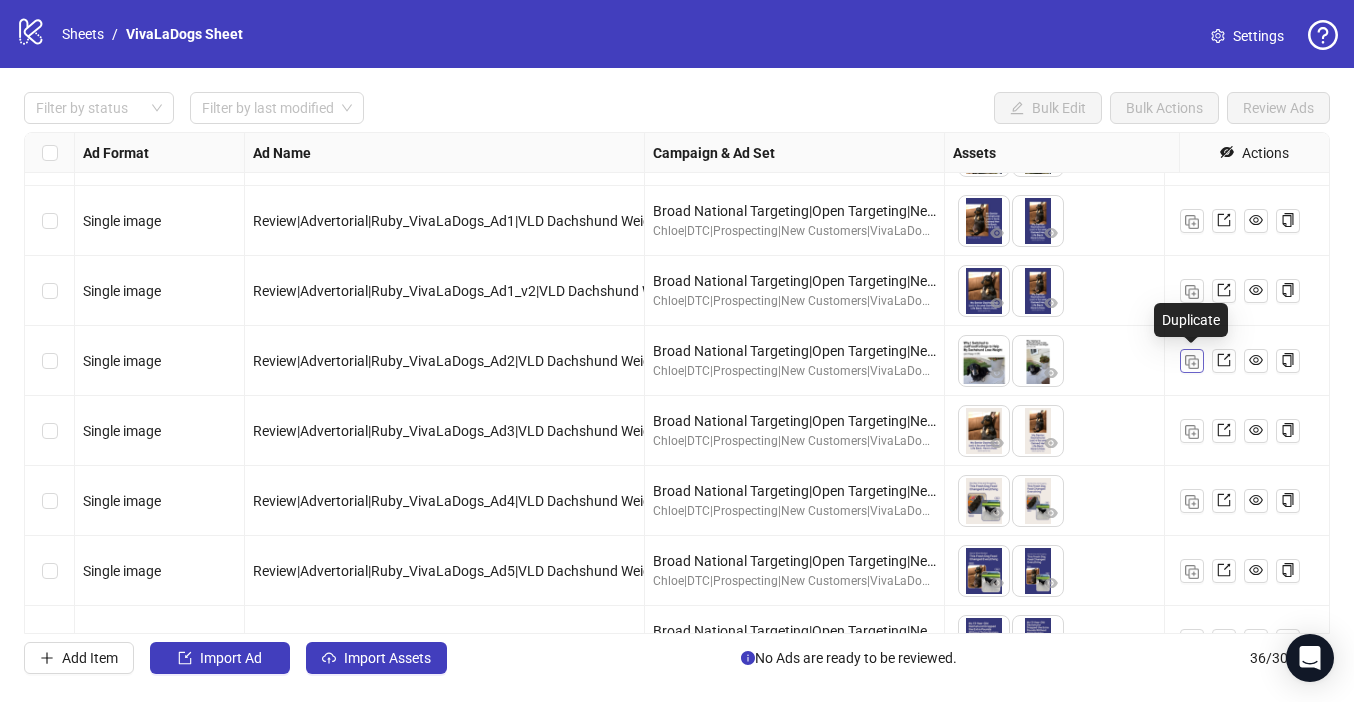 click at bounding box center (1192, 362) 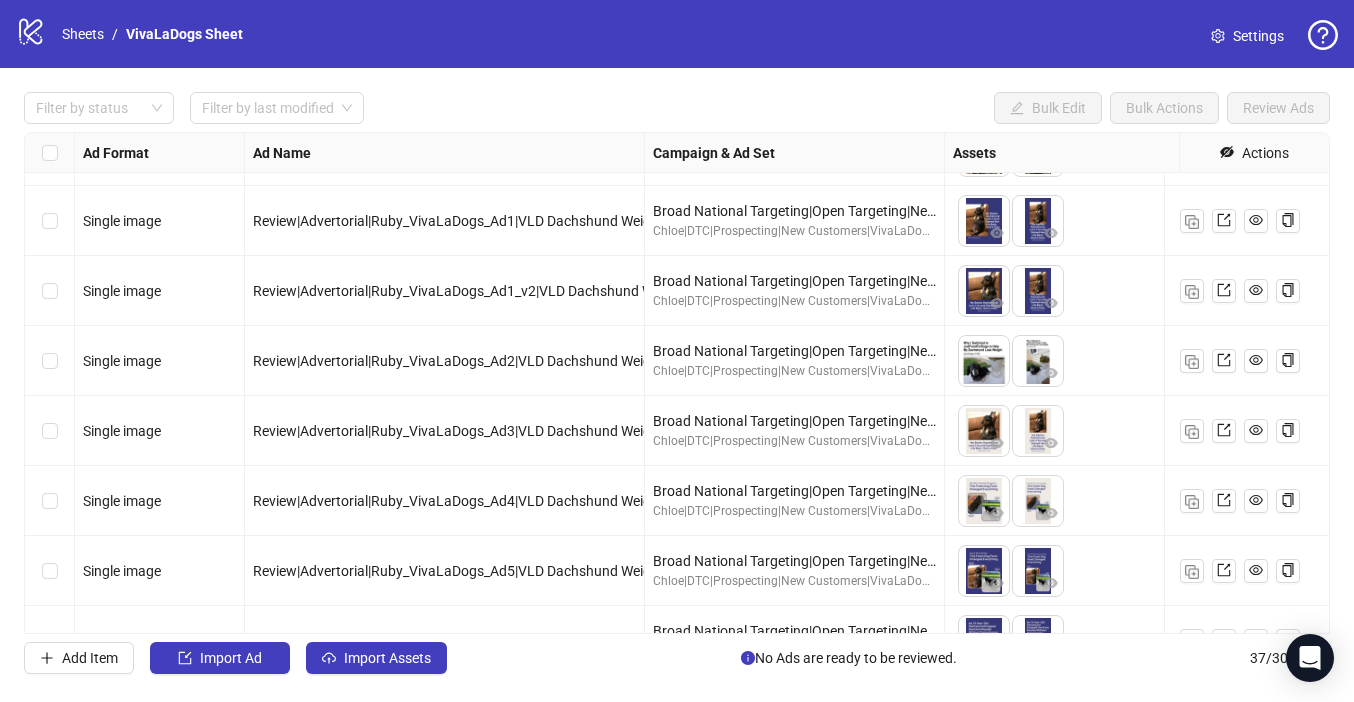 scroll, scrollTop: 2145, scrollLeft: 0, axis: vertical 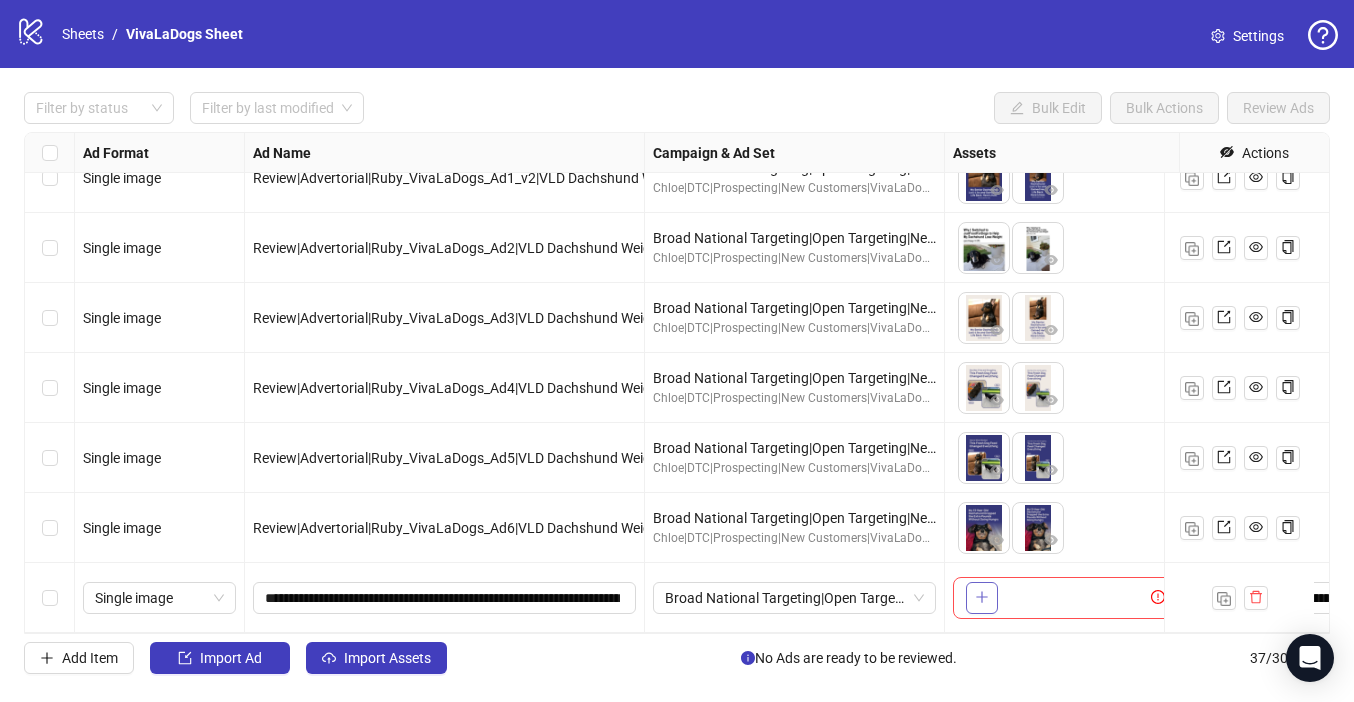 click 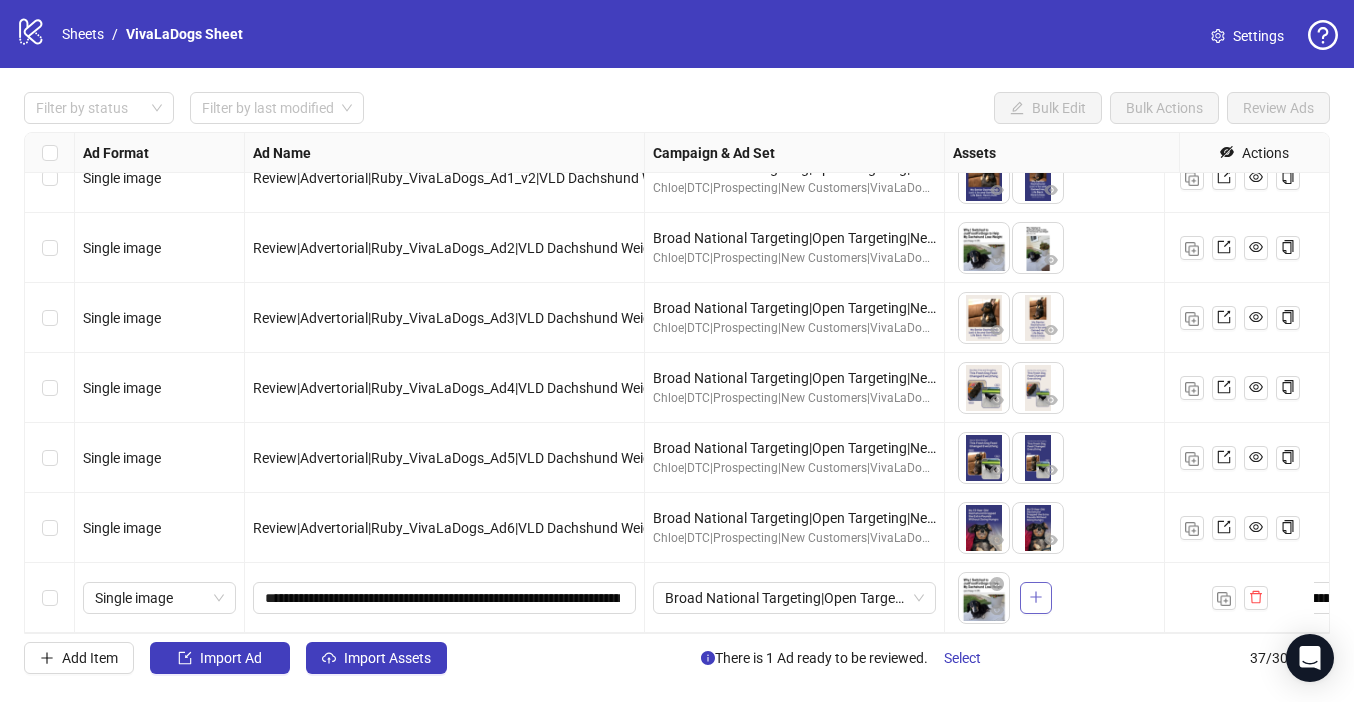 click 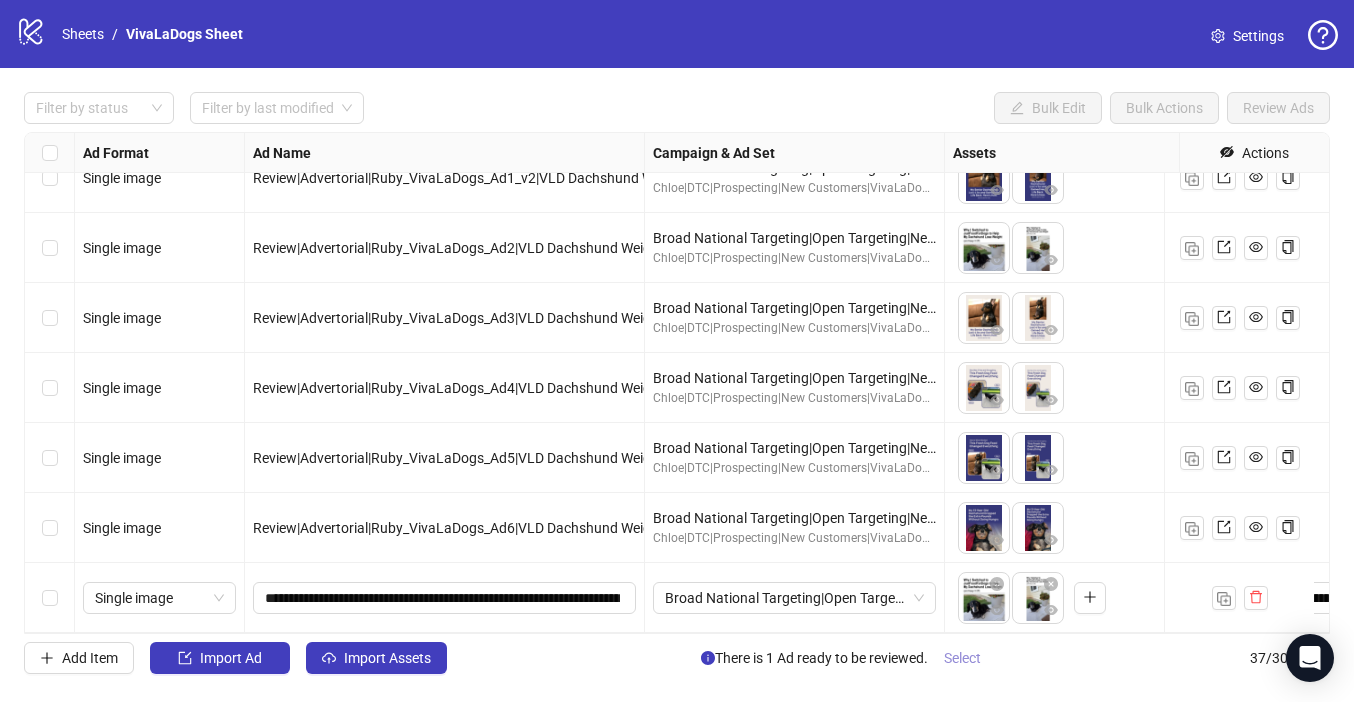 click on "Select" at bounding box center (962, 658) 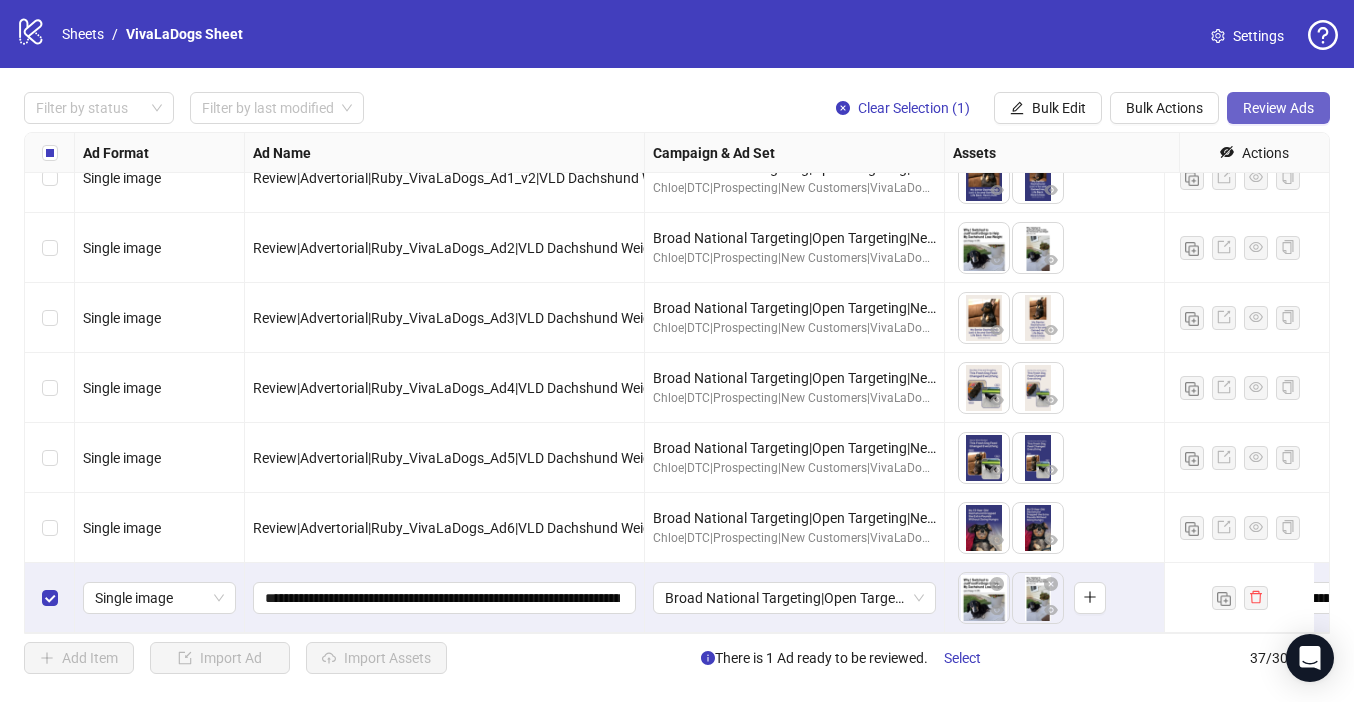 click on "Review Ads" at bounding box center (1278, 108) 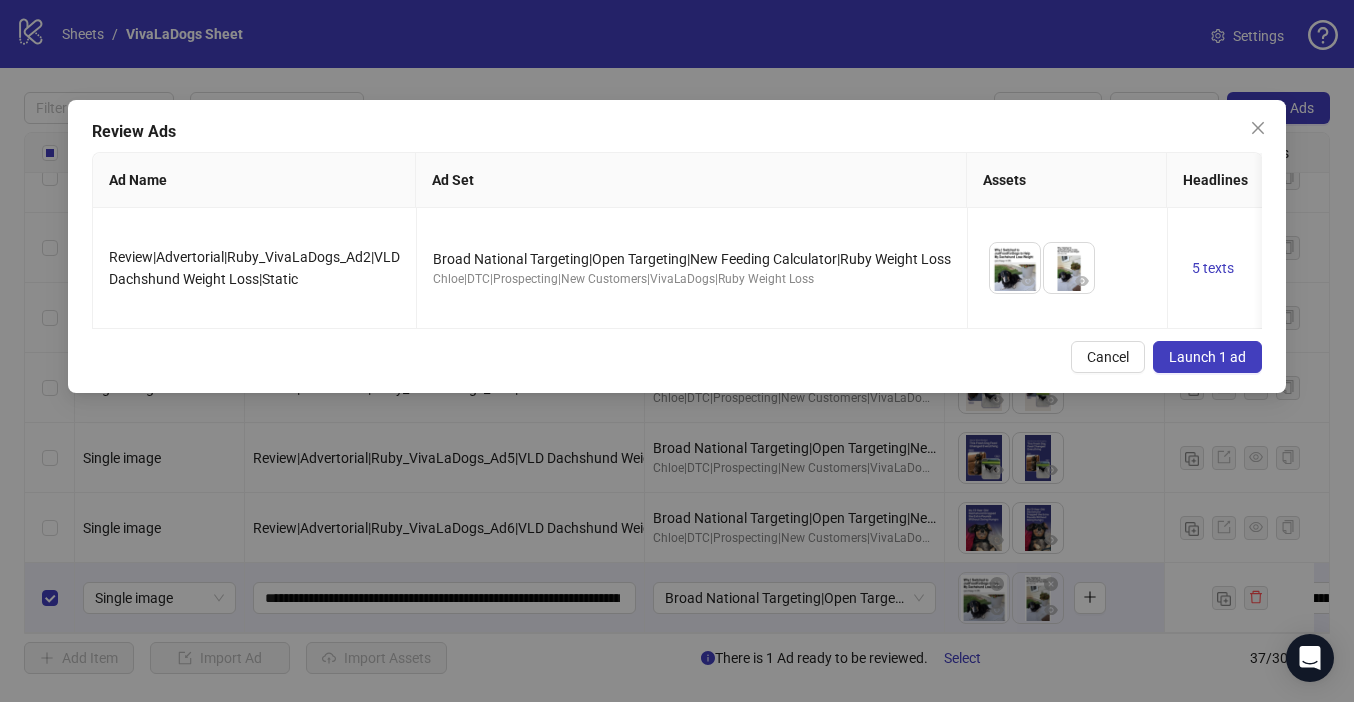 click on "Launch 1 ad" at bounding box center (1207, 357) 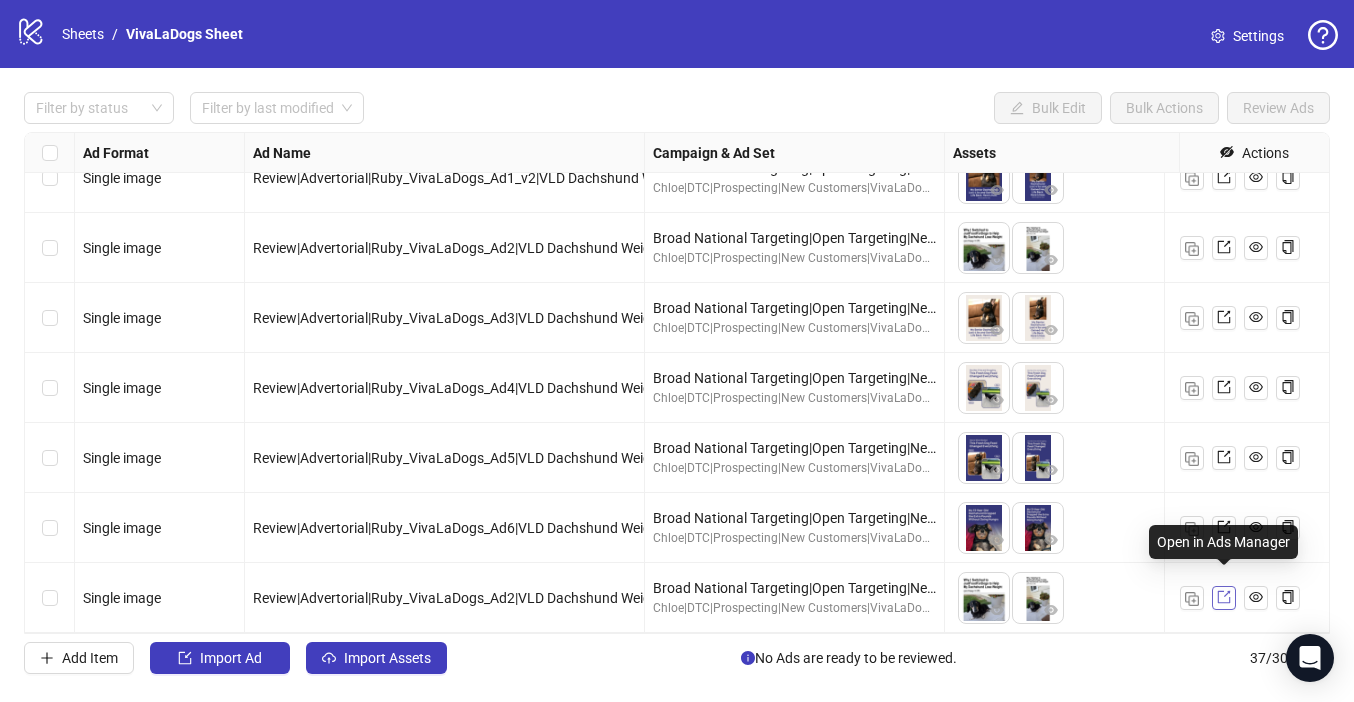click 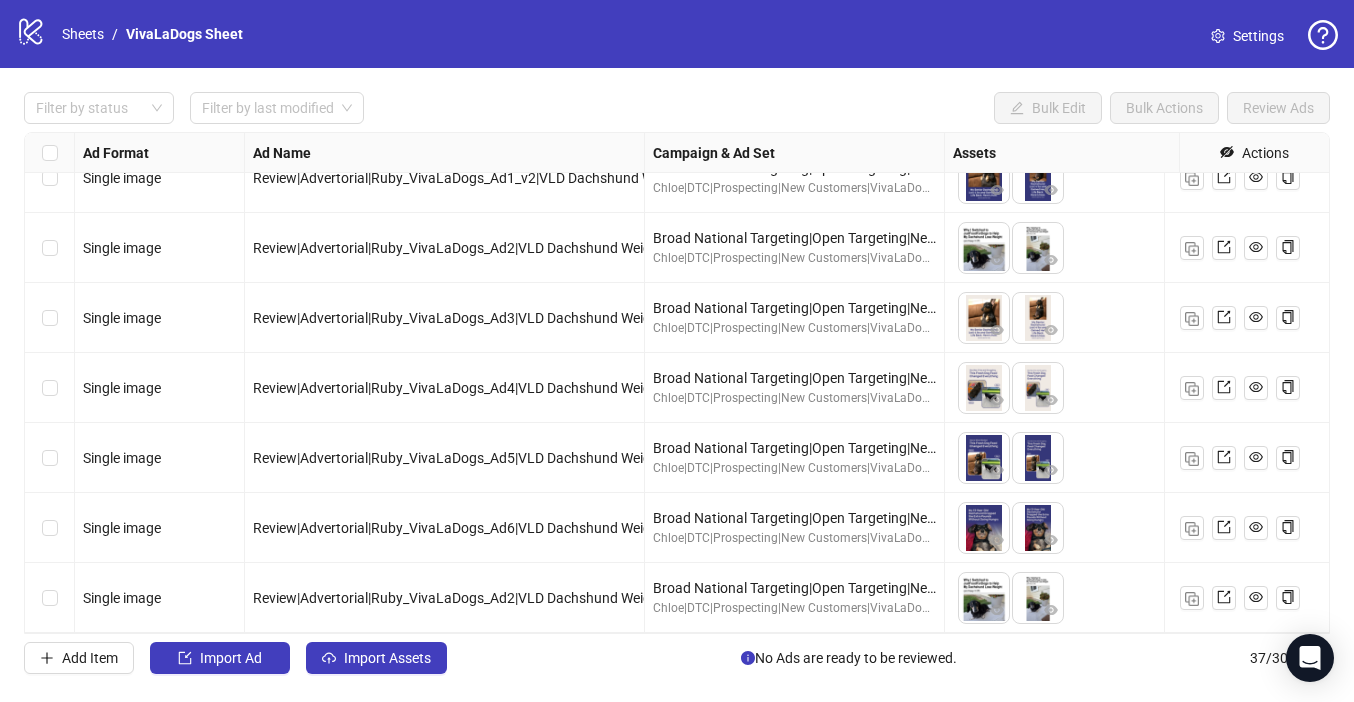 click on "Filter by status Filter by last modified Bulk Edit Bulk Actions Review Ads" at bounding box center [677, 108] 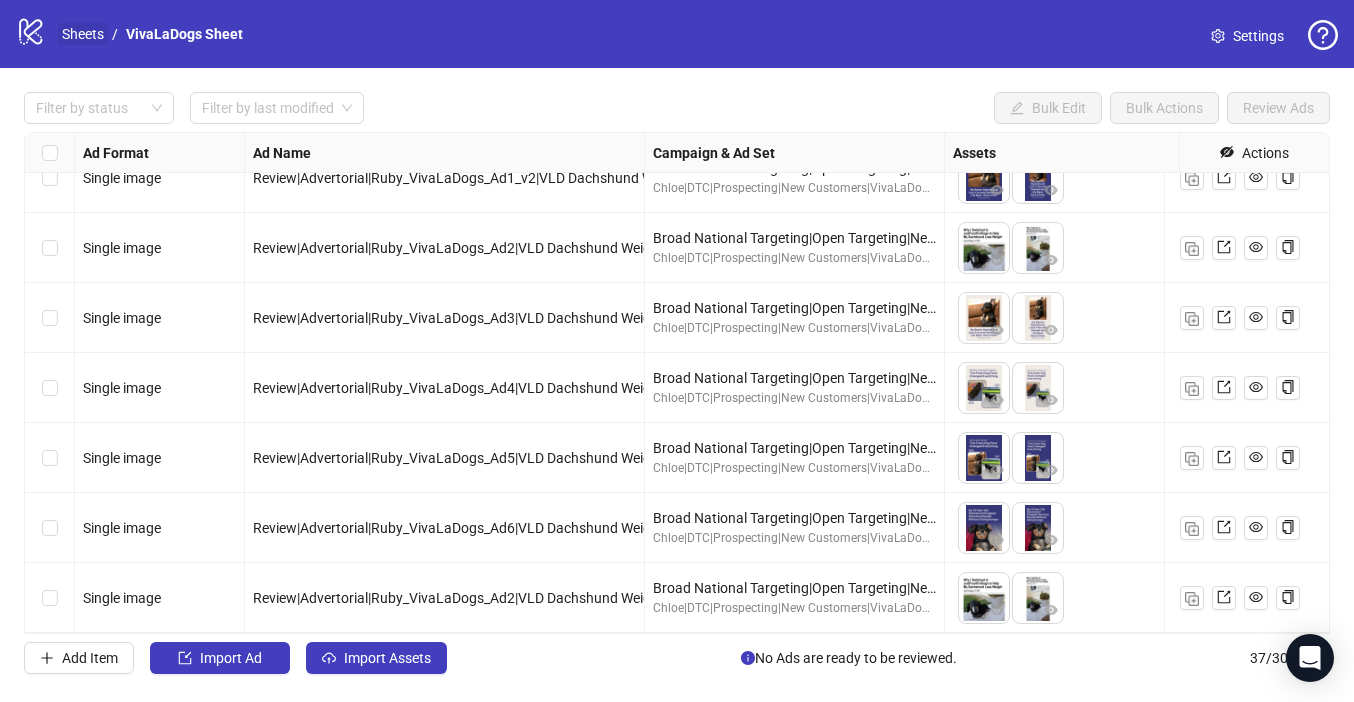 click on "Sheets" at bounding box center (83, 34) 